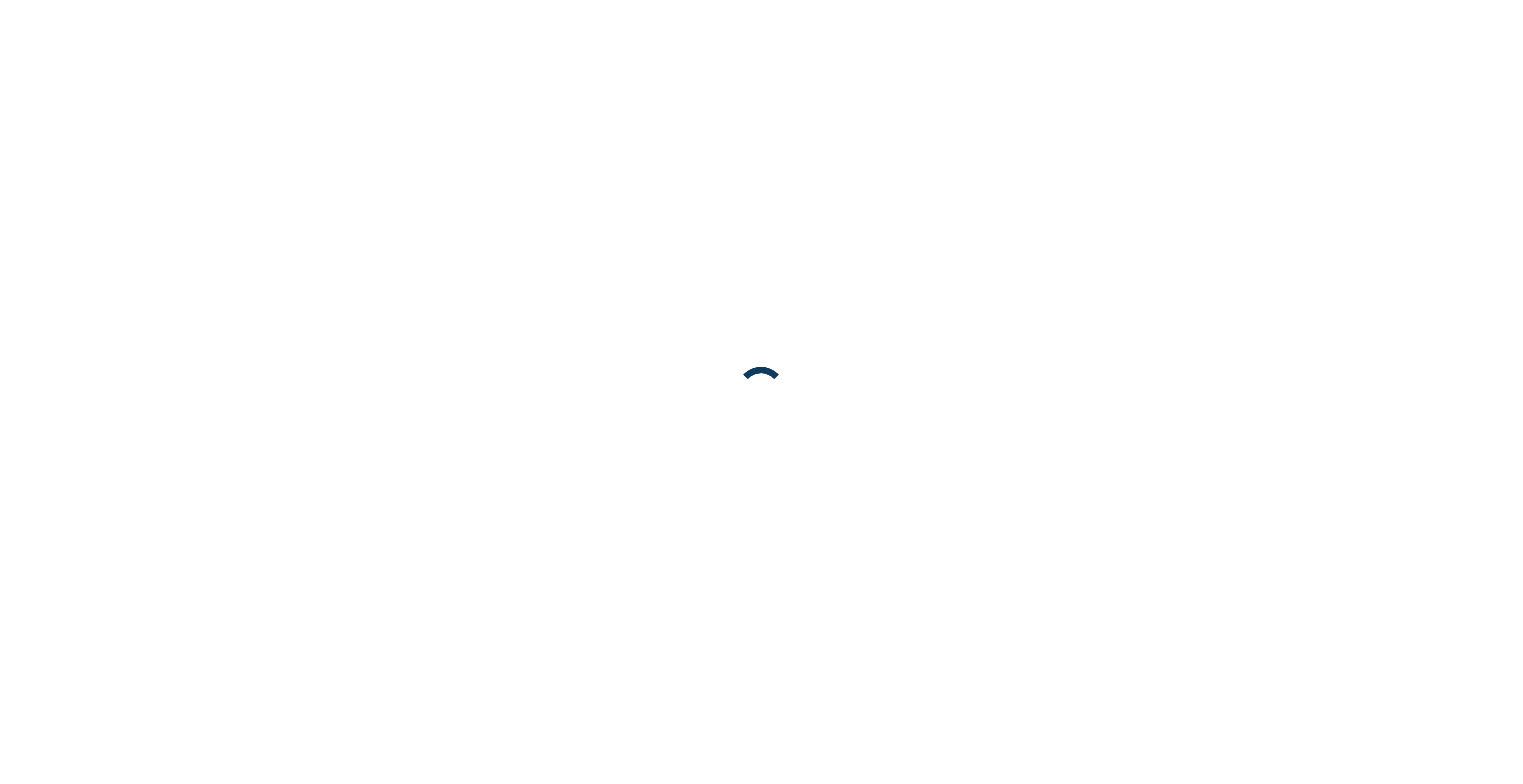 scroll, scrollTop: 0, scrollLeft: 0, axis: both 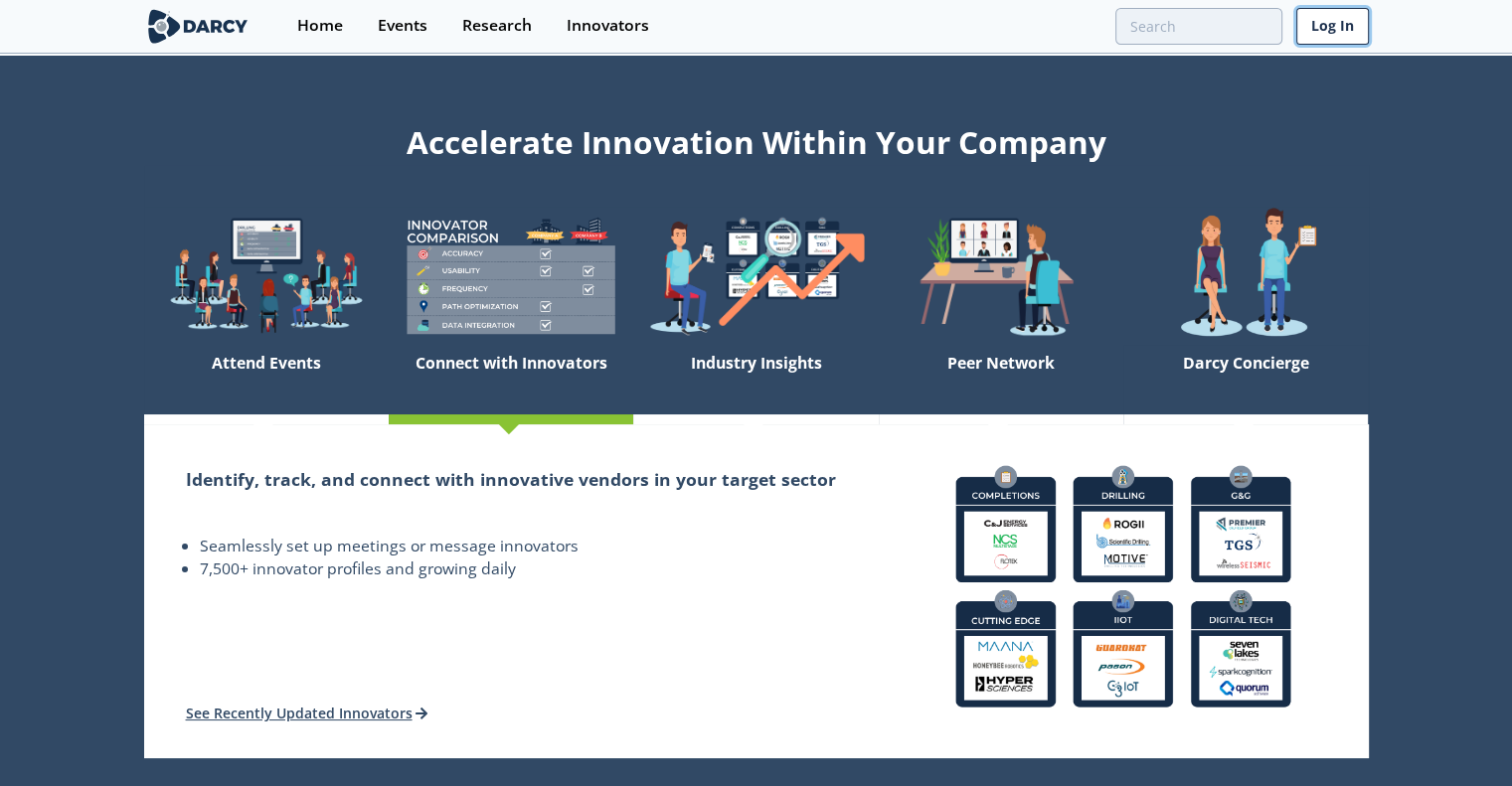 click on "Log In" at bounding box center (1332, 26) 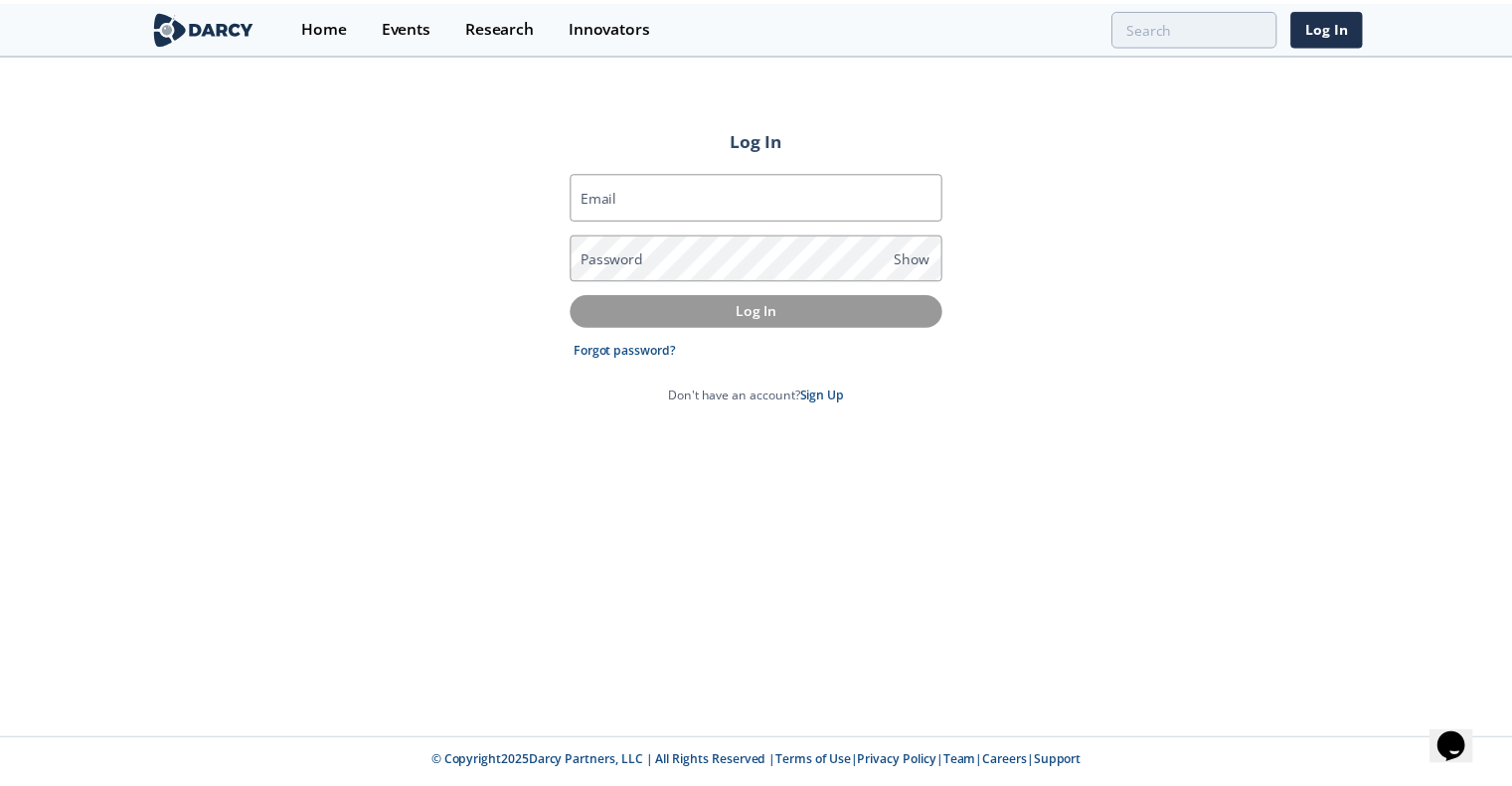 scroll, scrollTop: 0, scrollLeft: 0, axis: both 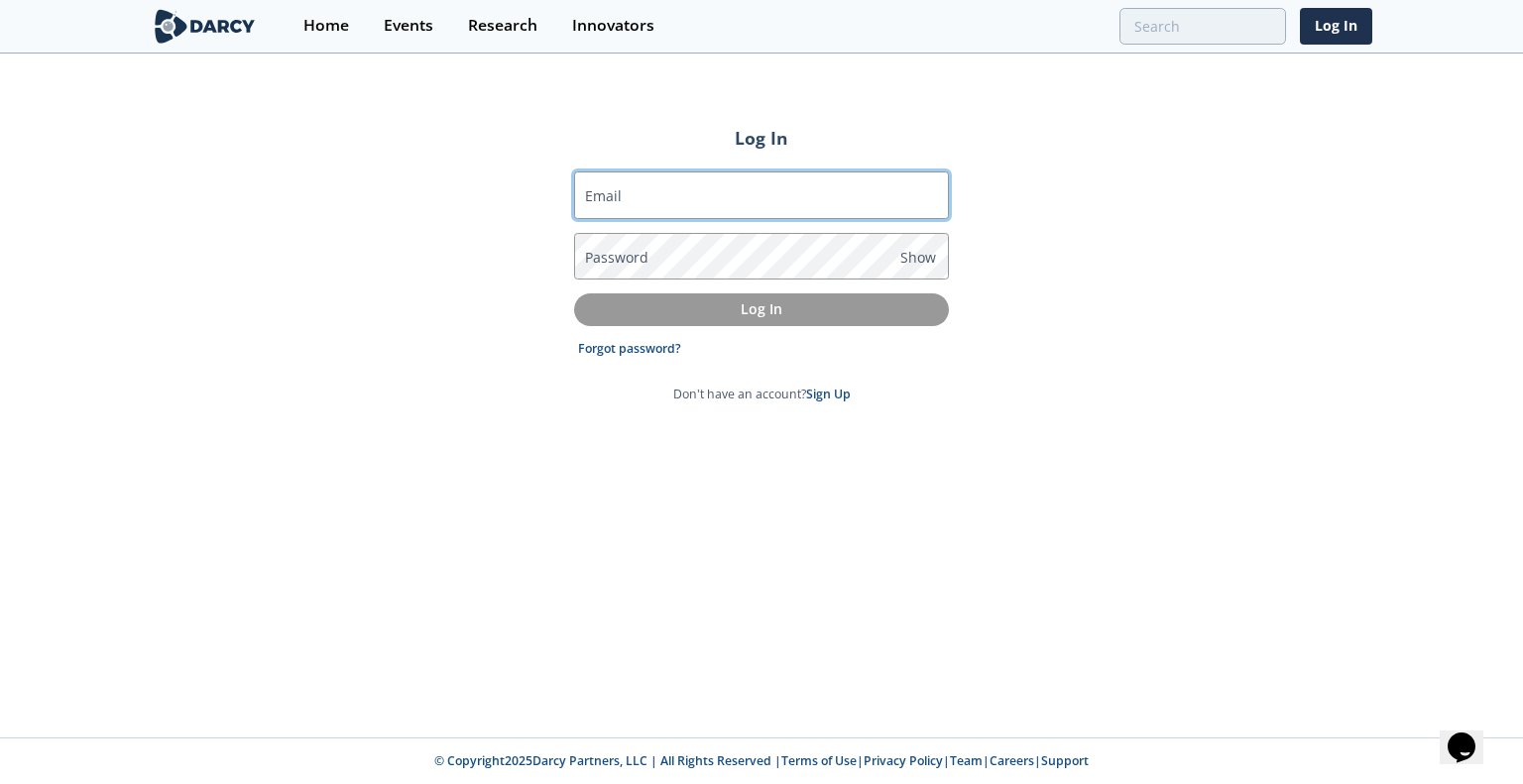 type on "[EMAIL]" 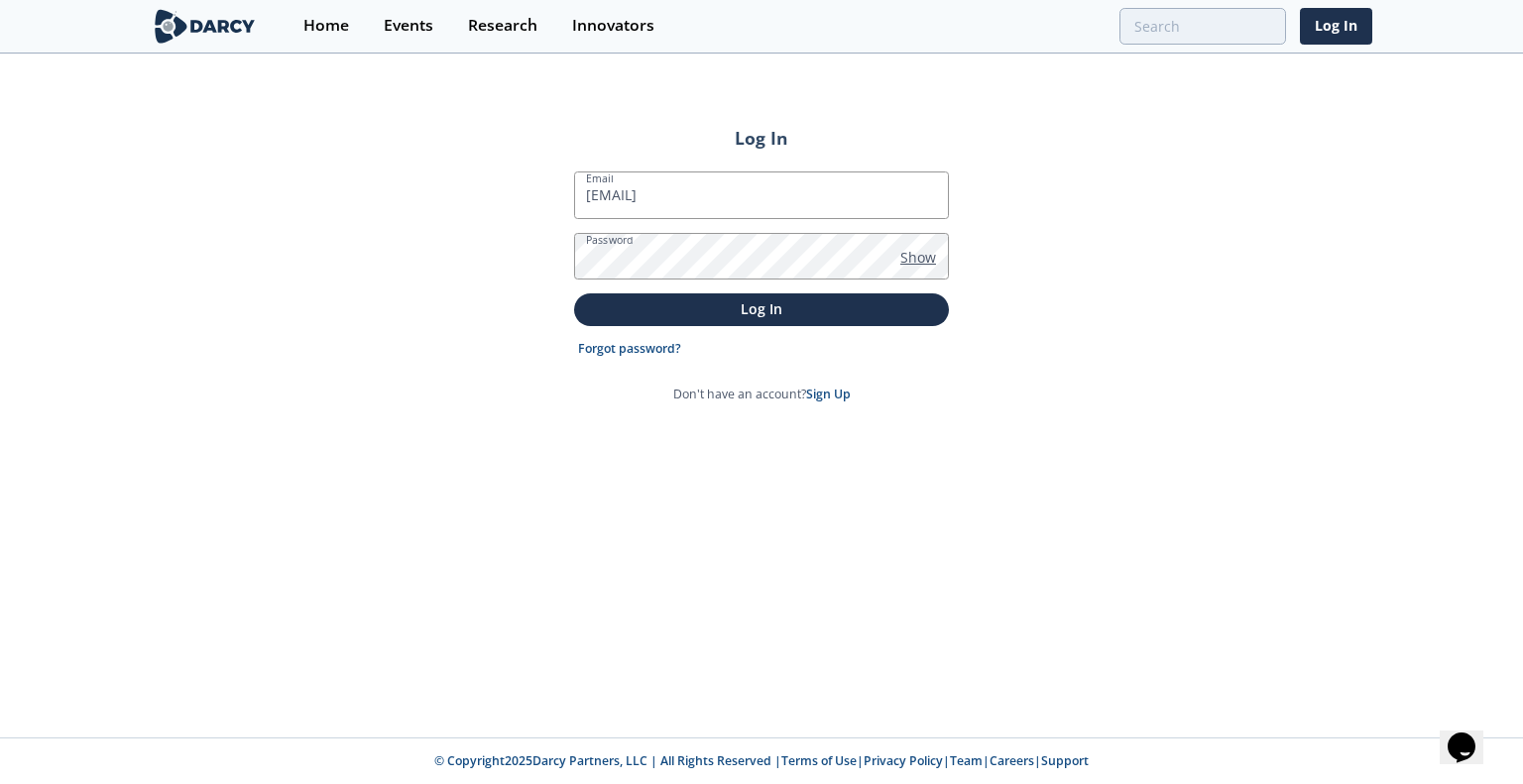click on "Show" at bounding box center (918, 257) 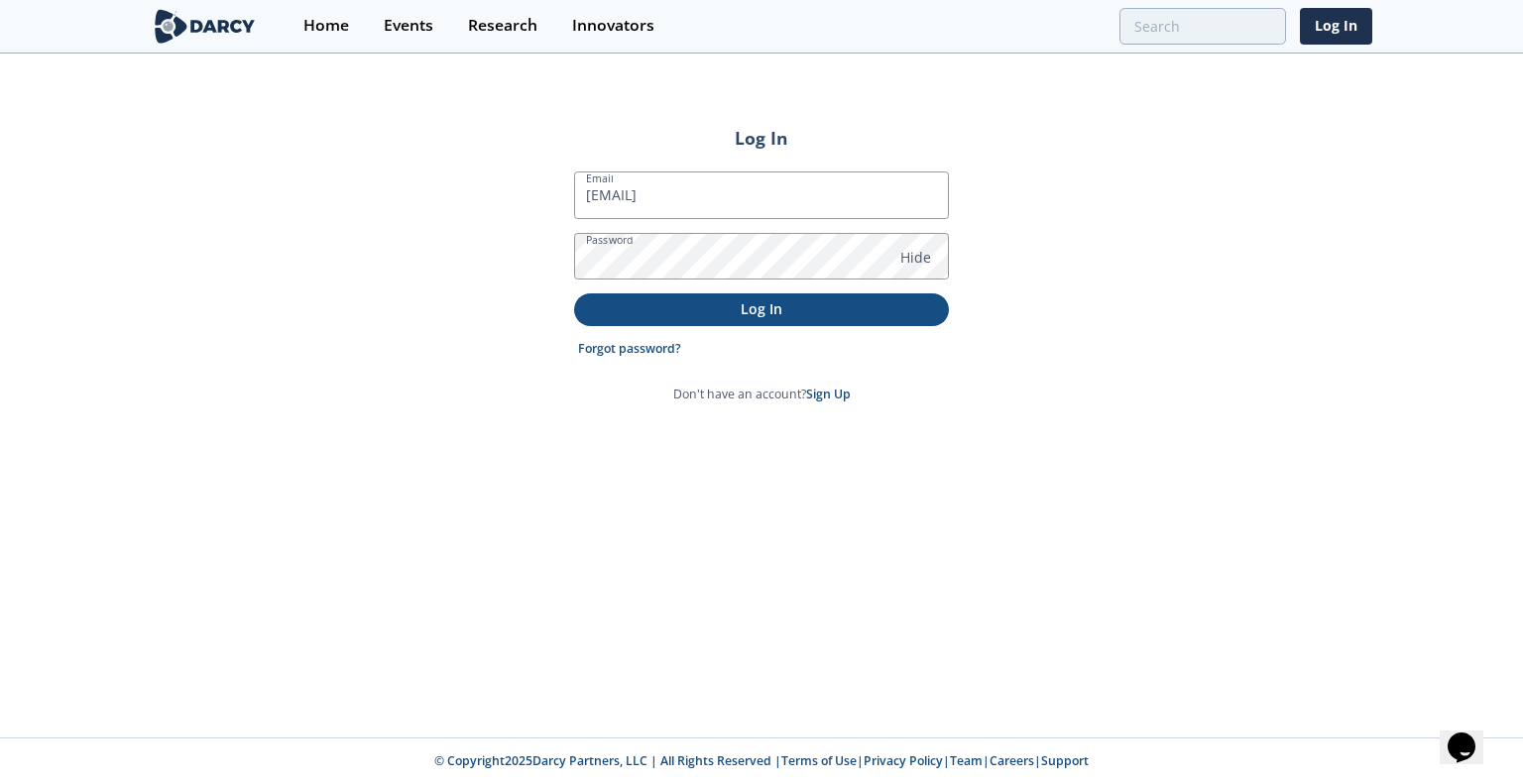 click on "Log In" at bounding box center [762, 309] 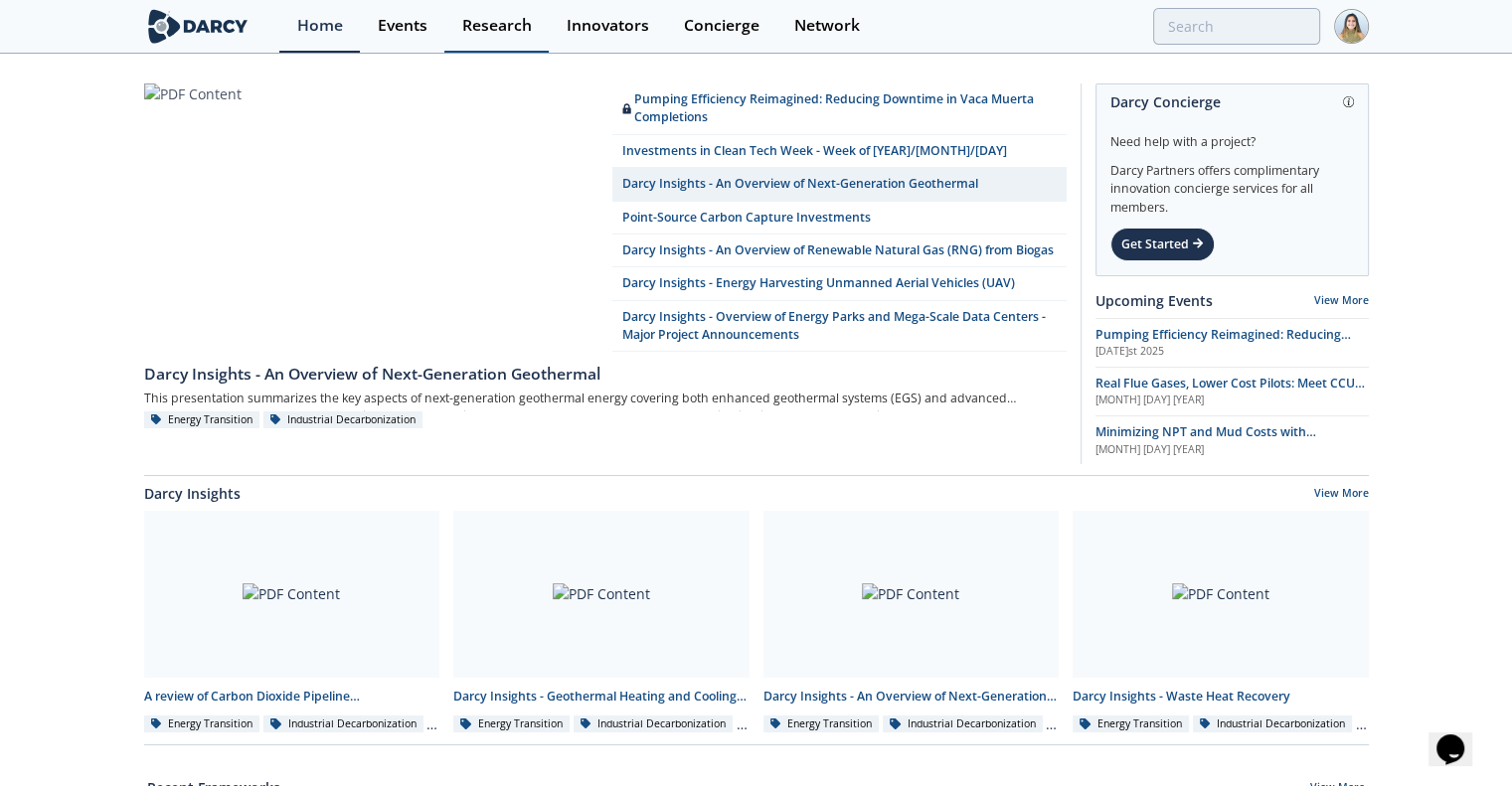 click on "Research" at bounding box center [497, 26] 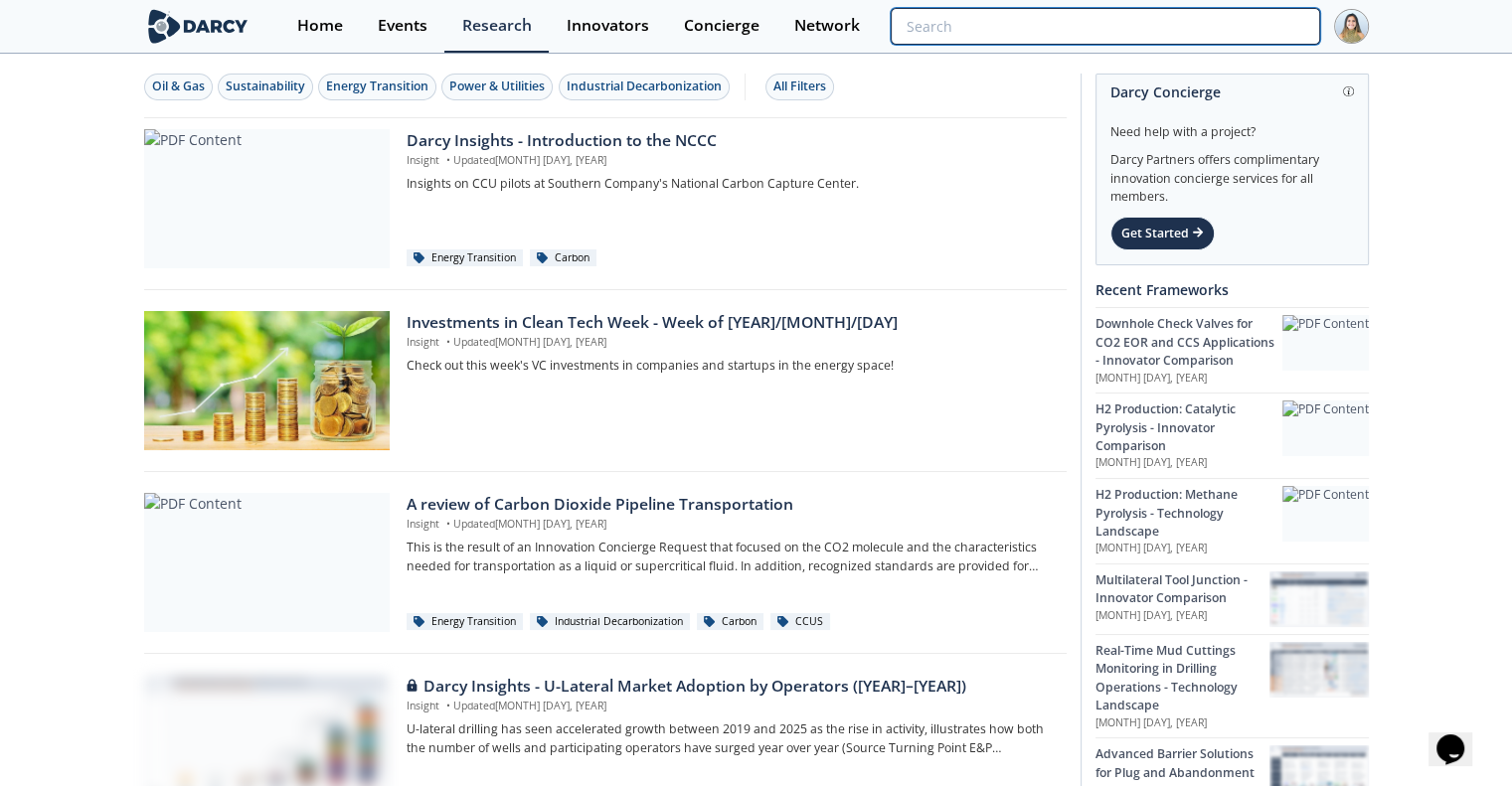 click at bounding box center [1104, 26] 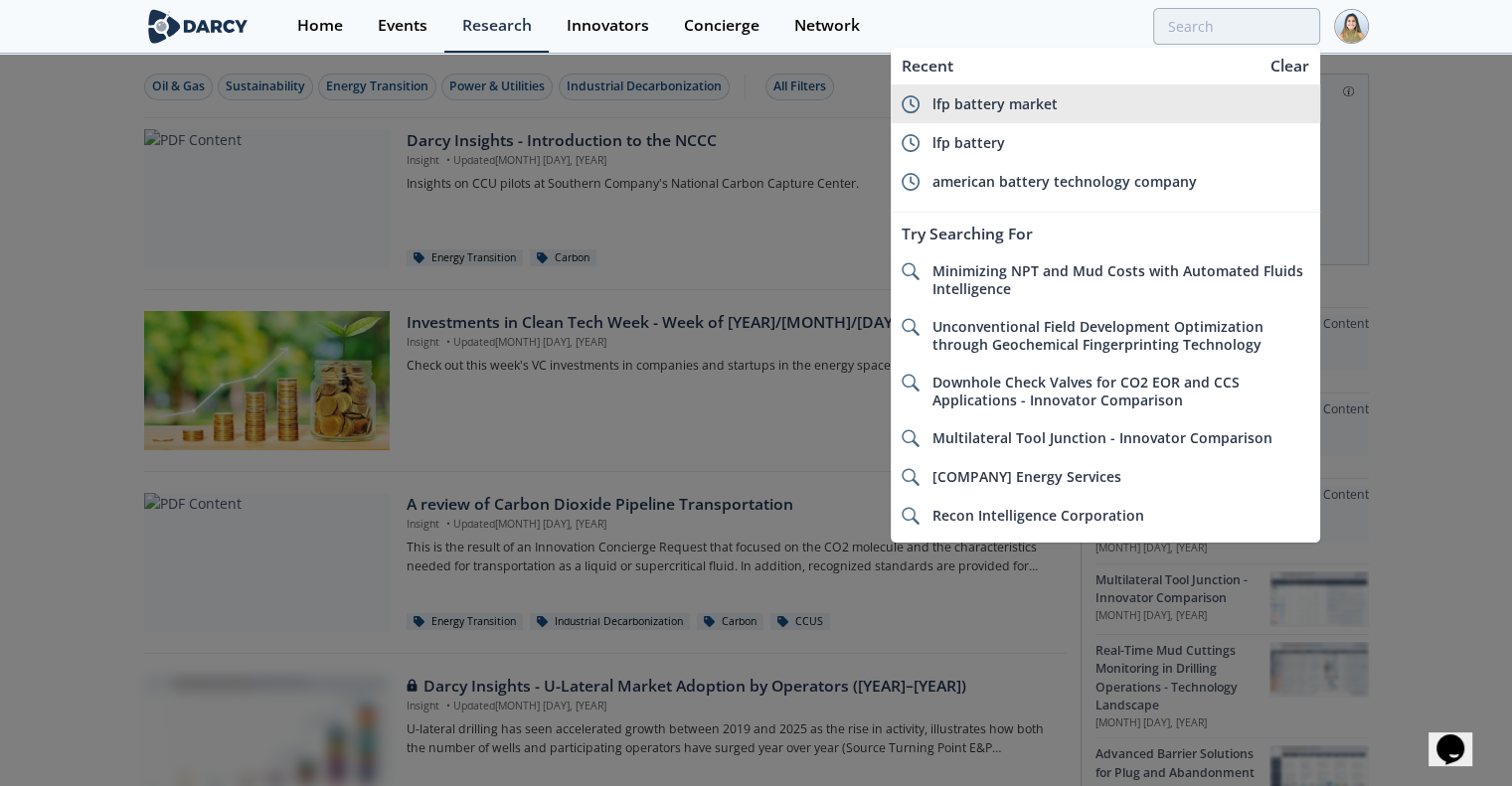 click on "lfp battery market" at bounding box center [994, 103] 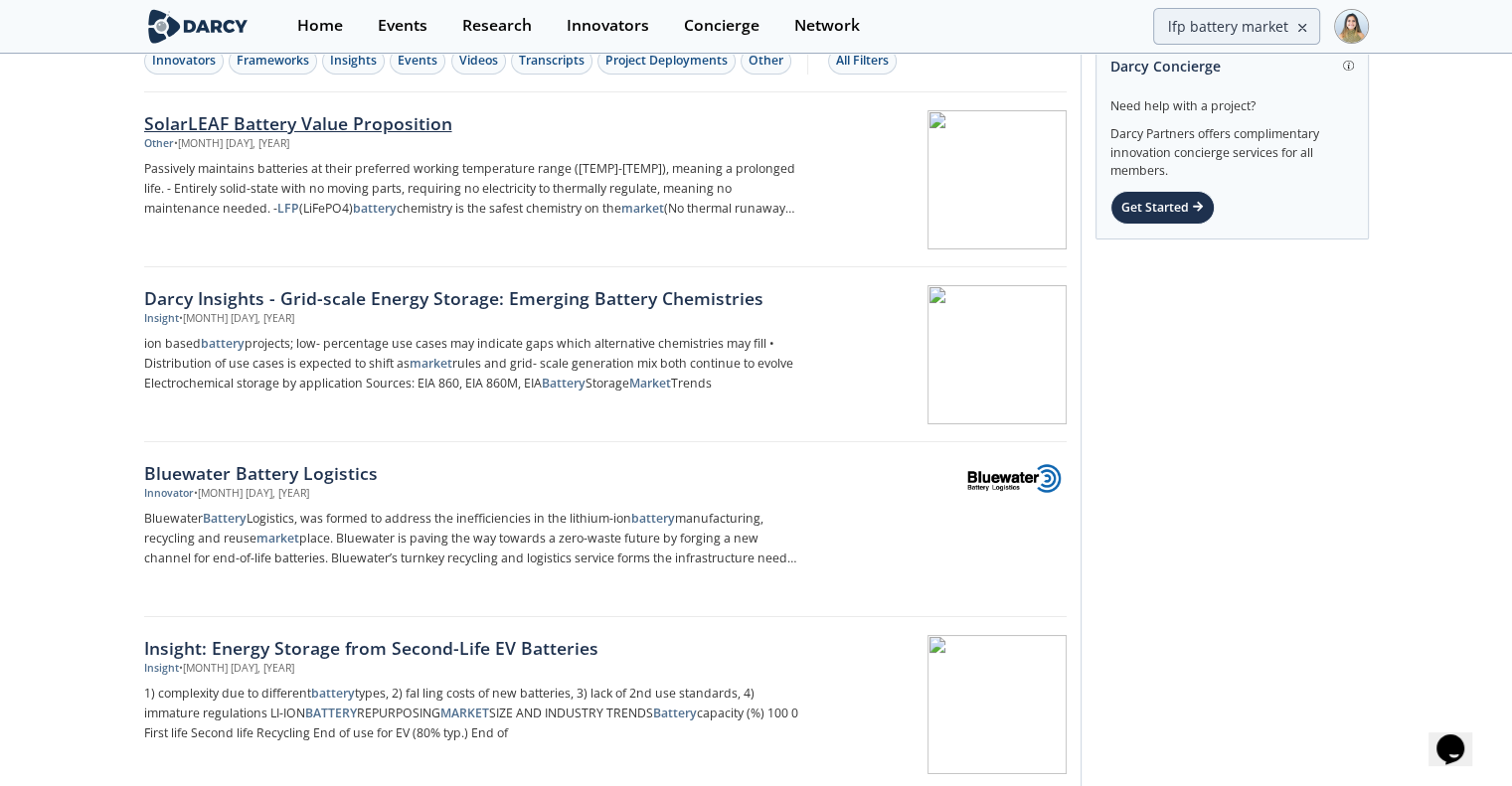 scroll, scrollTop: 0, scrollLeft: 0, axis: both 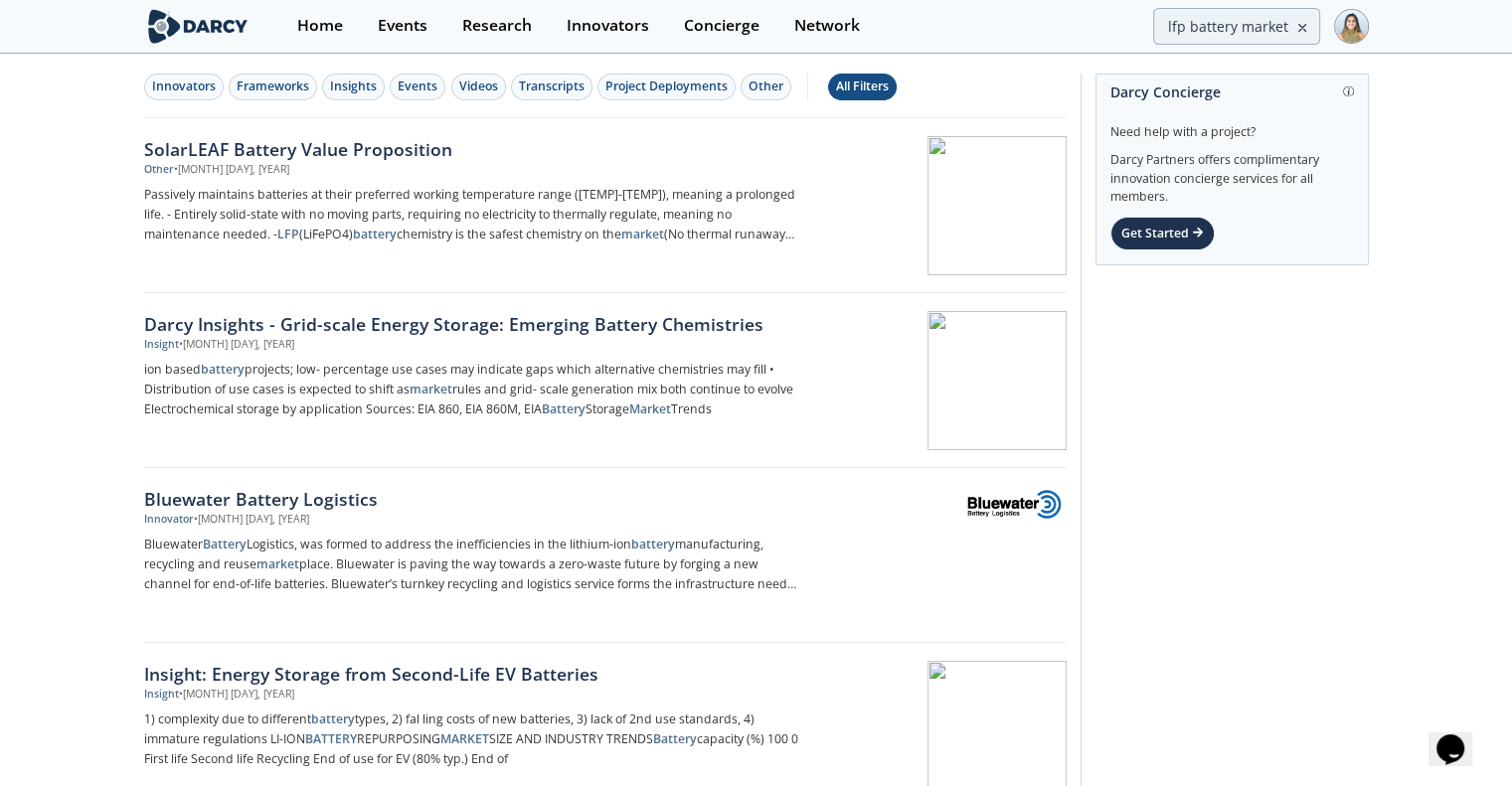 click on "All Filters" at bounding box center (862, 86) 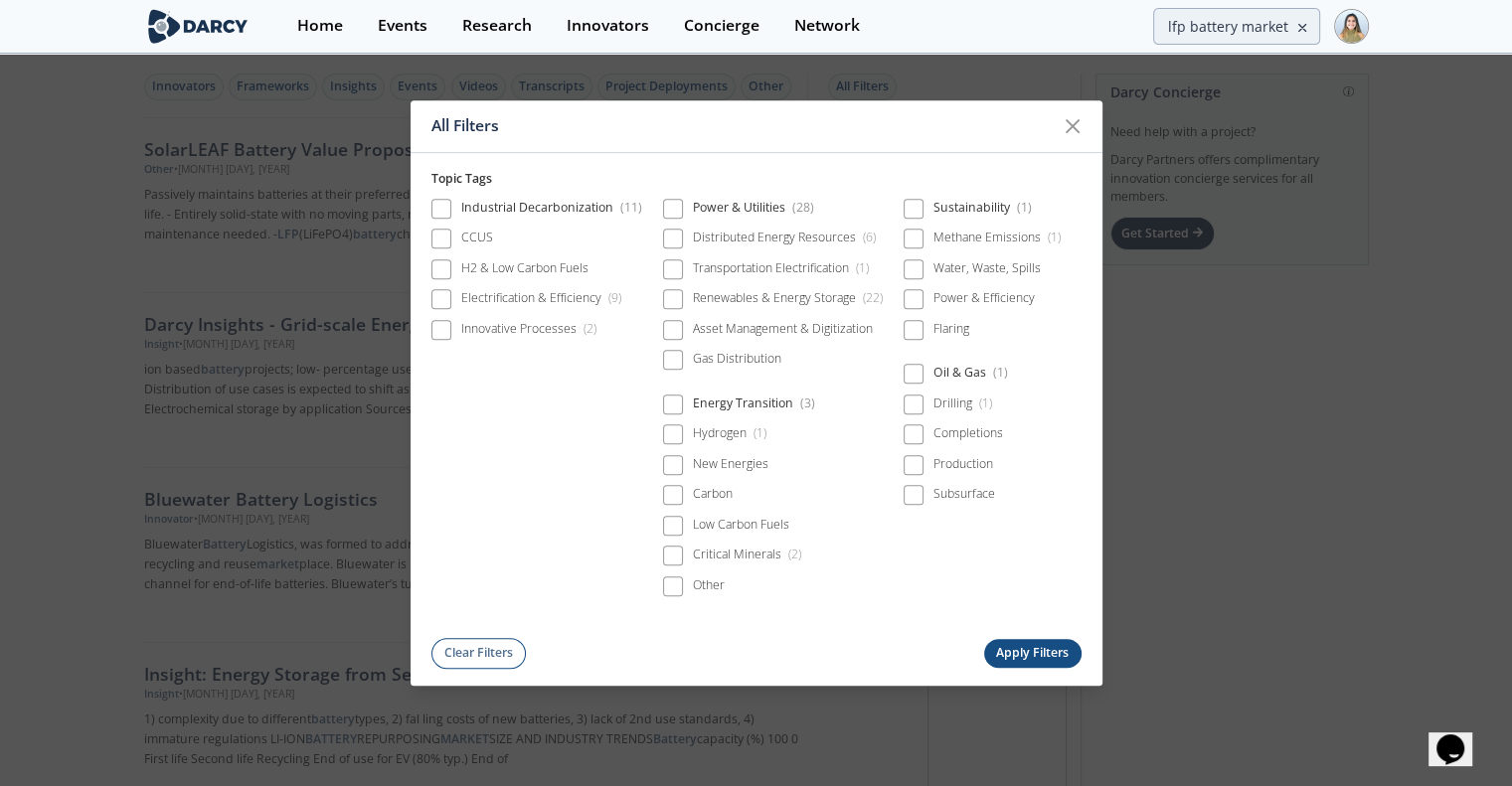 click on "All Filters
Topic Tags
Industrial Decarbonization
( 11 )
CCUS
H2 & Low Carbon Fuels
Electrification & Efficiency
( 9 )
Innovative Processes
( 2 )" at bounding box center (756, 393) 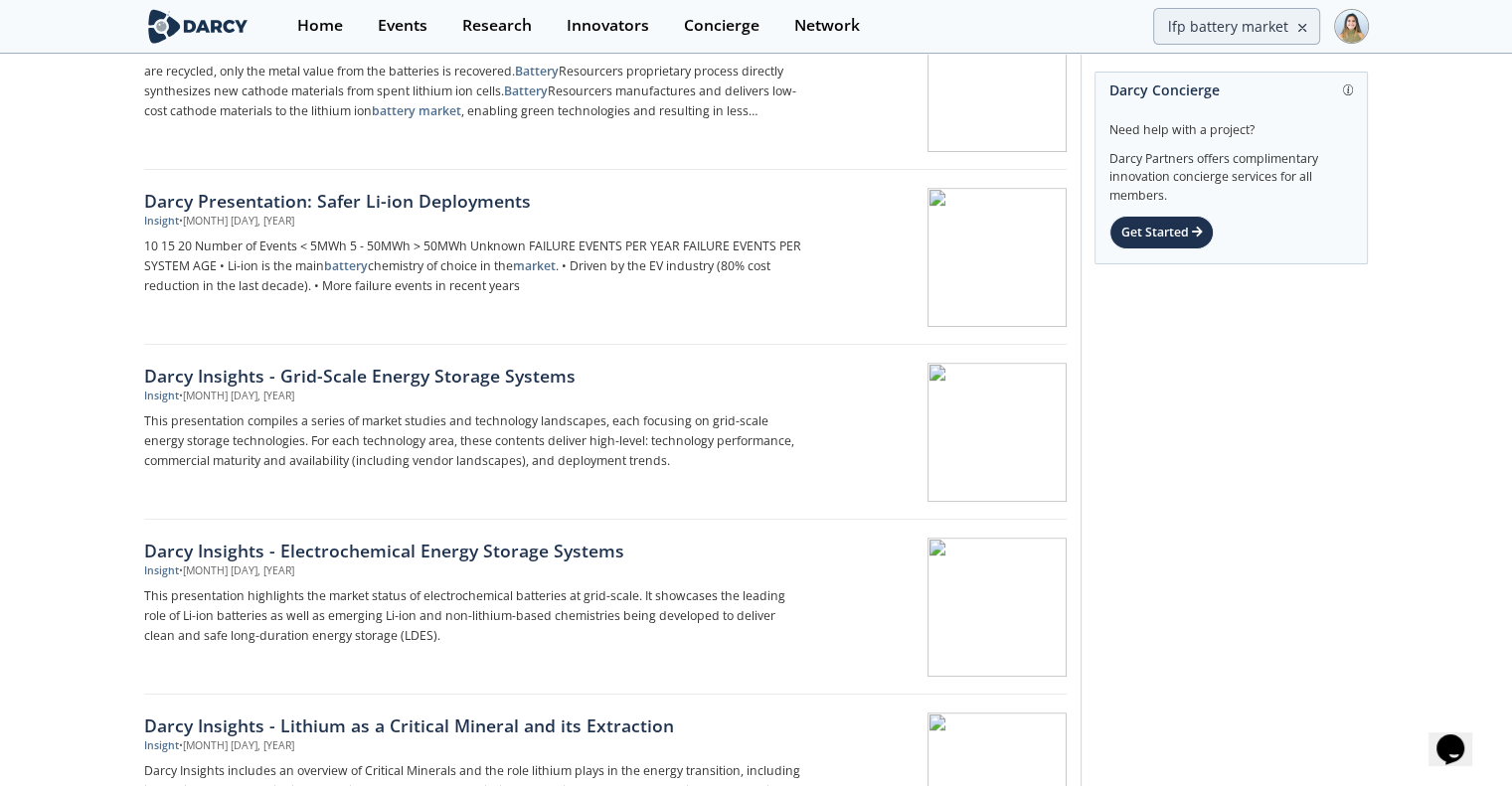 scroll, scrollTop: 826, scrollLeft: 0, axis: vertical 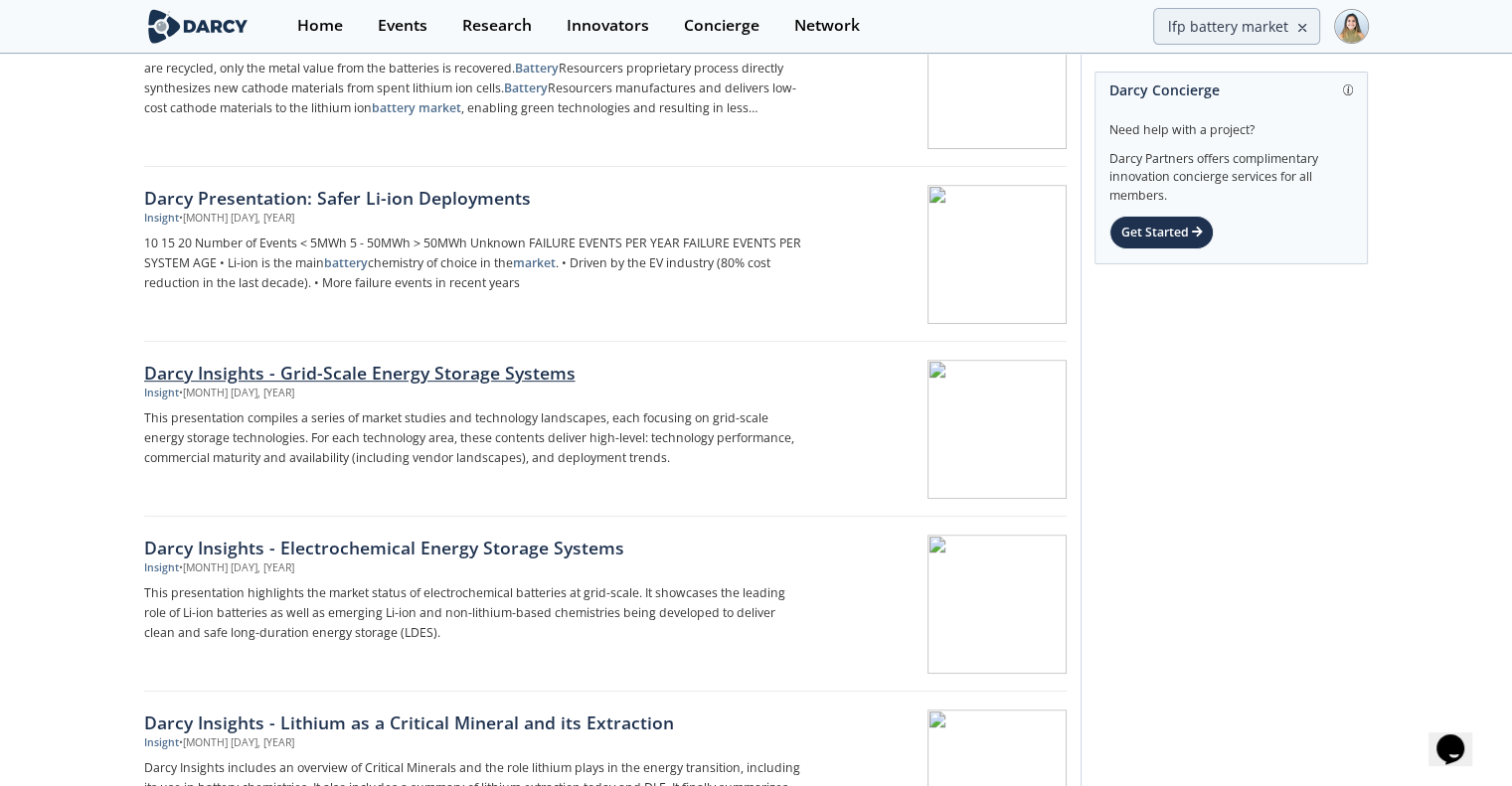 click on "Darcy Insights - Grid-Scale Energy Storage Systems" at bounding box center [473, 373] 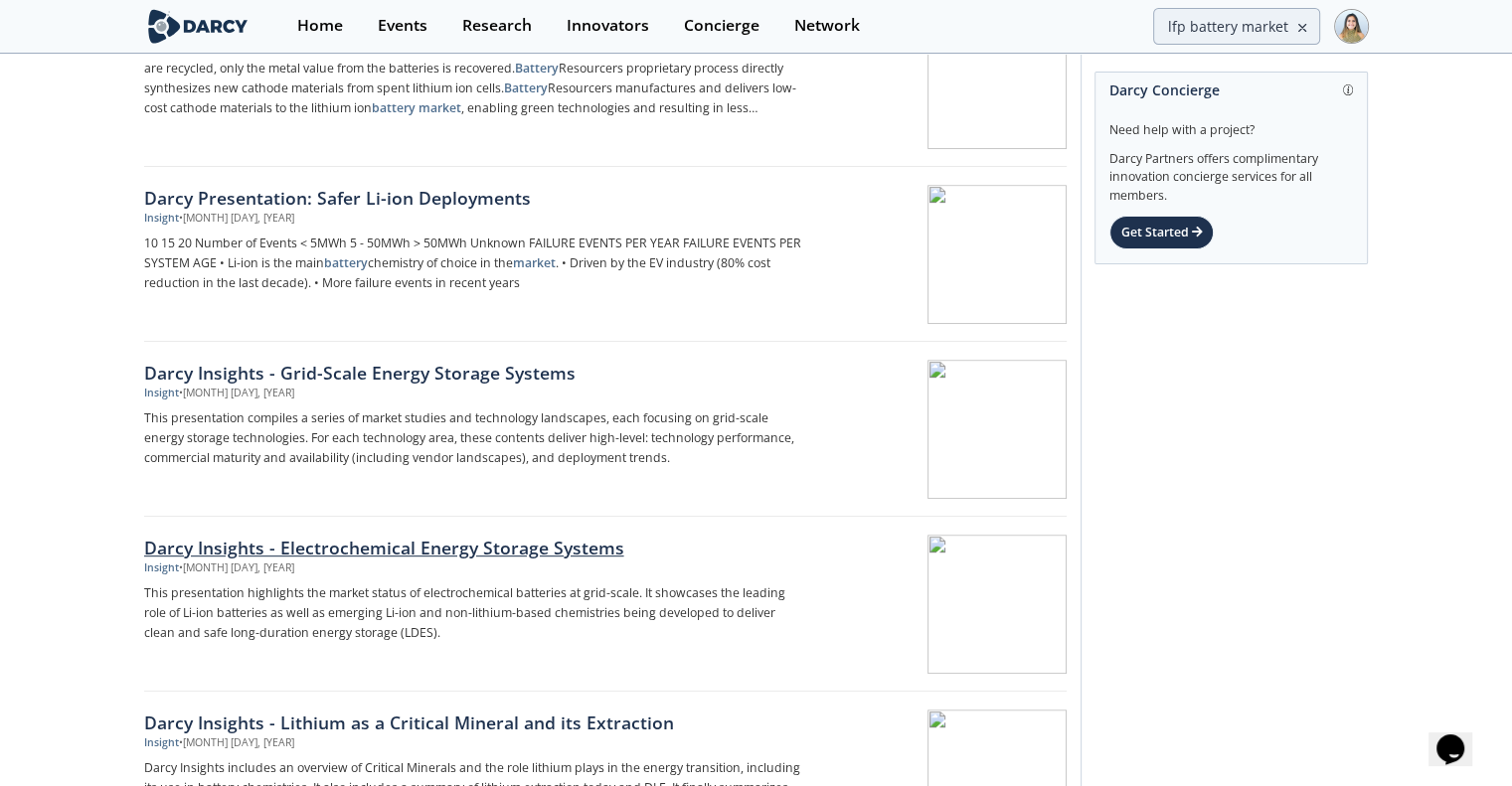 click on "Darcy Insights - Electrochemical Energy Storage Systems" at bounding box center (473, 548) 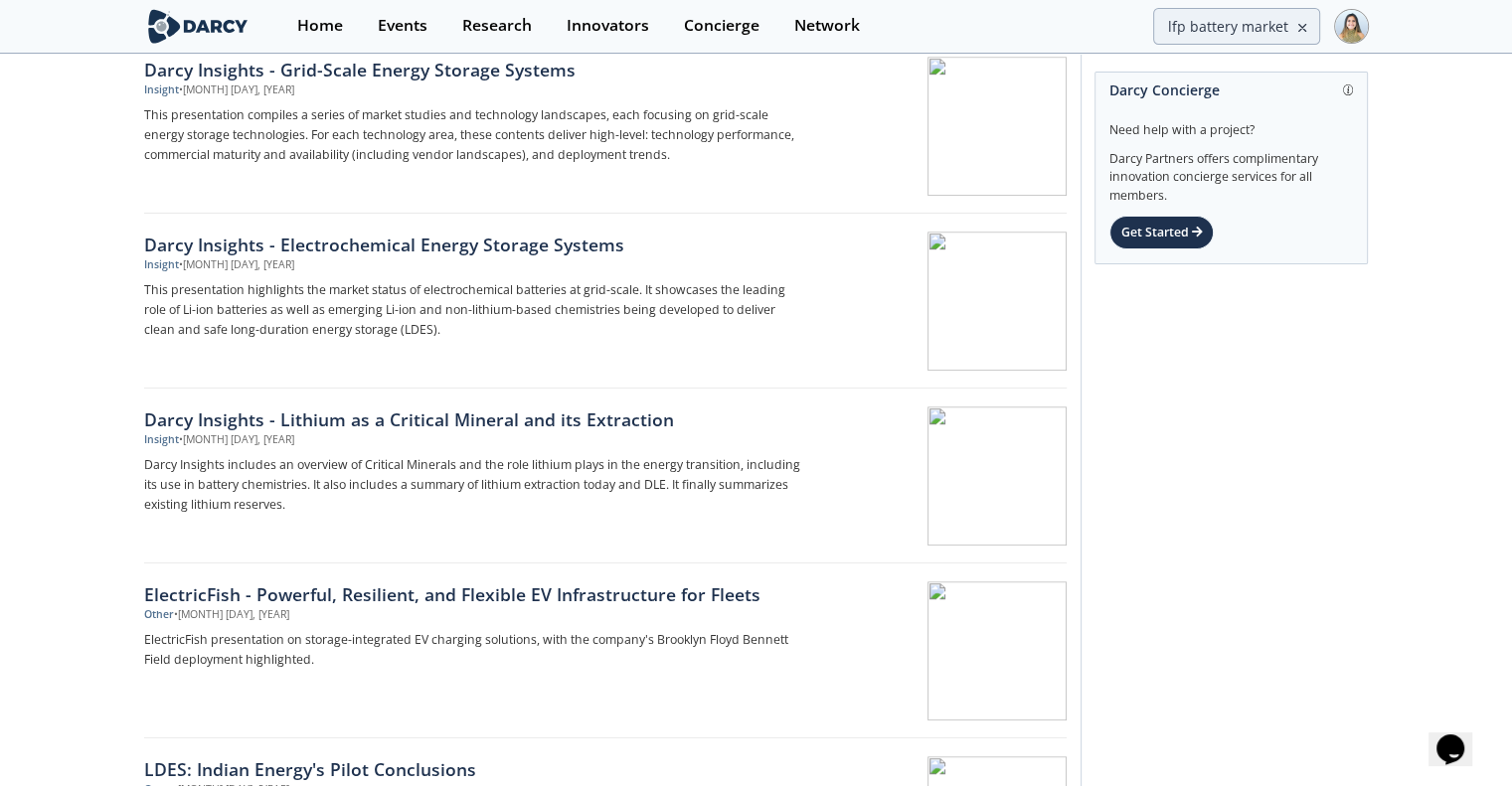 scroll, scrollTop: 1136, scrollLeft: 0, axis: vertical 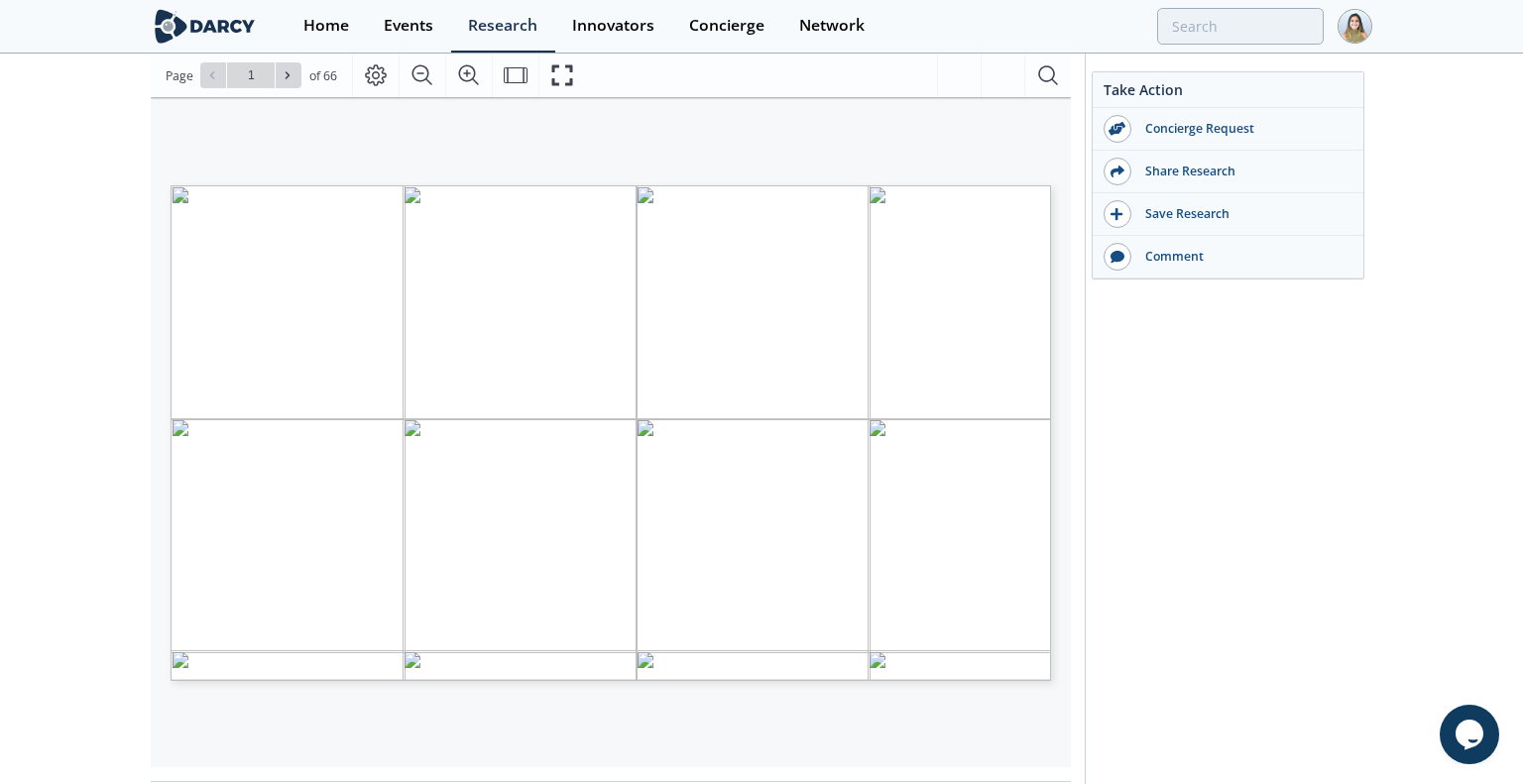 type on "2" 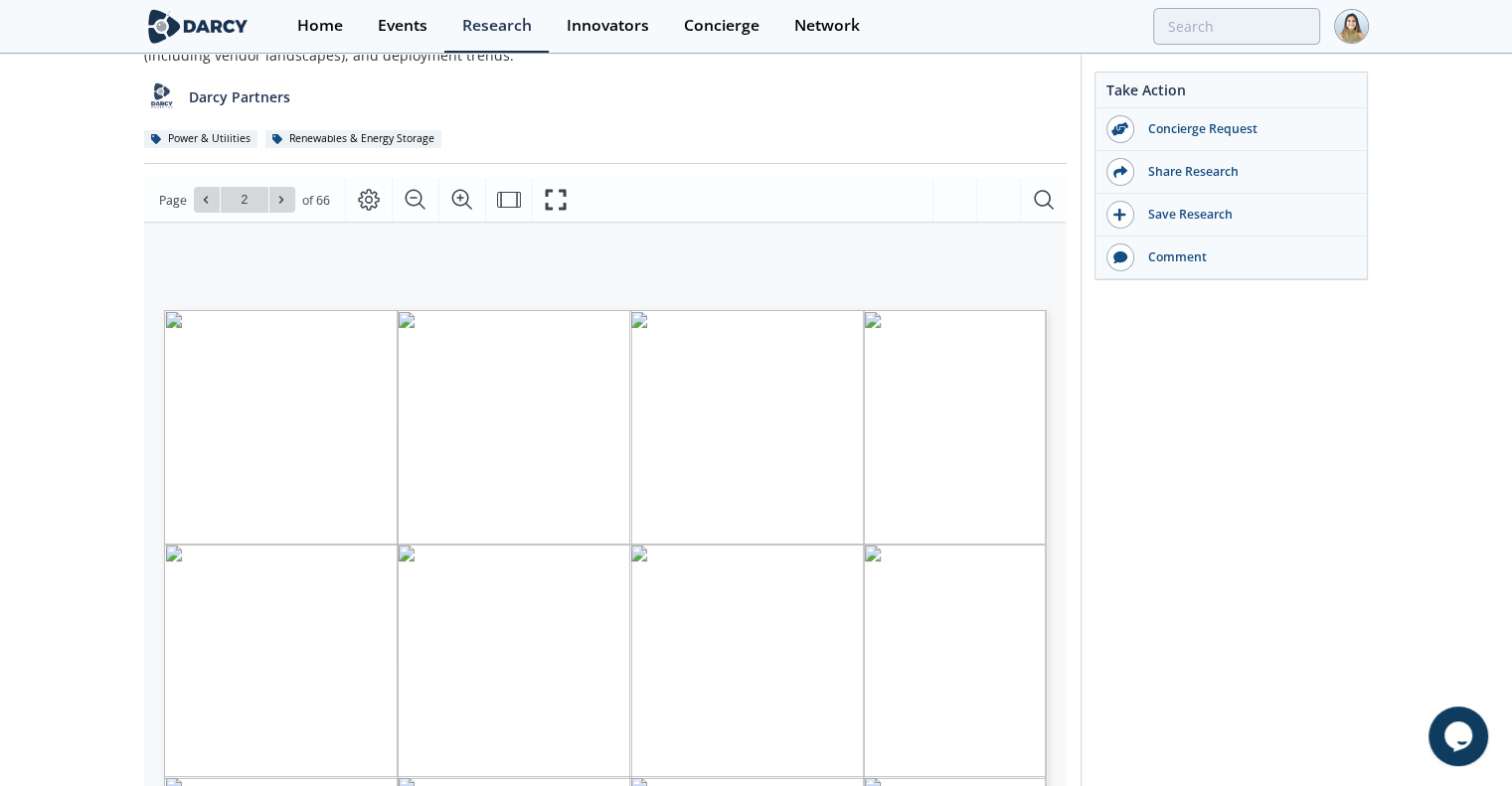 scroll, scrollTop: 171, scrollLeft: 0, axis: vertical 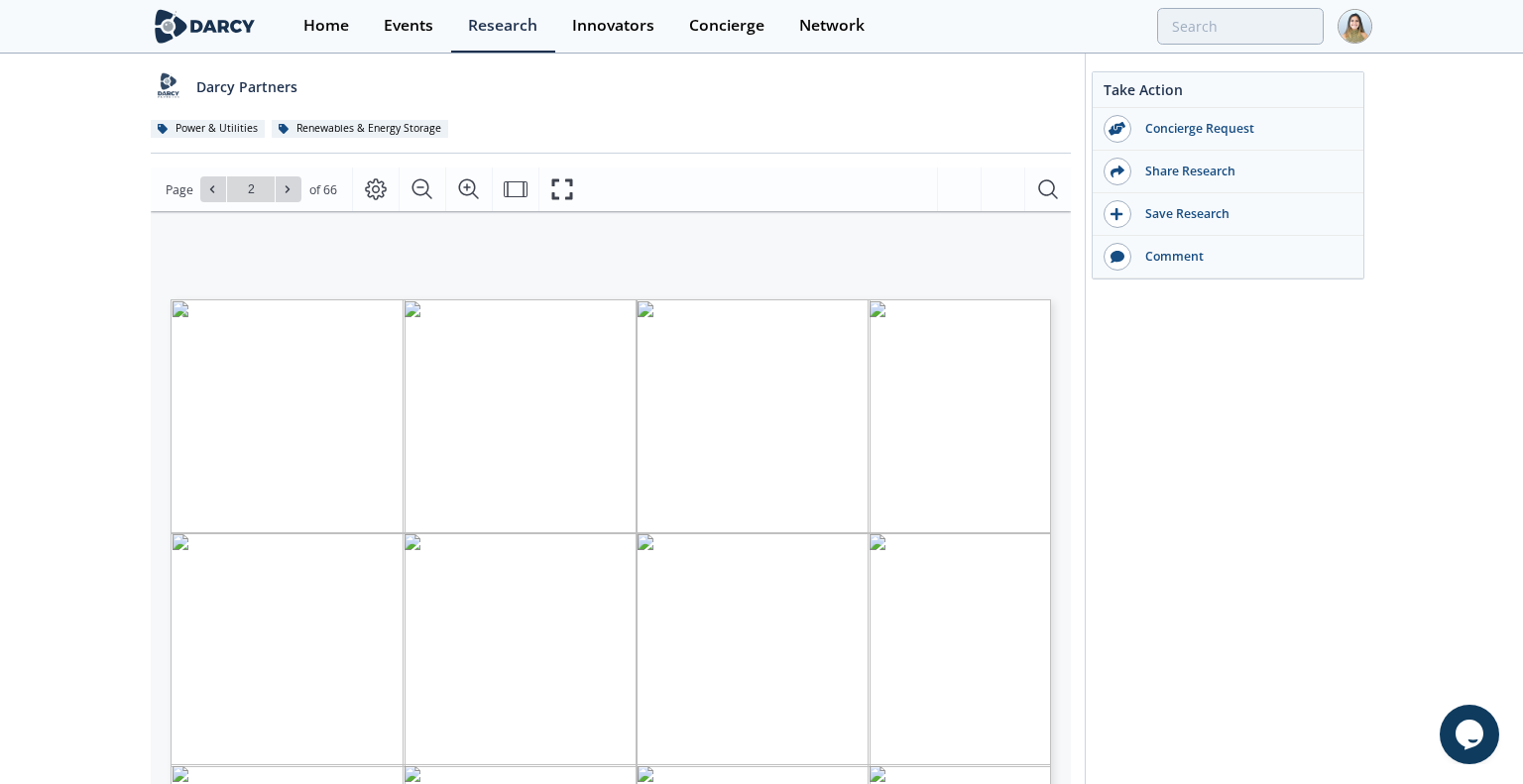 type on "3" 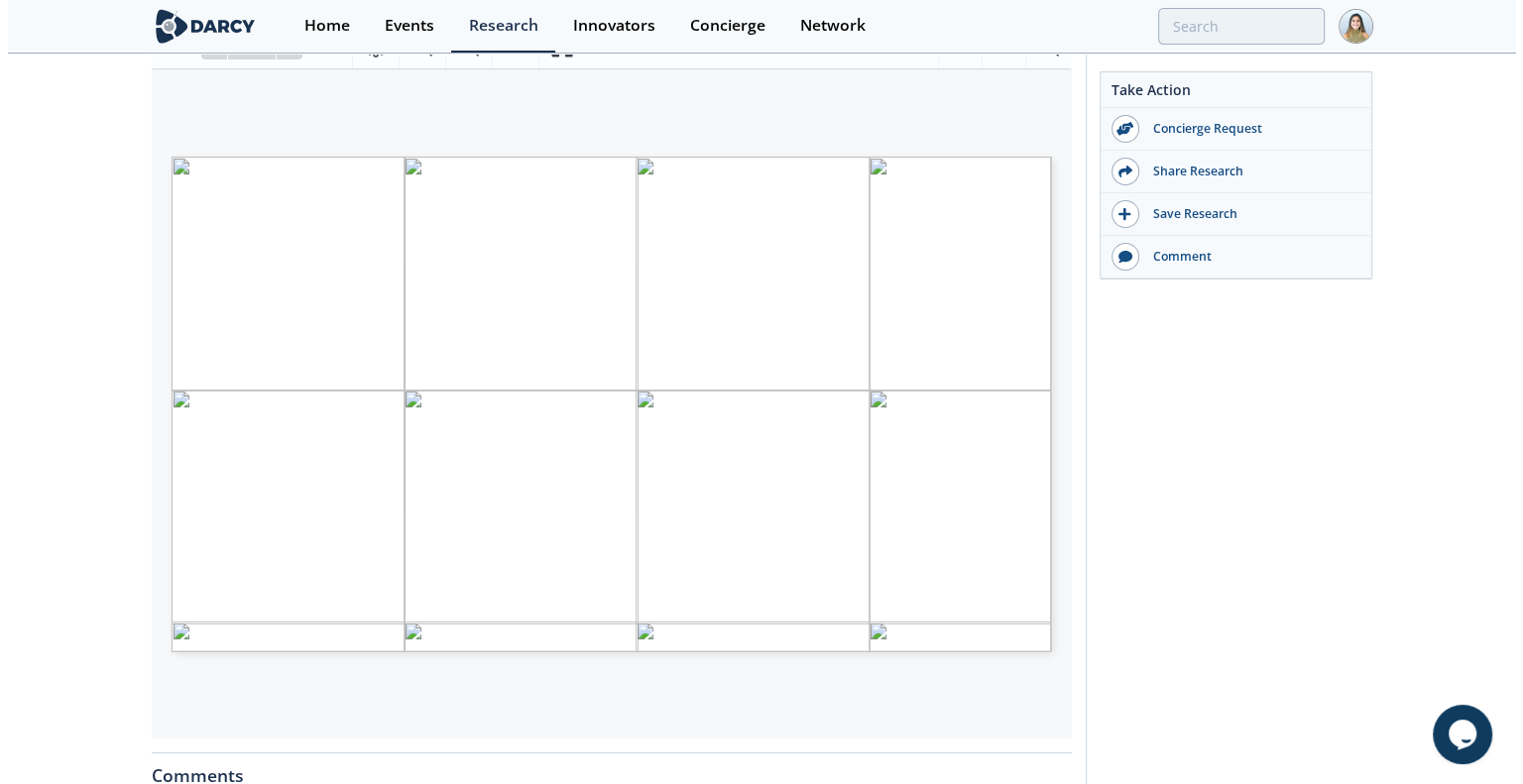scroll, scrollTop: 287, scrollLeft: 0, axis: vertical 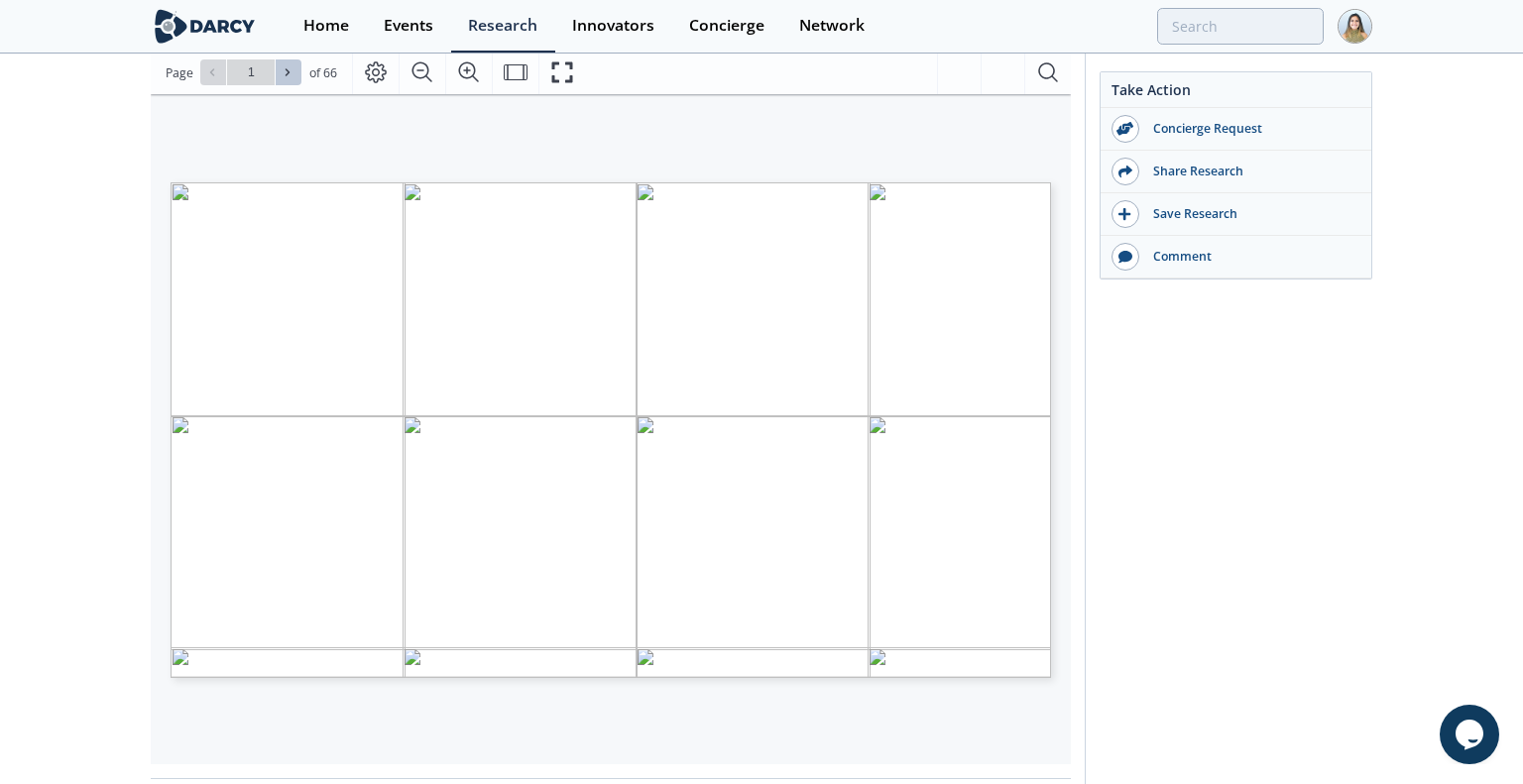 click 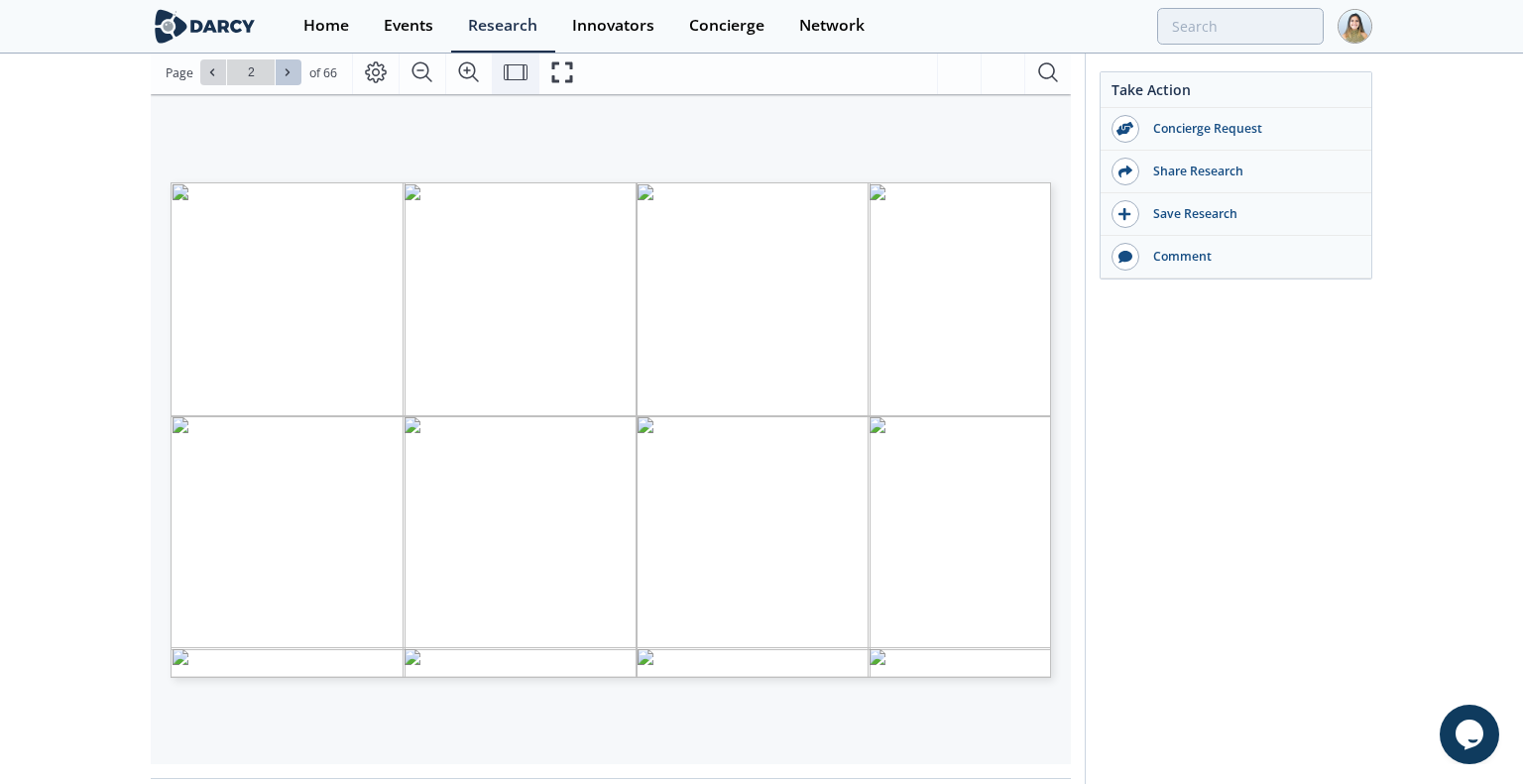 click 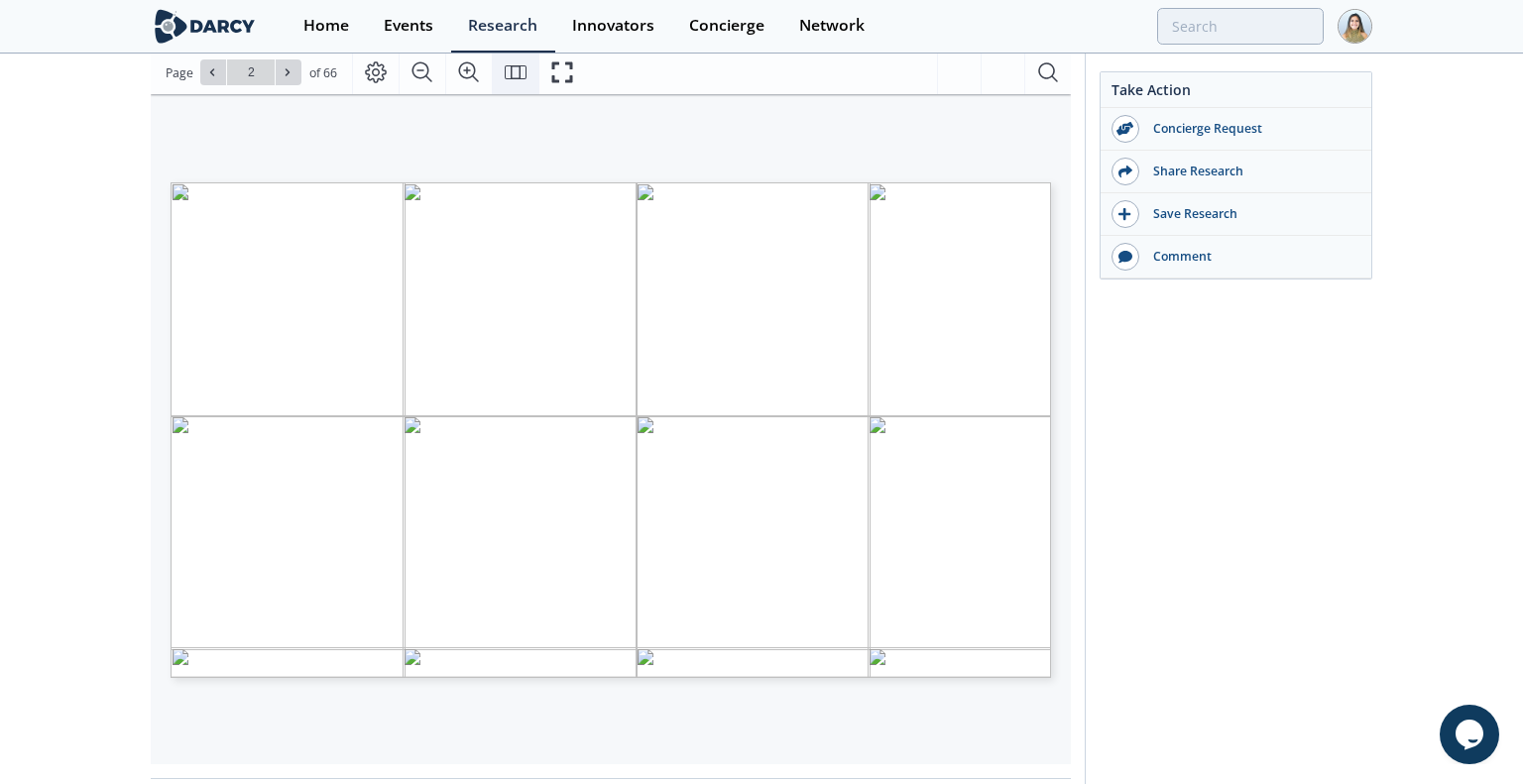 click 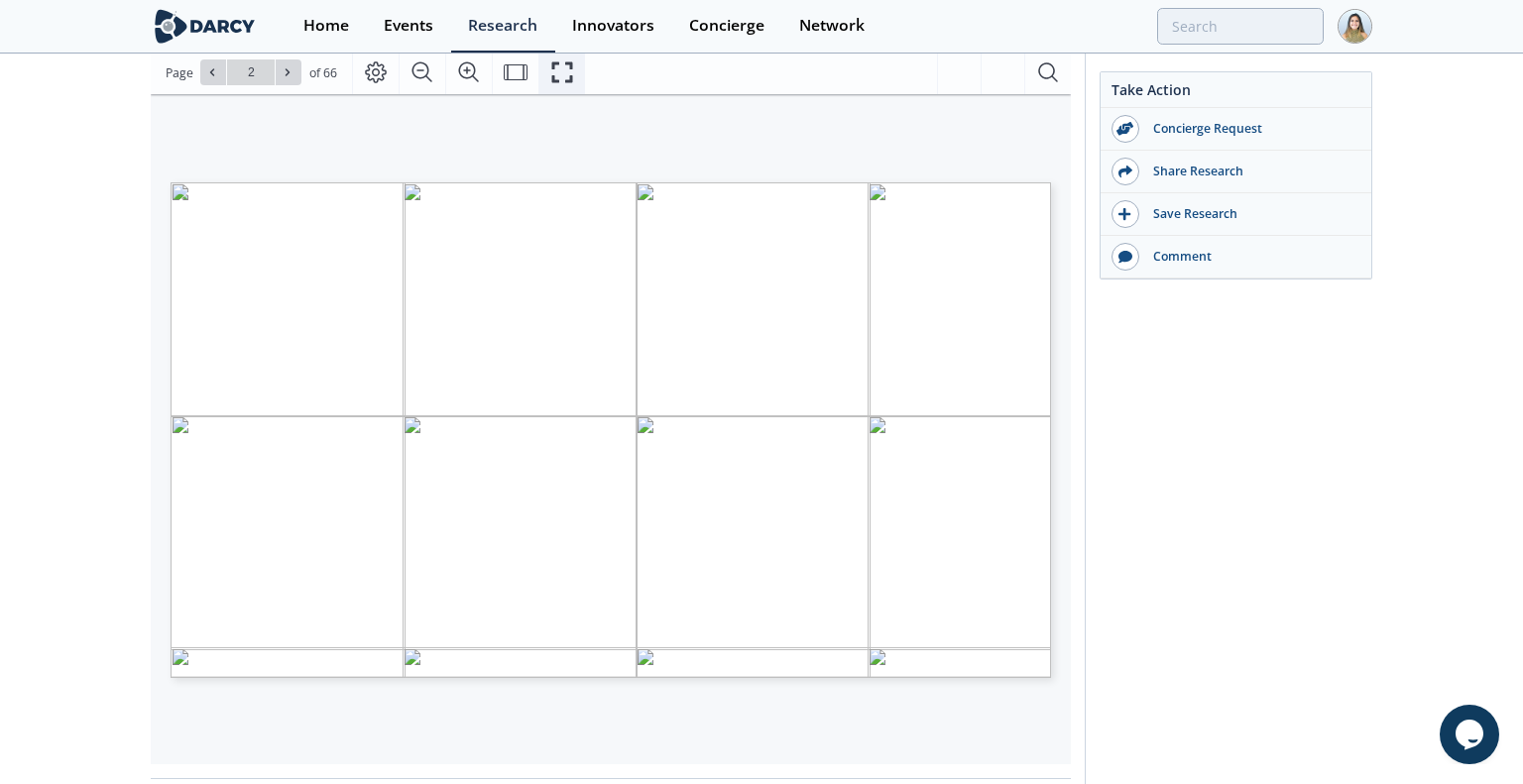 click 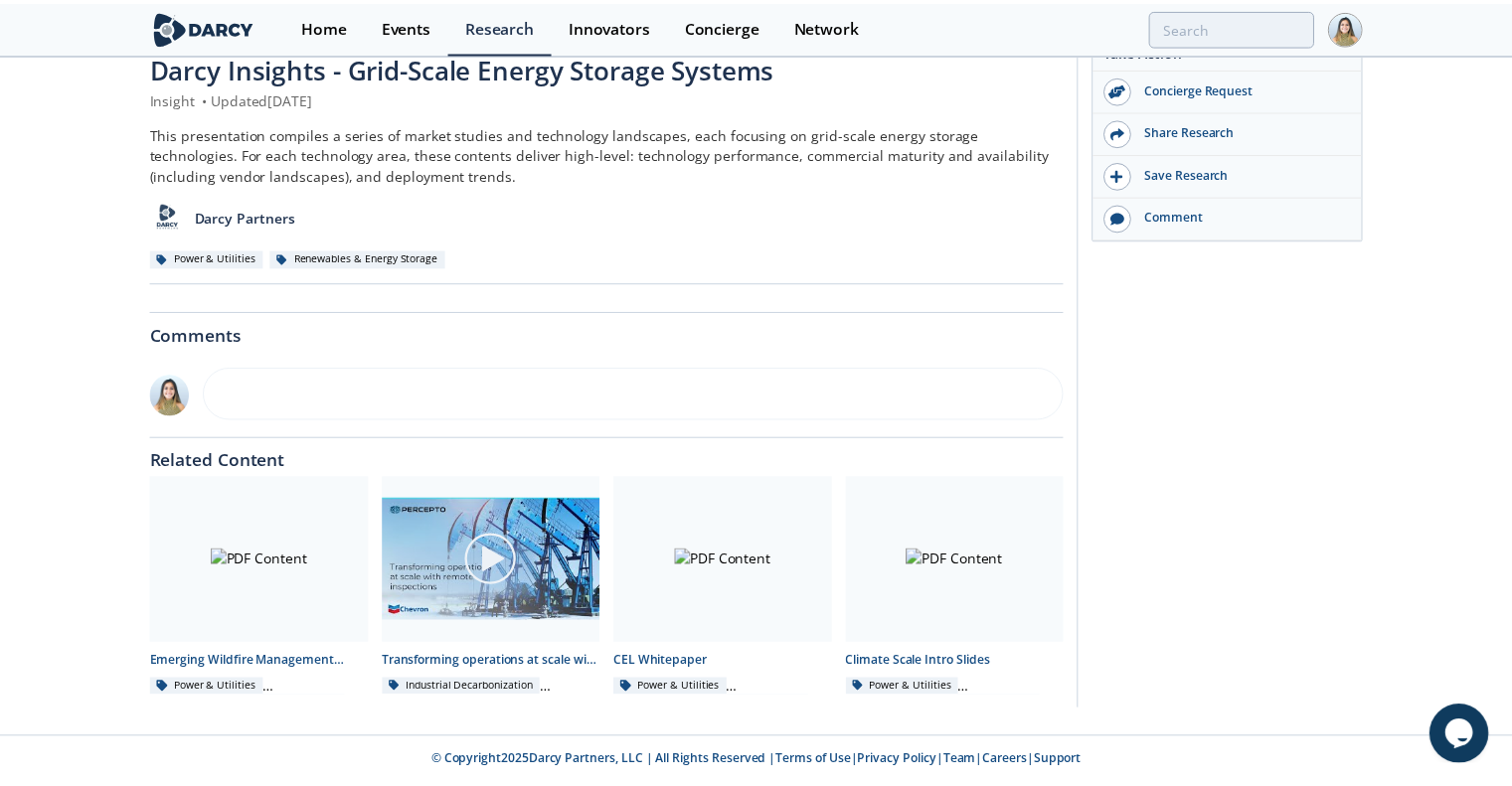 scroll, scrollTop: 0, scrollLeft: 0, axis: both 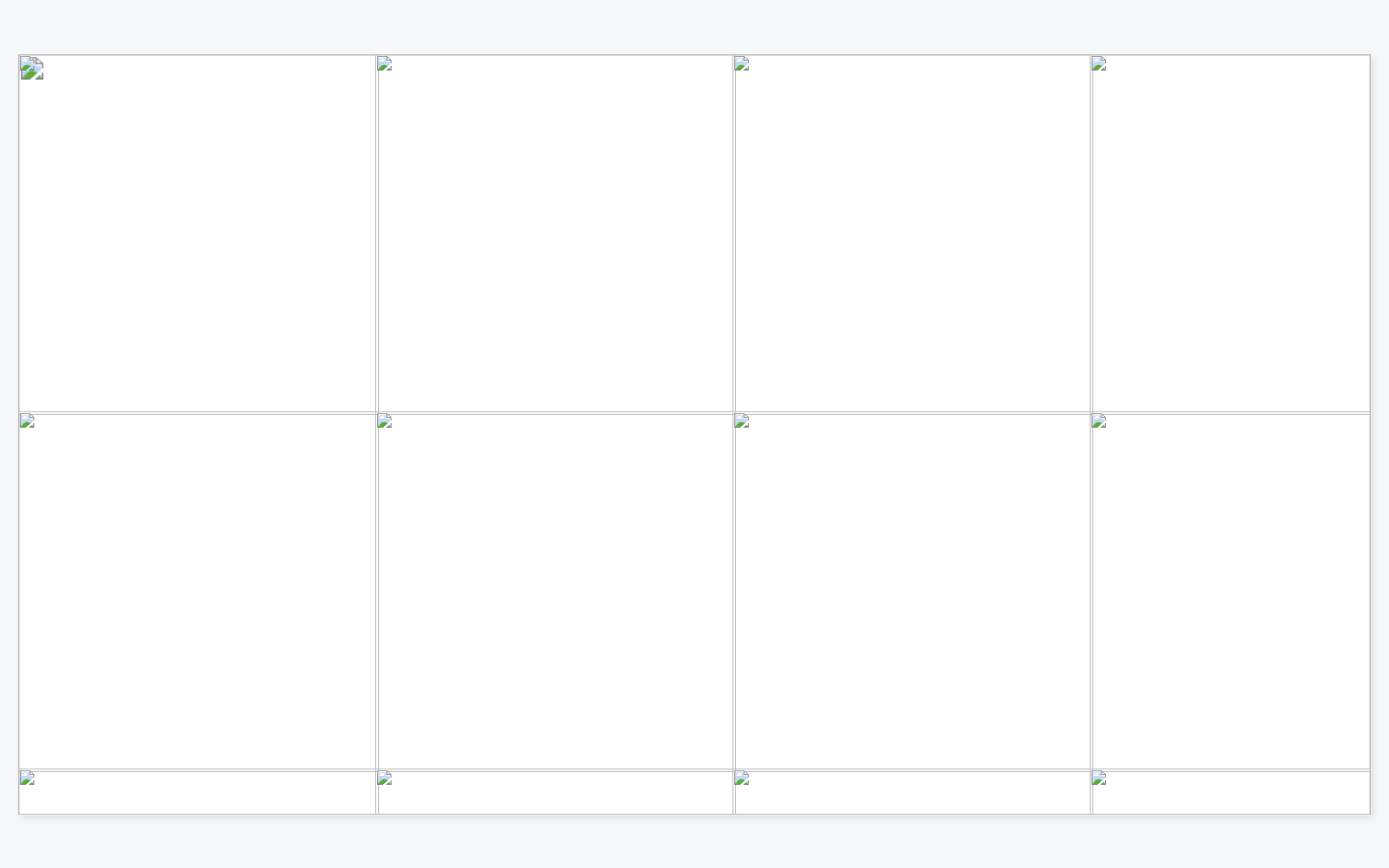 click on "ion Value Chain" at bounding box center [701, 399] 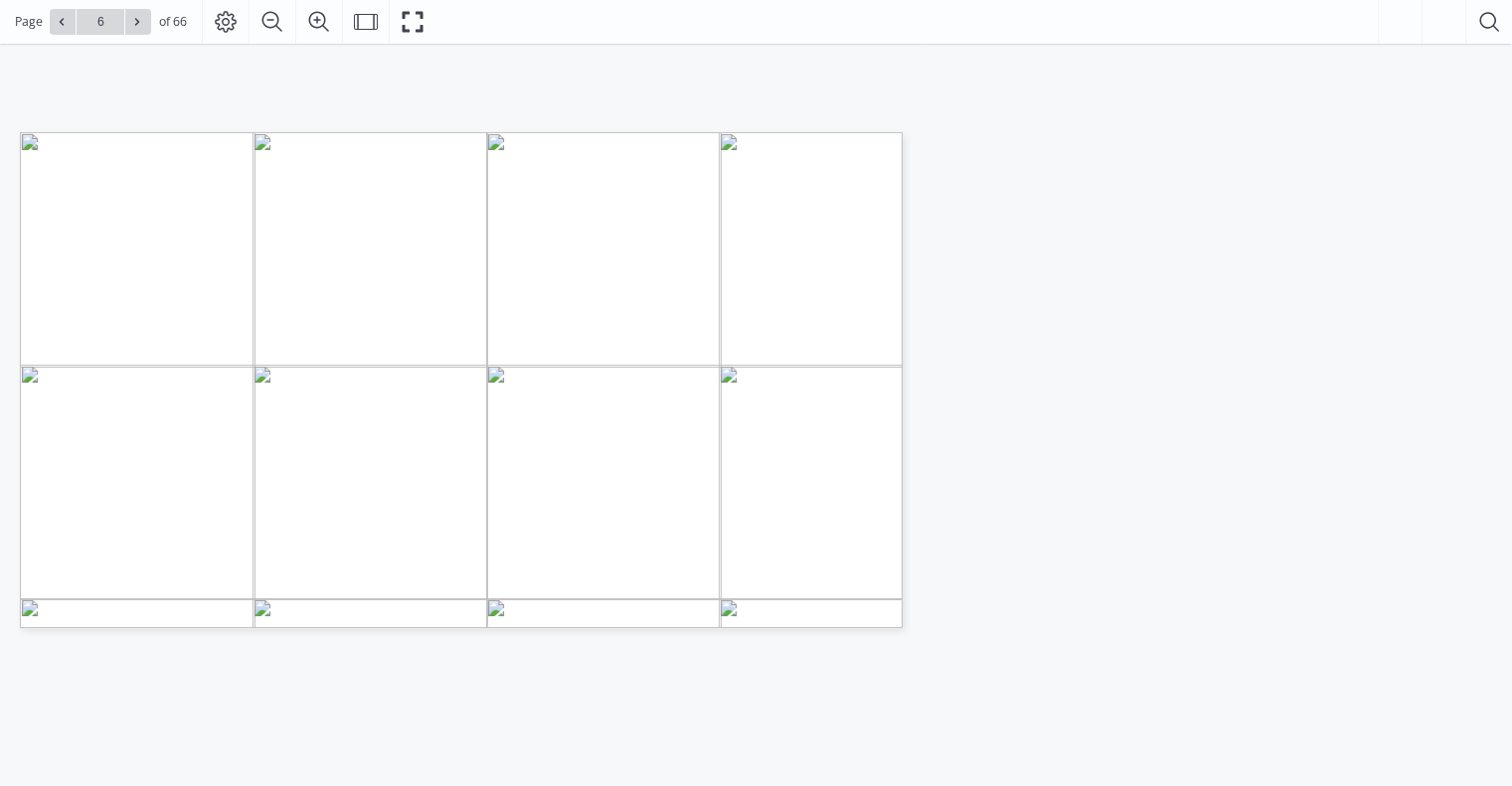 scroll, scrollTop: 234, scrollLeft: 0, axis: vertical 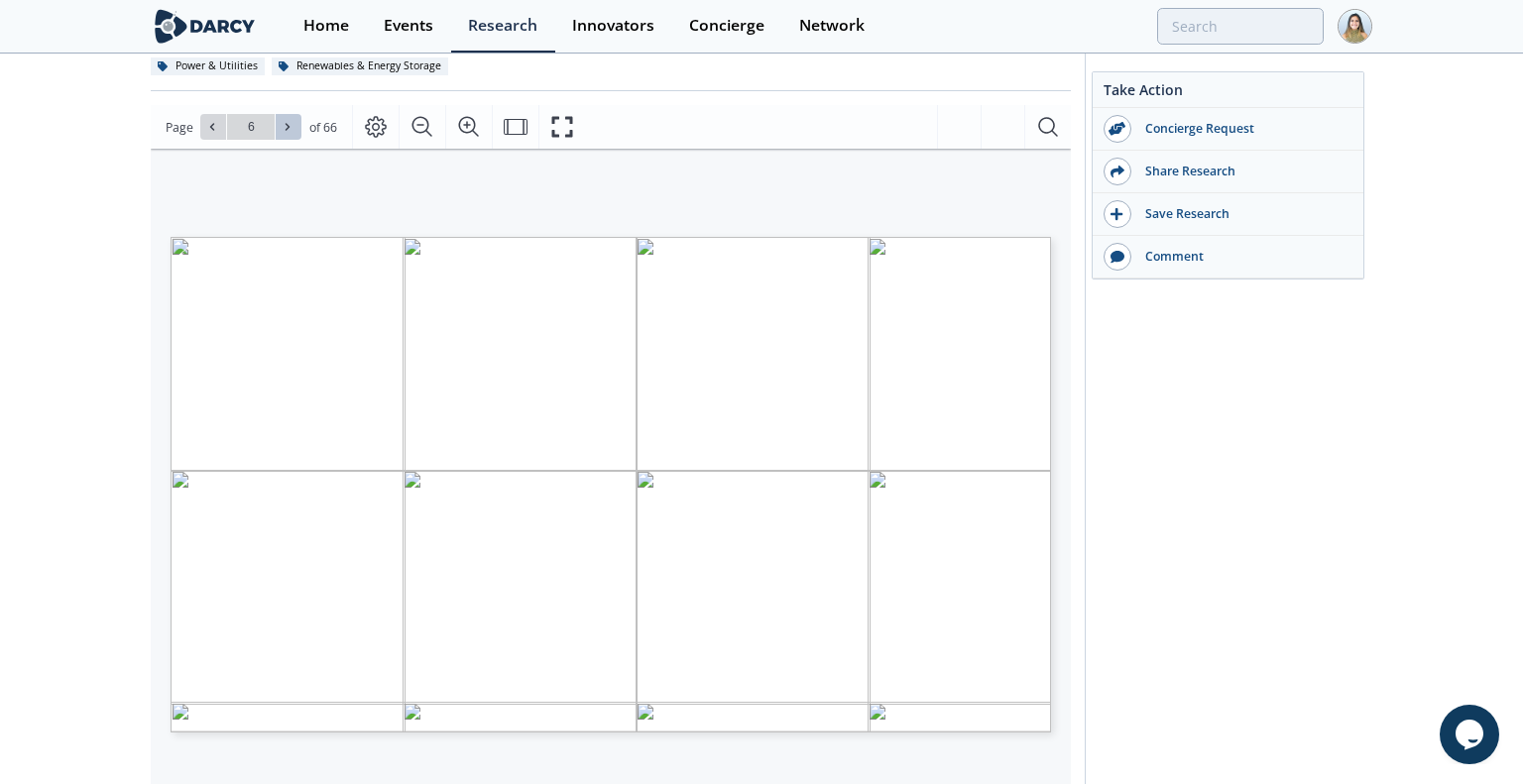 click at bounding box center (289, 127) 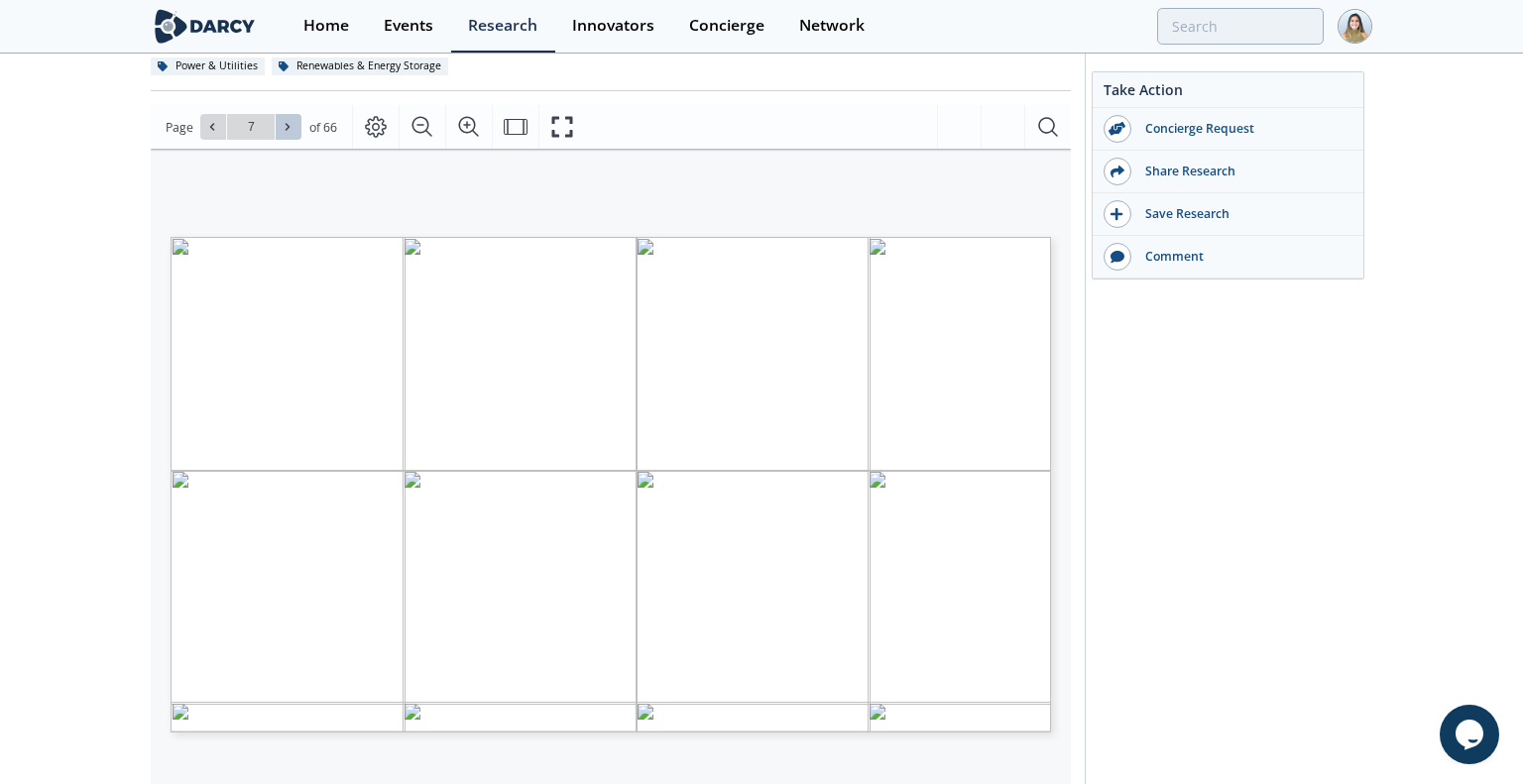click at bounding box center (289, 127) 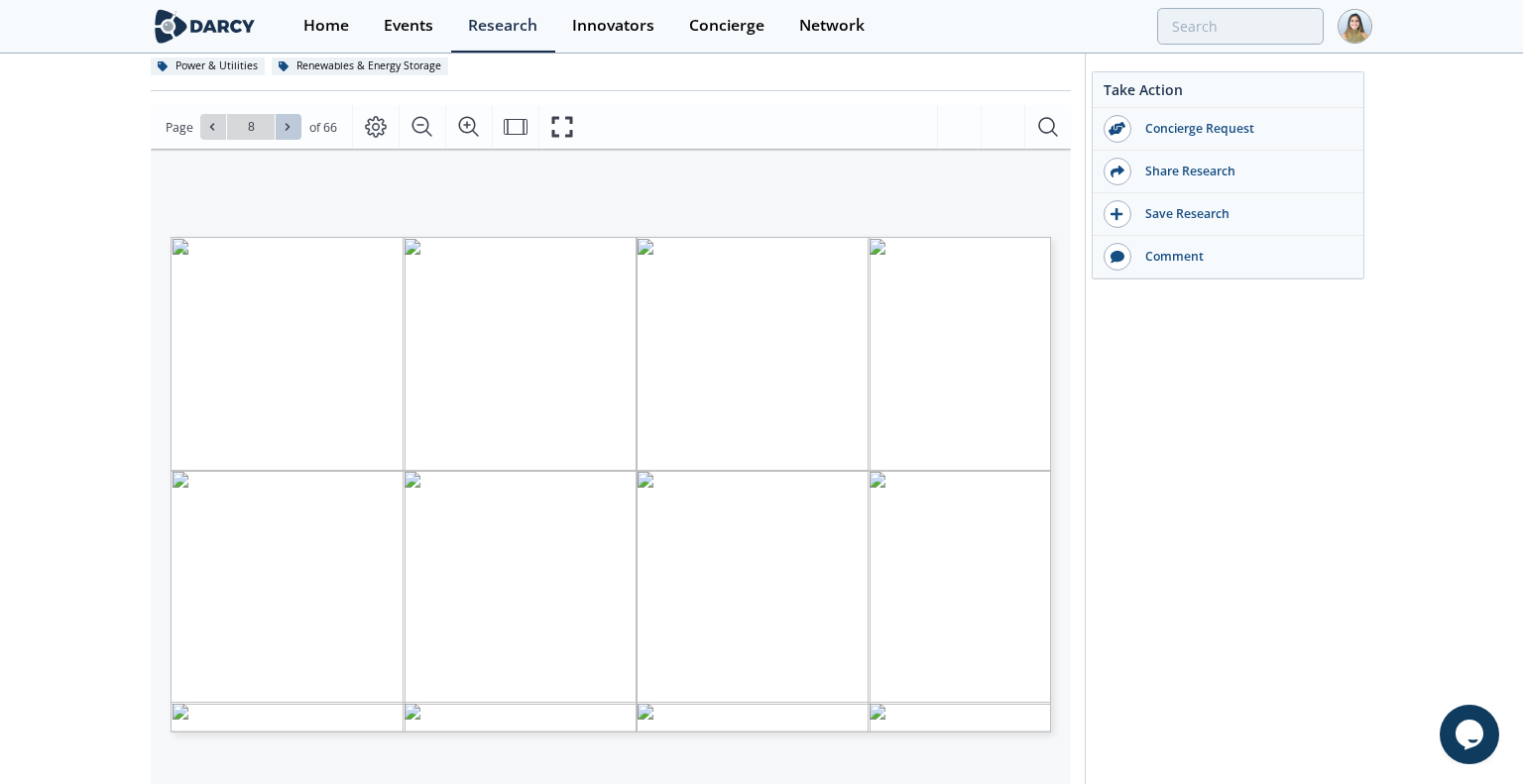 click at bounding box center (289, 127) 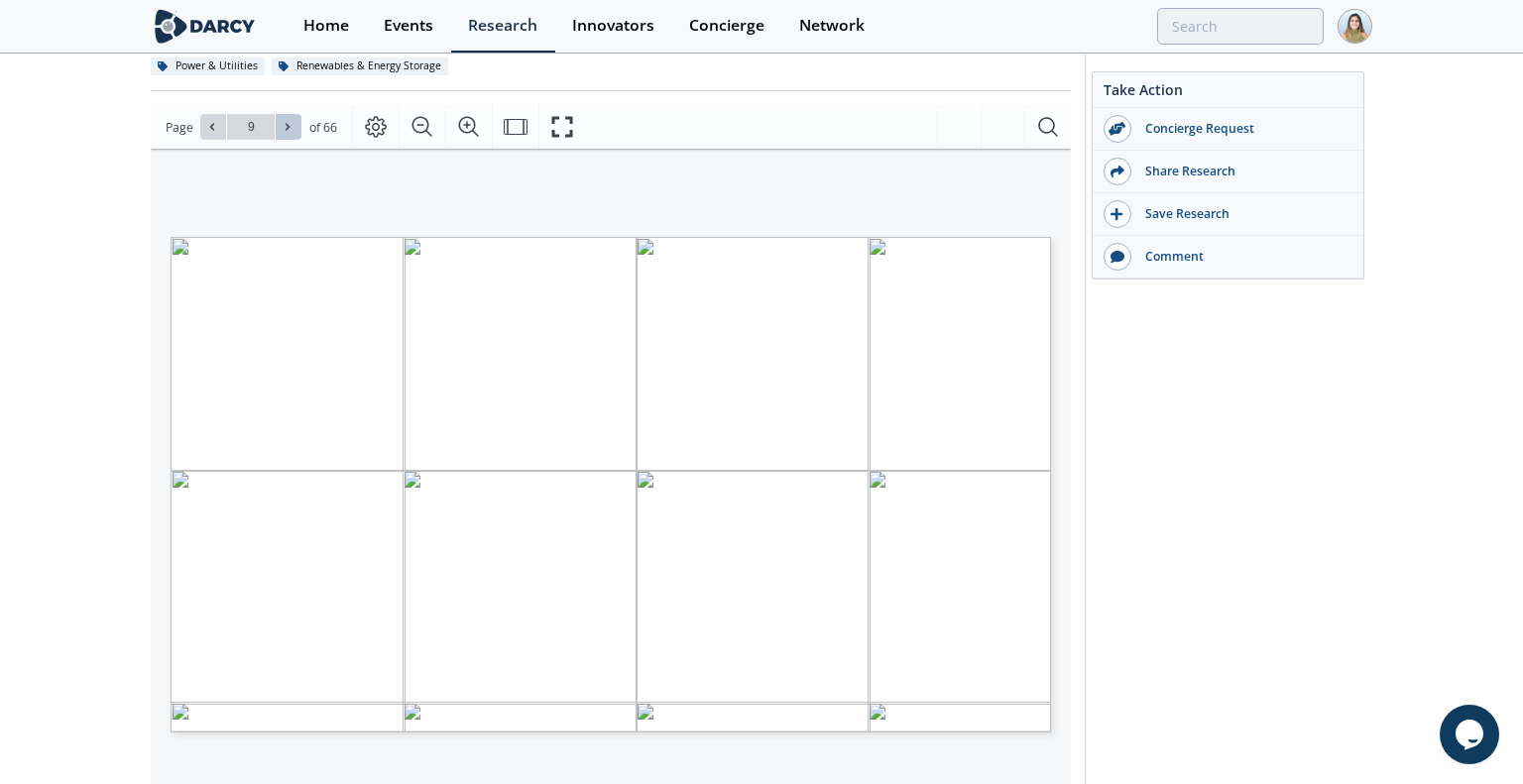 click at bounding box center [289, 127] 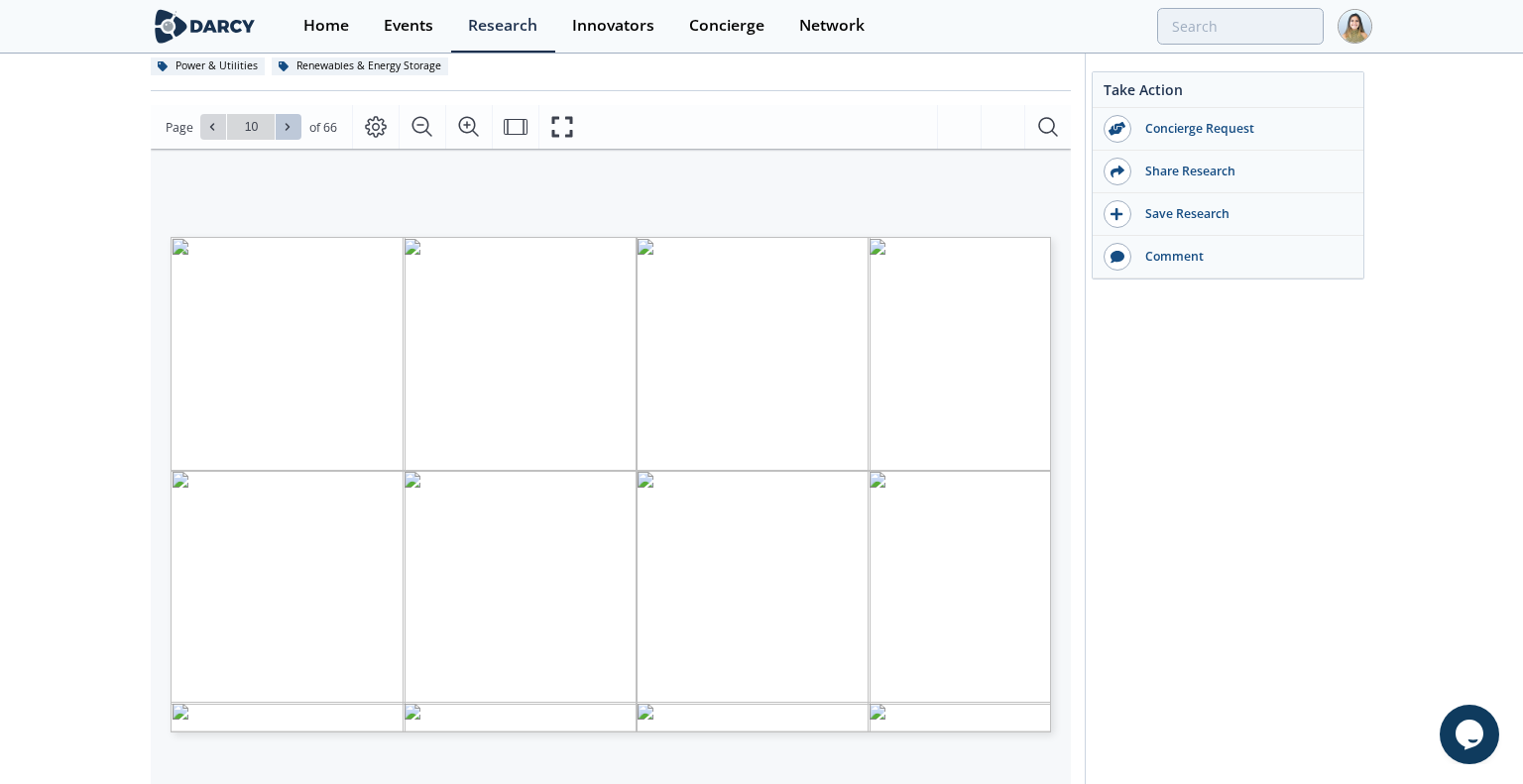 click at bounding box center (289, 127) 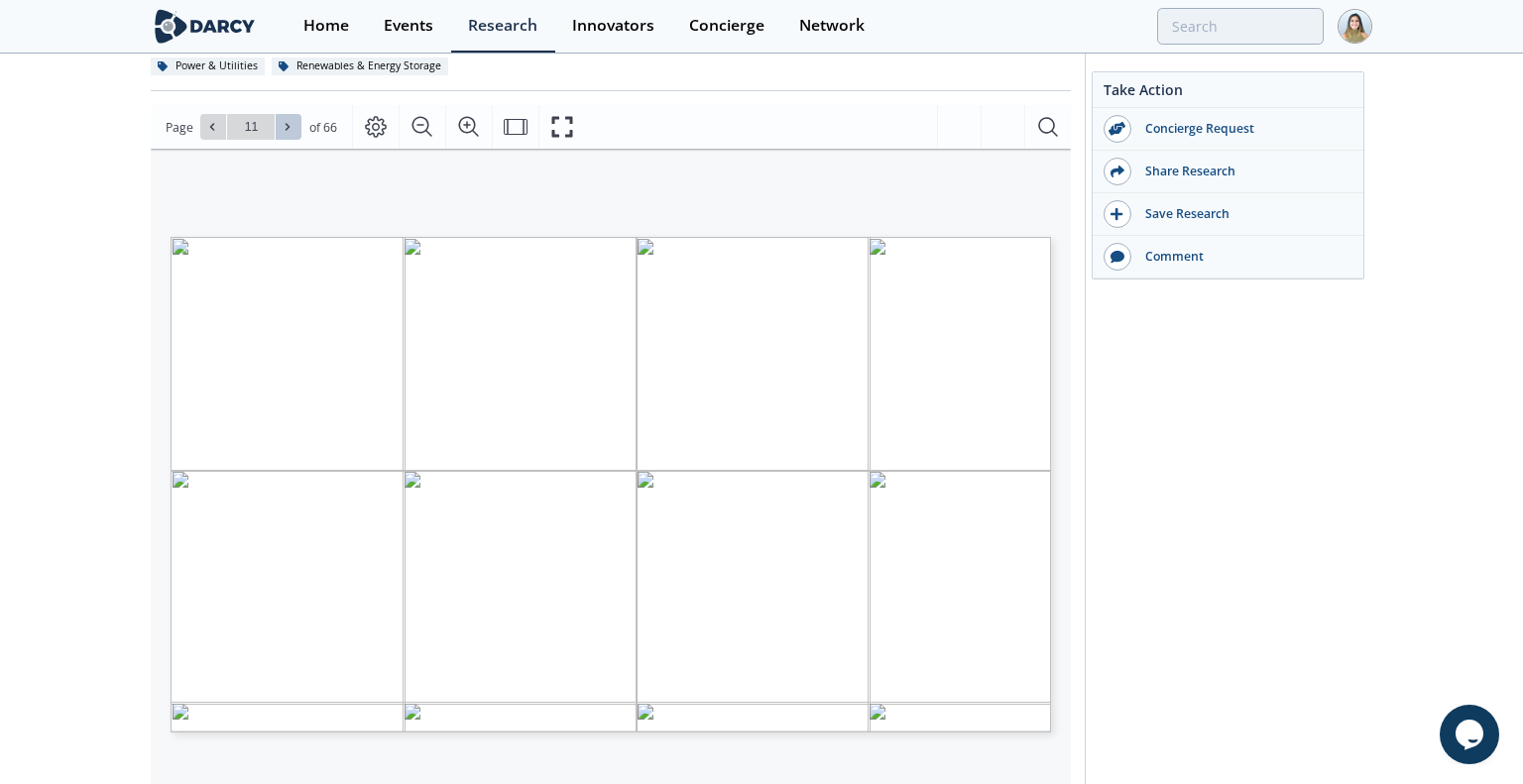 click at bounding box center (289, 127) 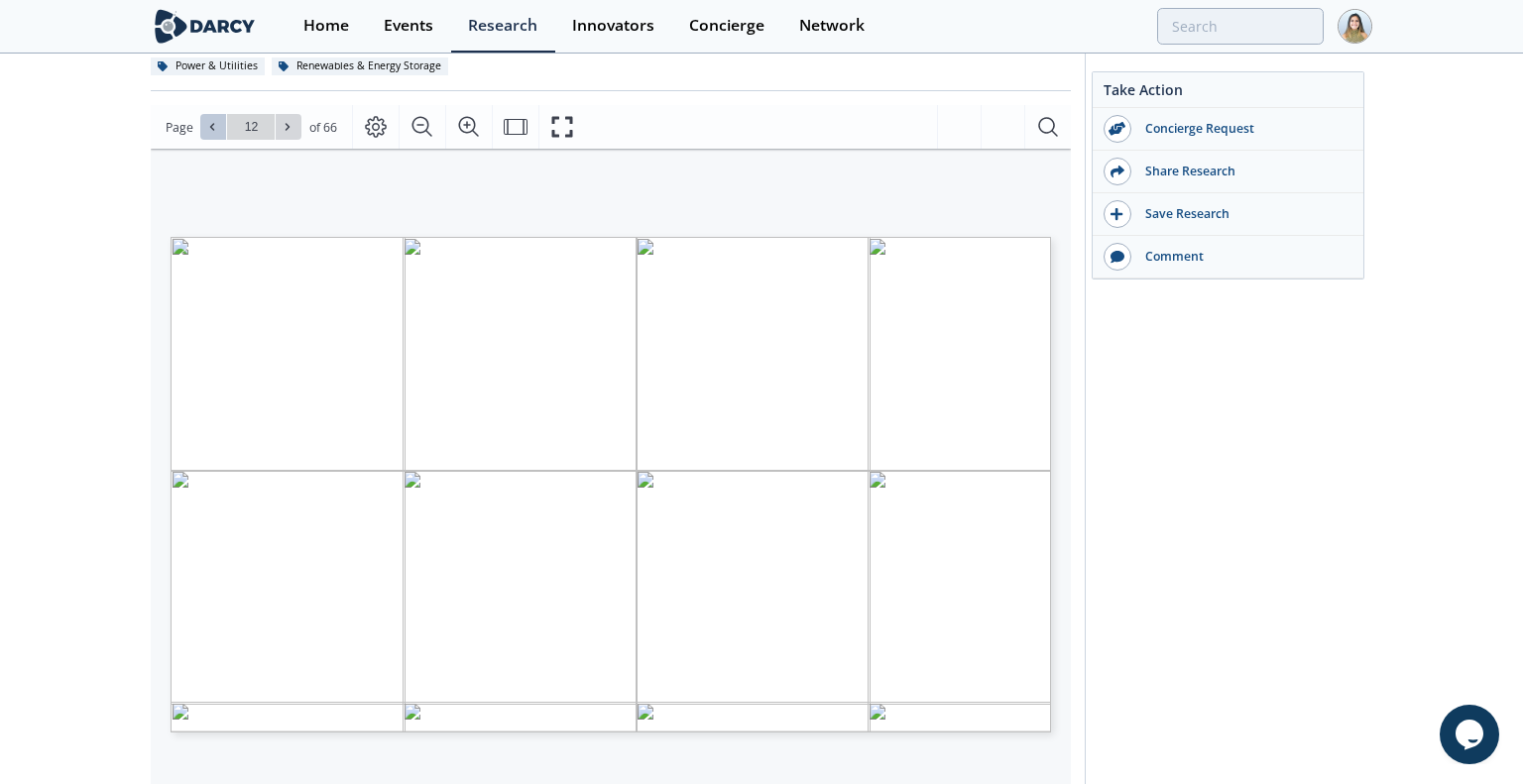click 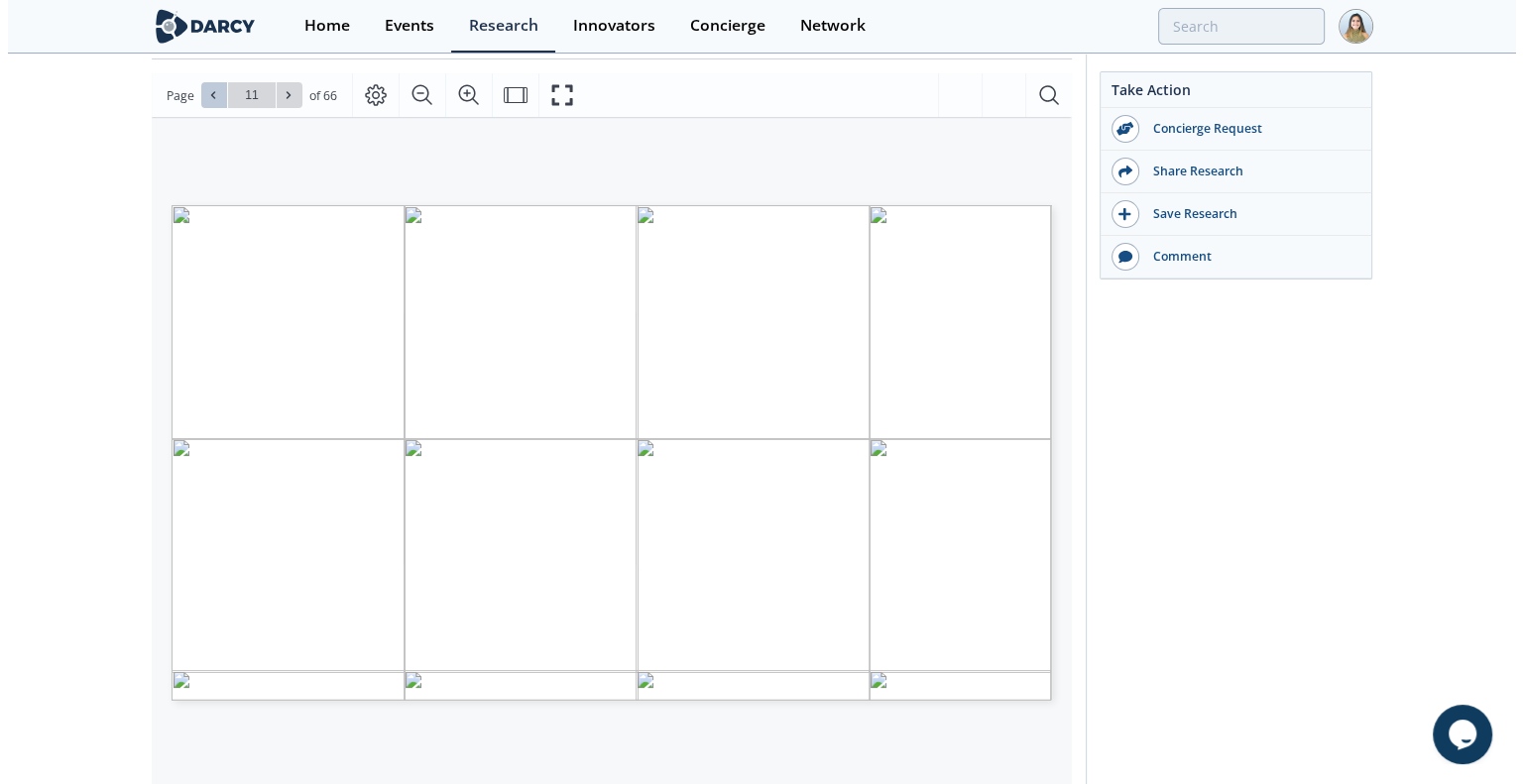 scroll, scrollTop: 281, scrollLeft: 0, axis: vertical 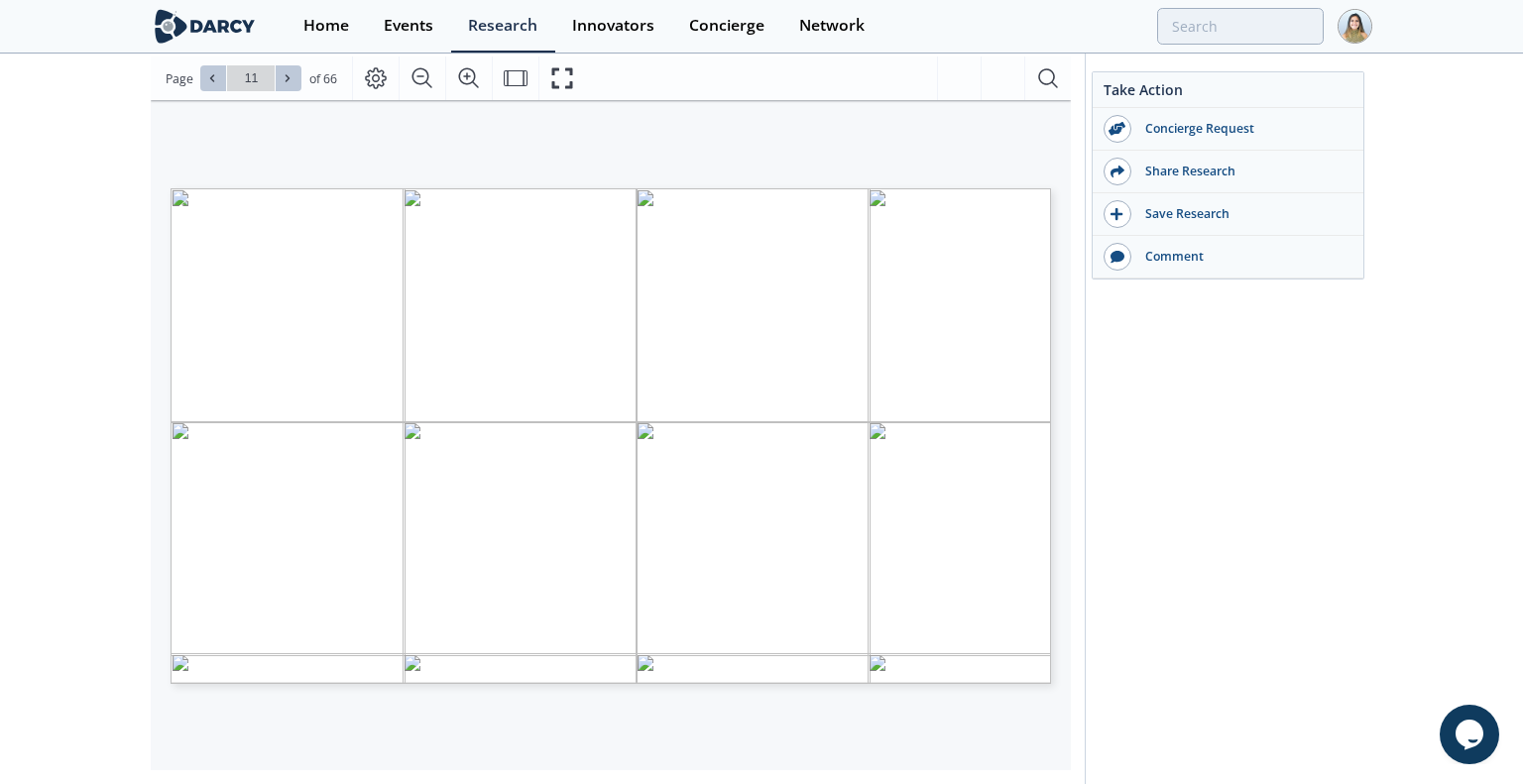 click 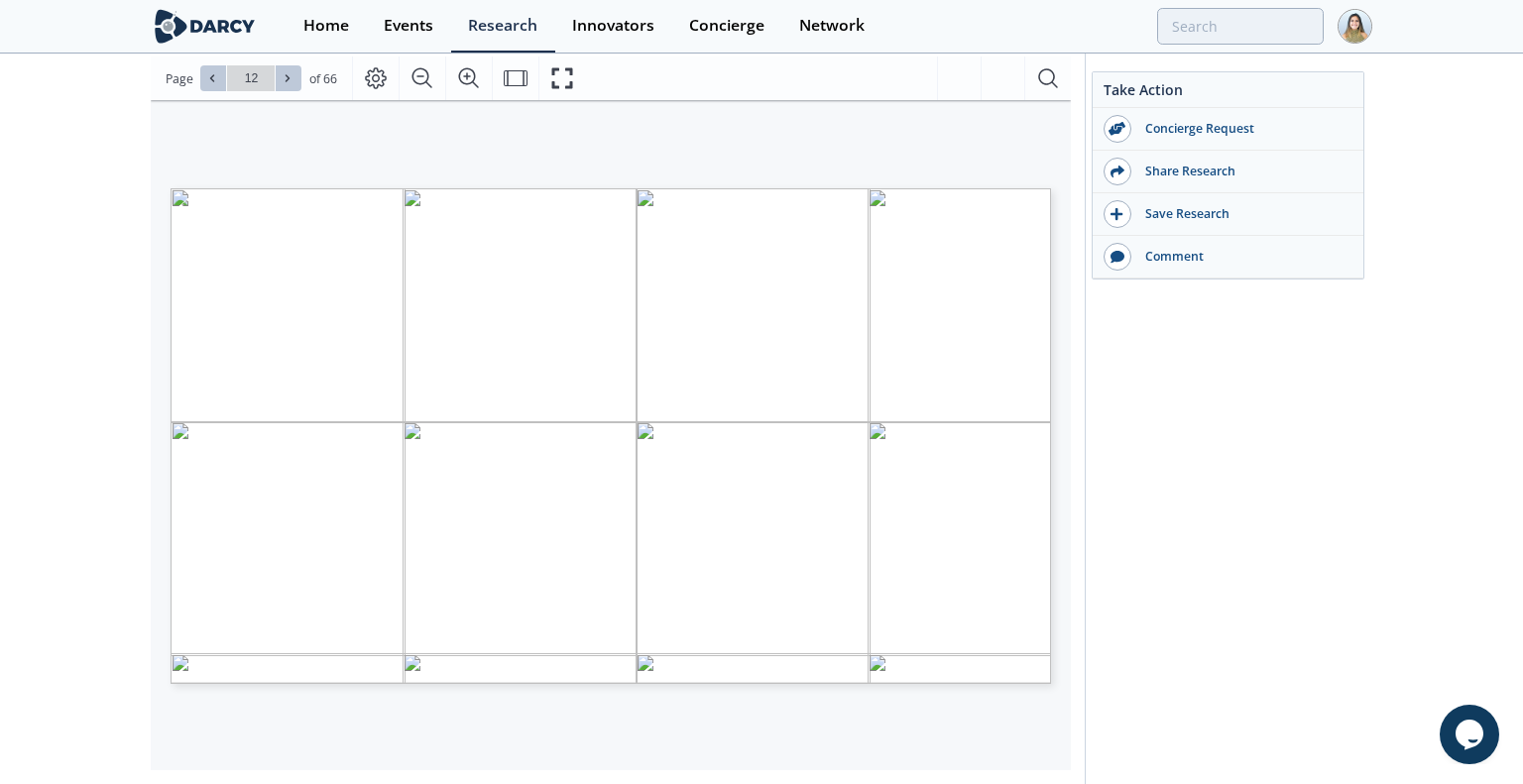 click 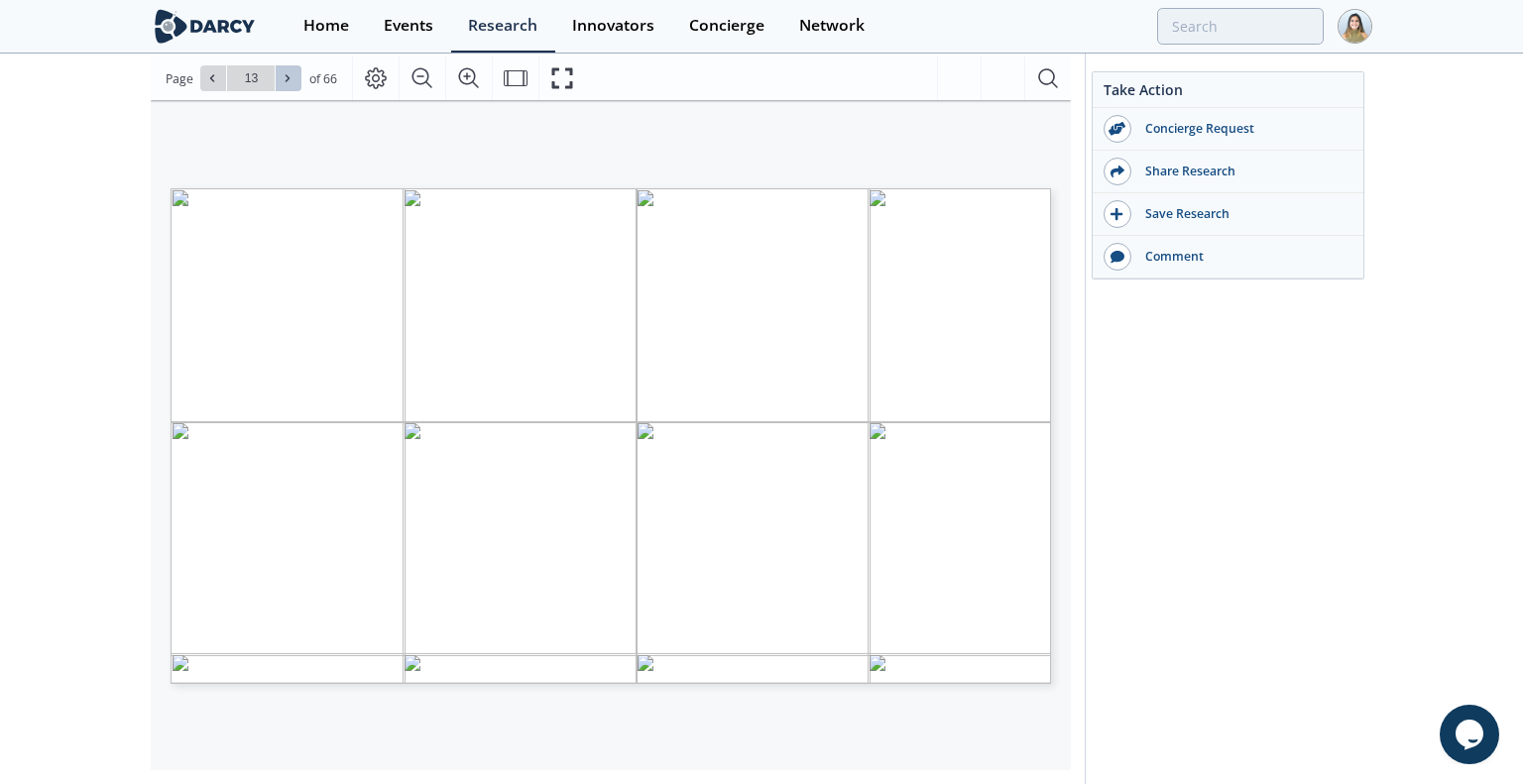 click 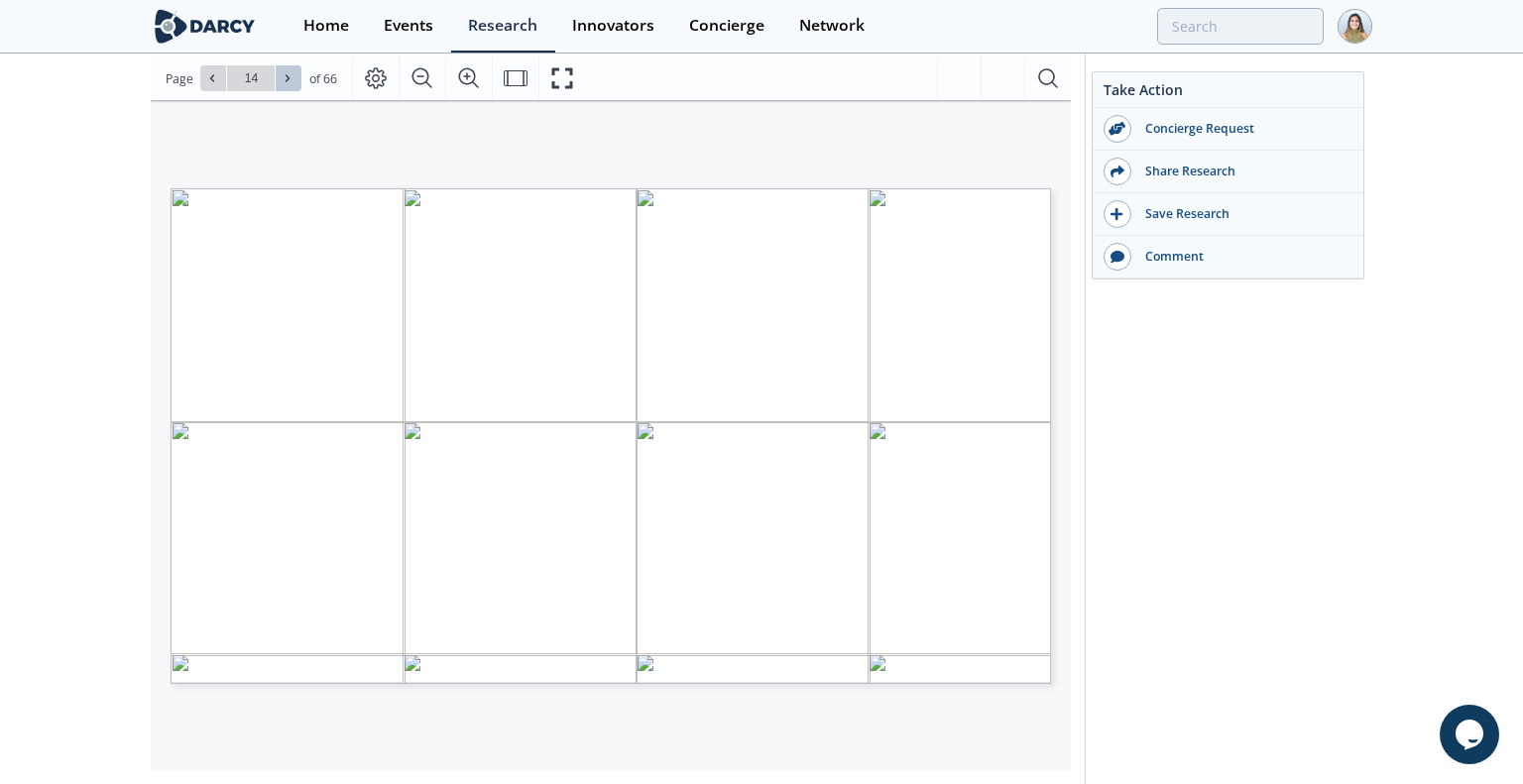 click 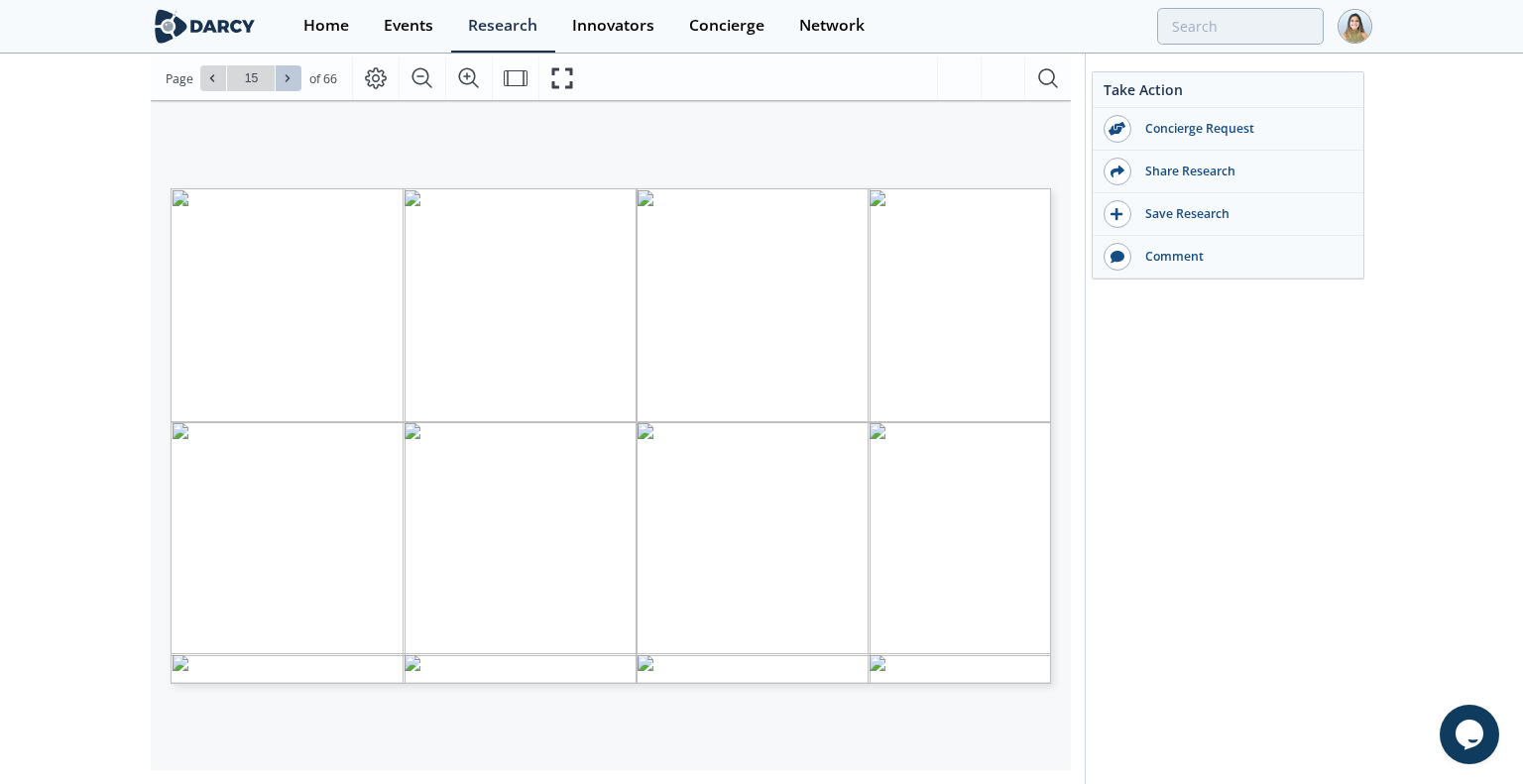 click 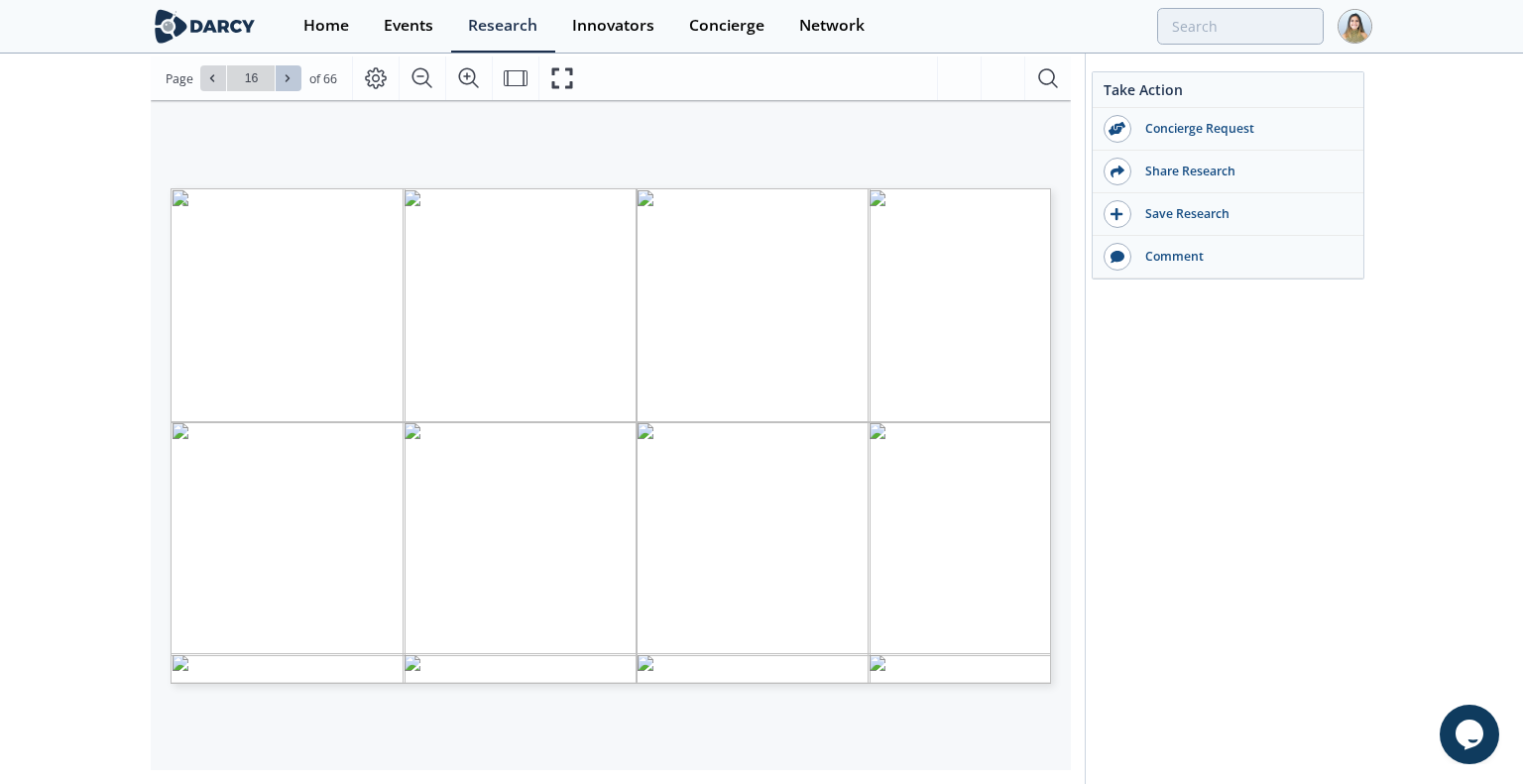 click 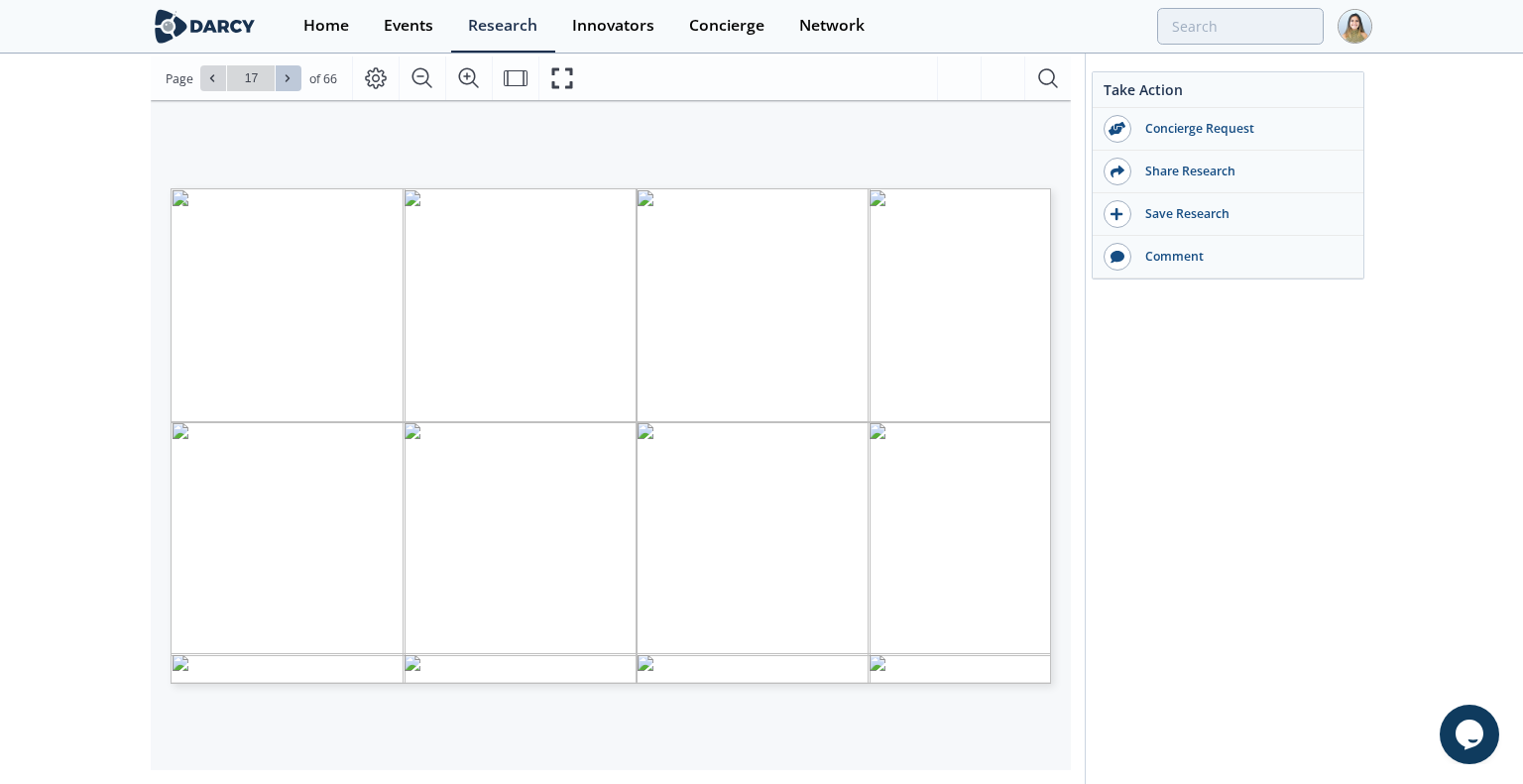 click 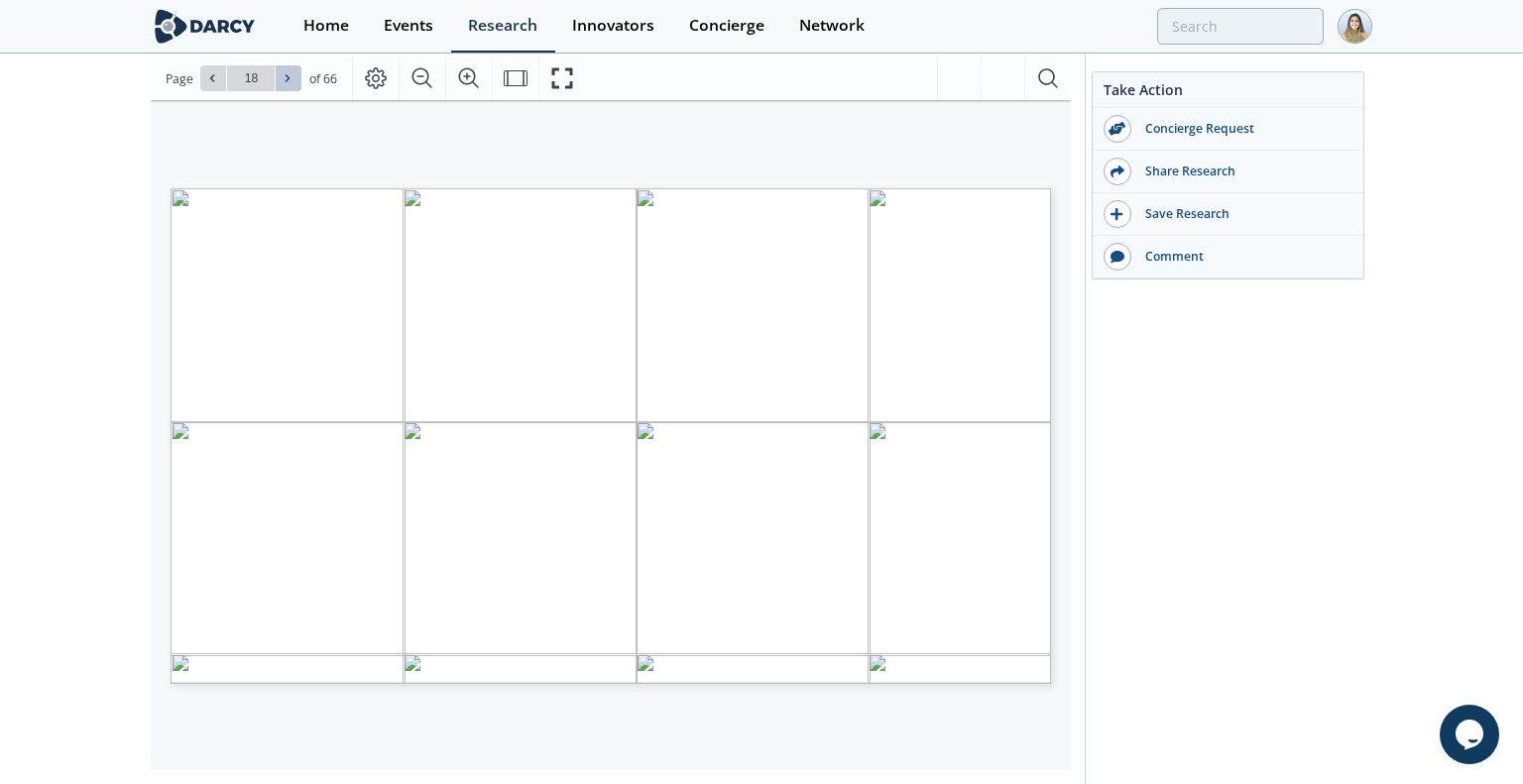 click 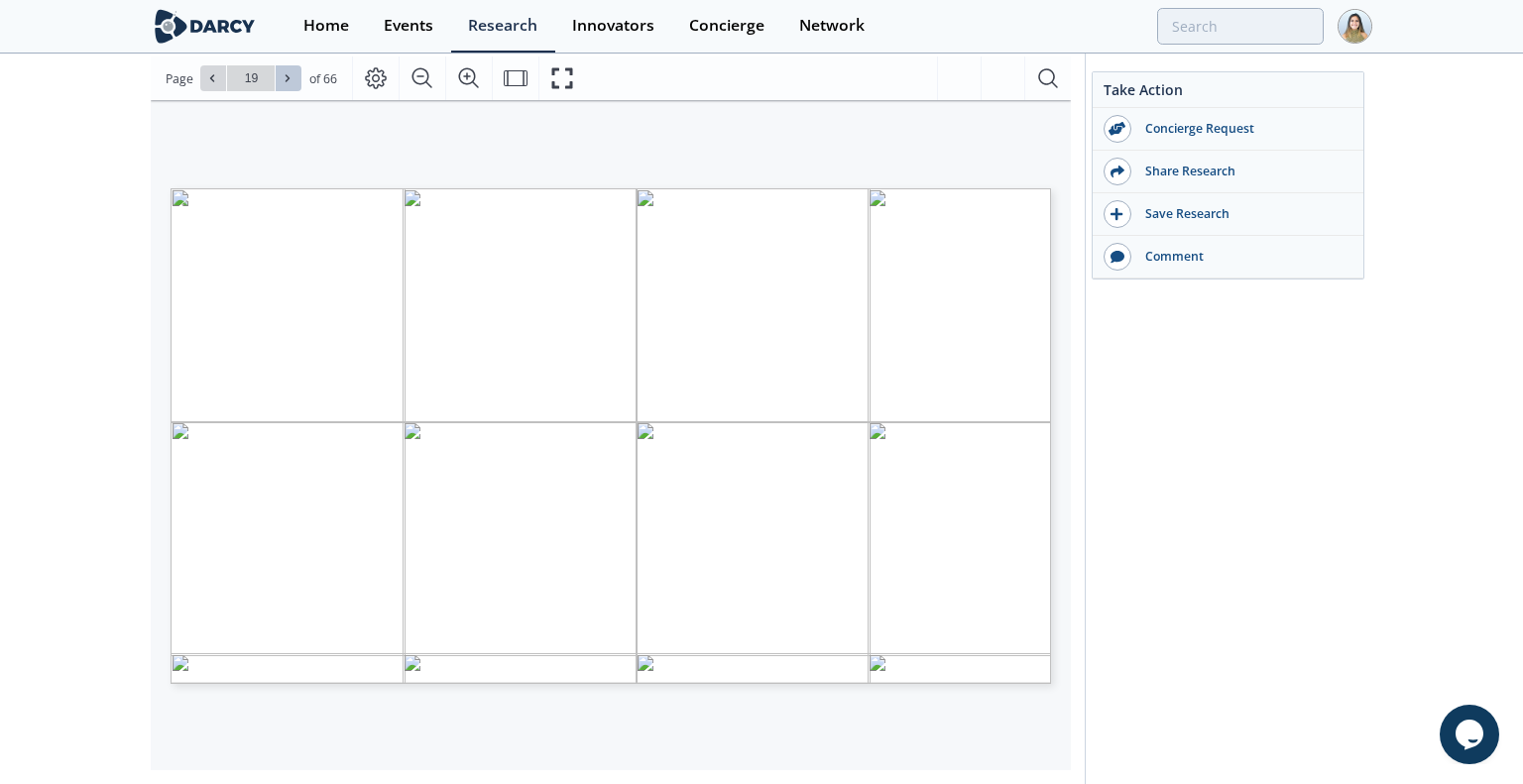 click 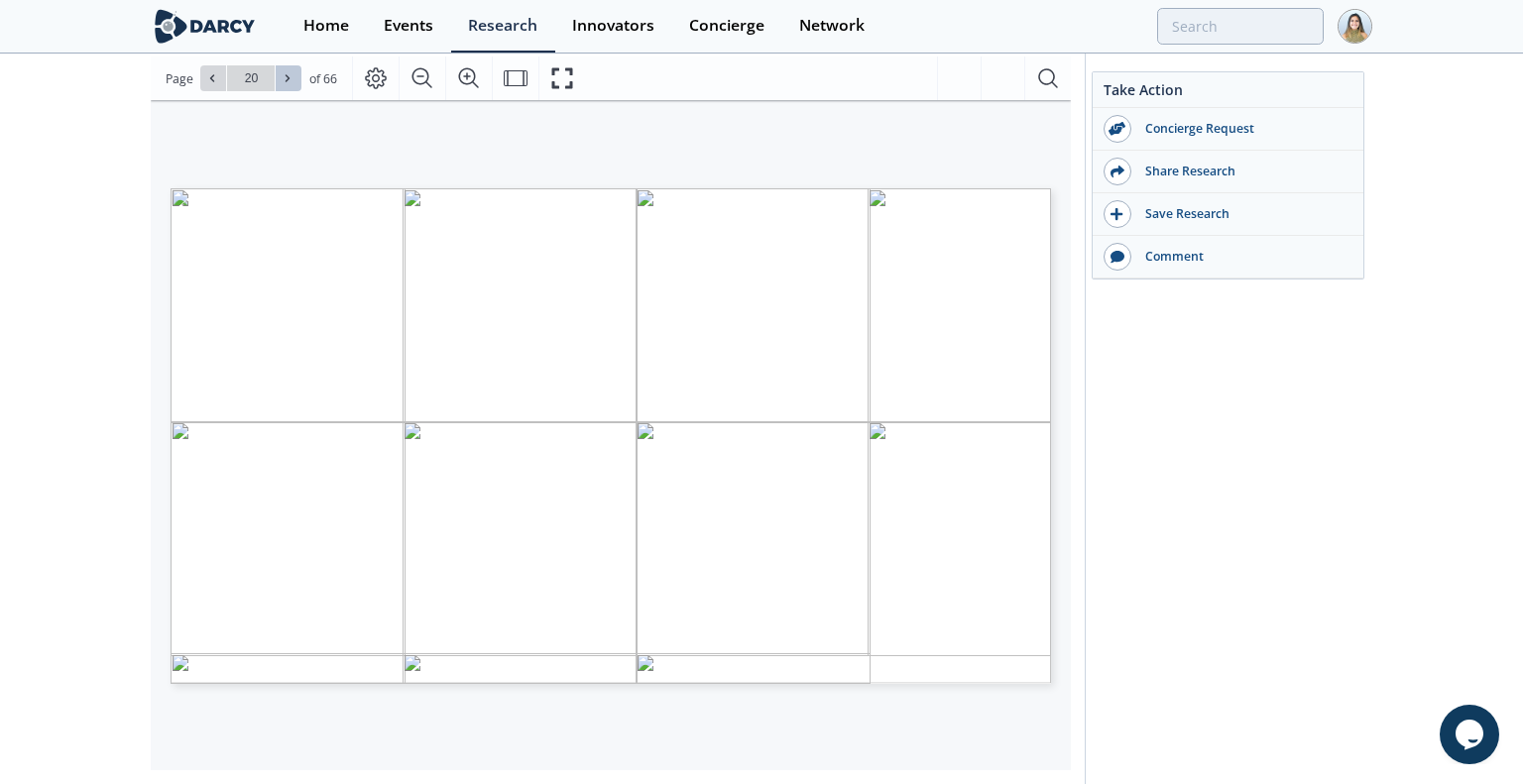 click 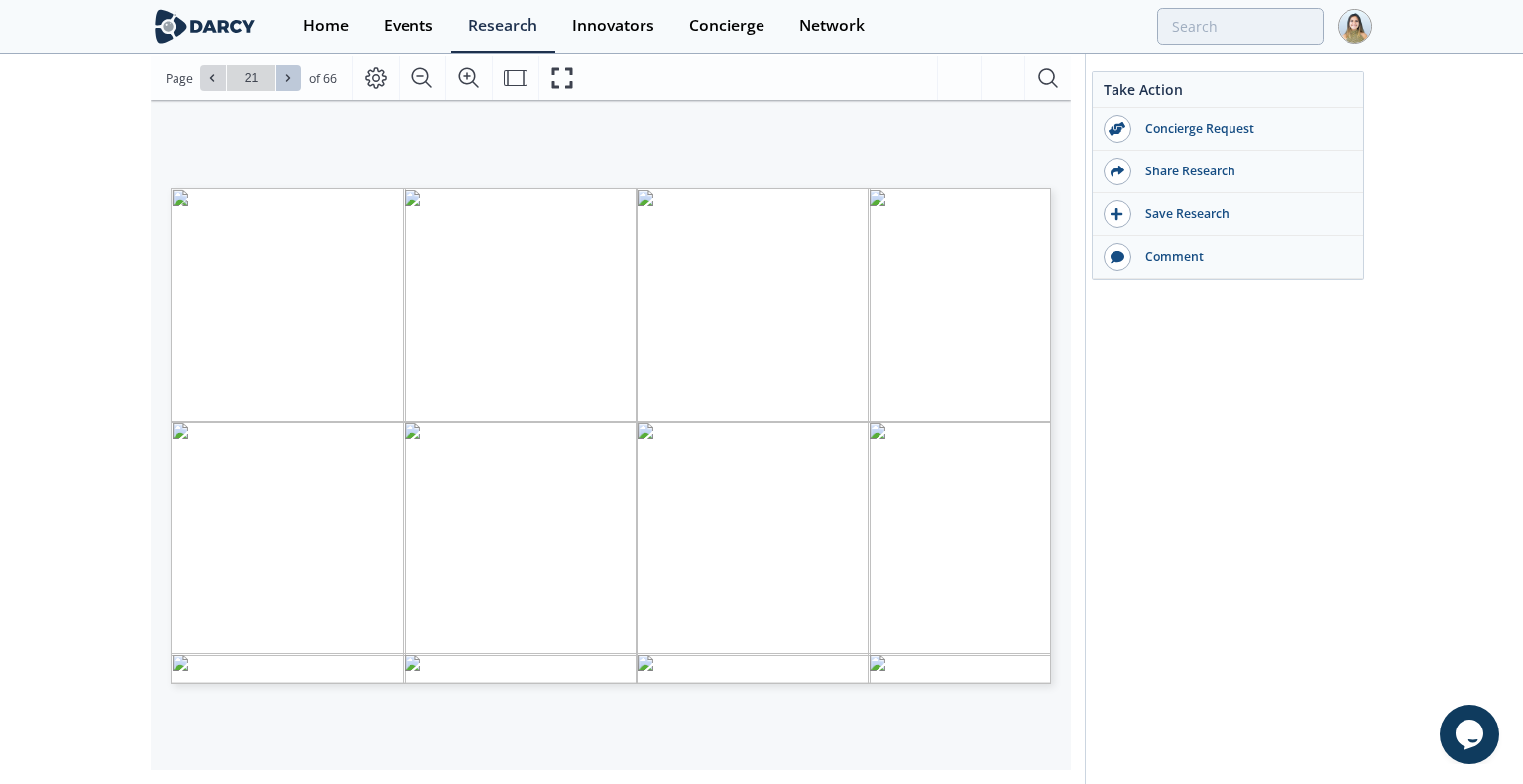 click 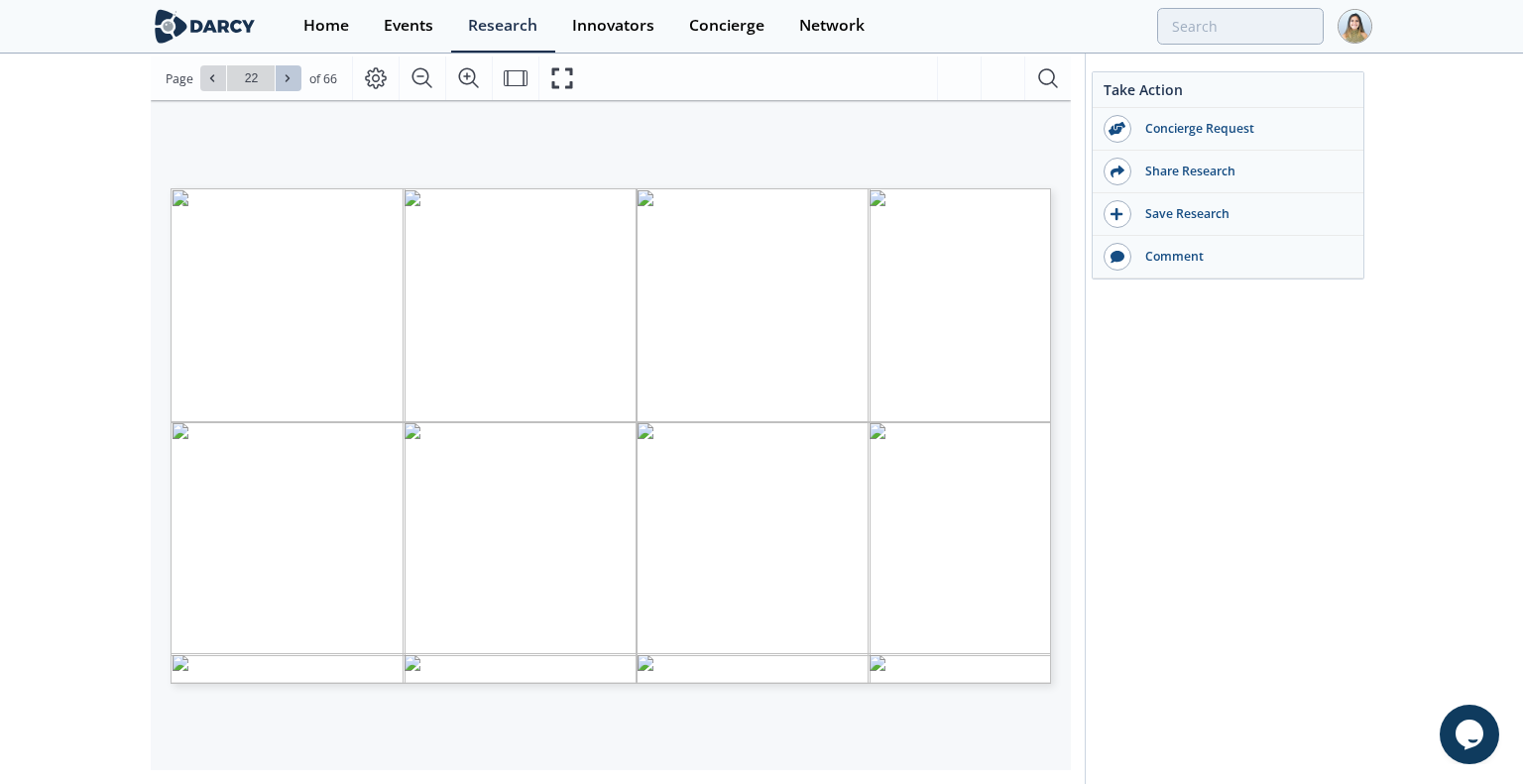 click 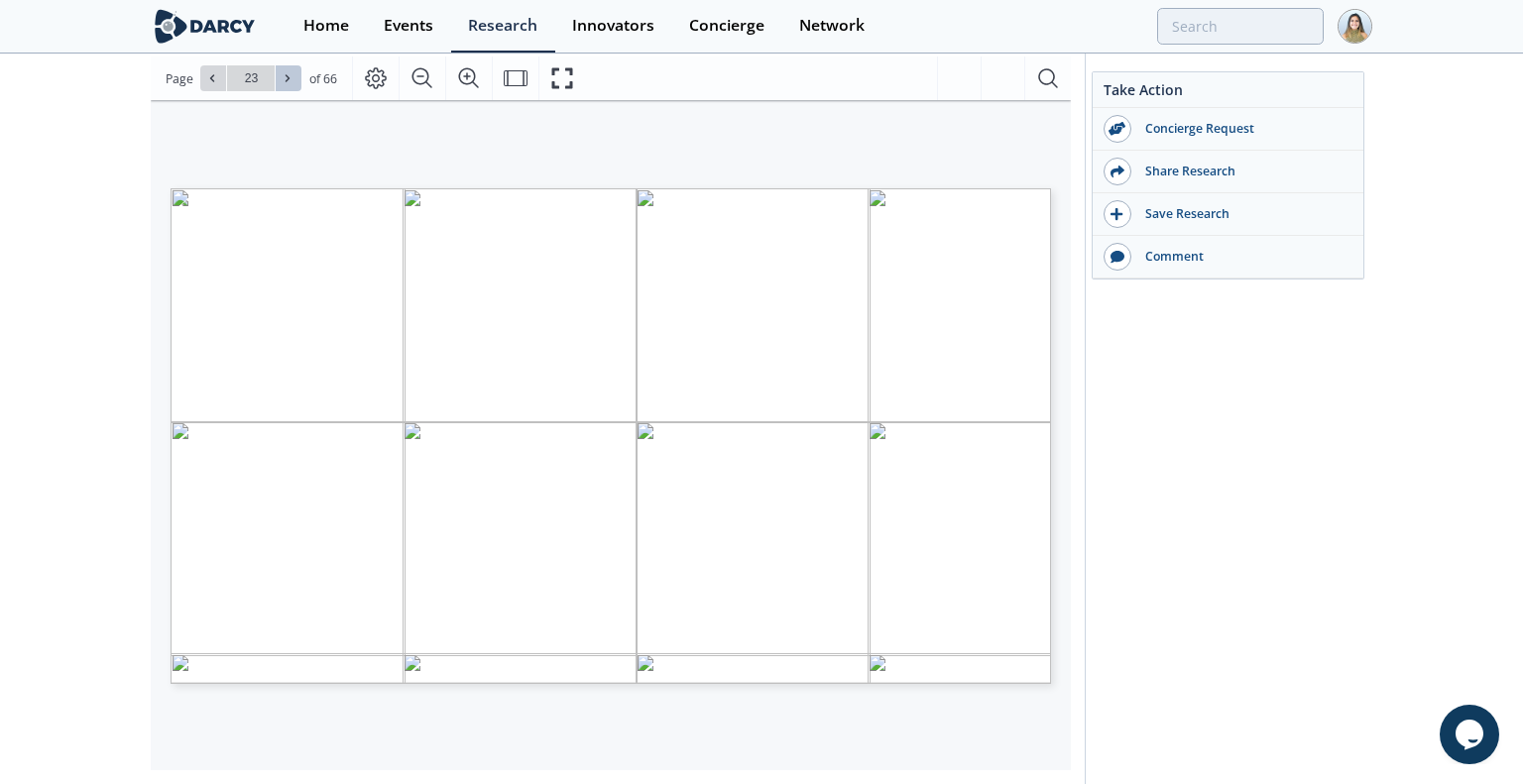 click 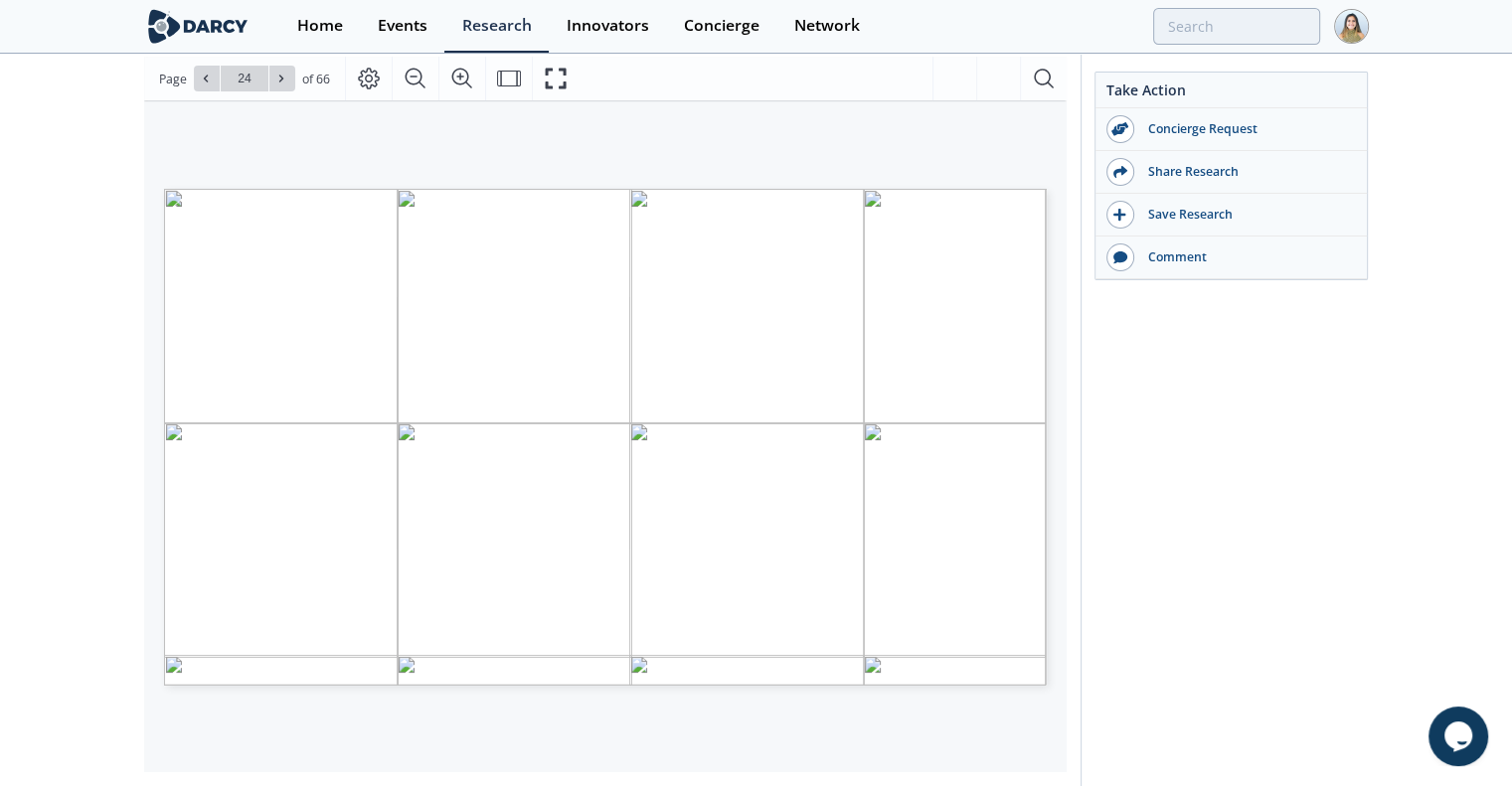 drag, startPoint x: 286, startPoint y: 77, endPoint x: 115, endPoint y: 154, distance: 187.53666 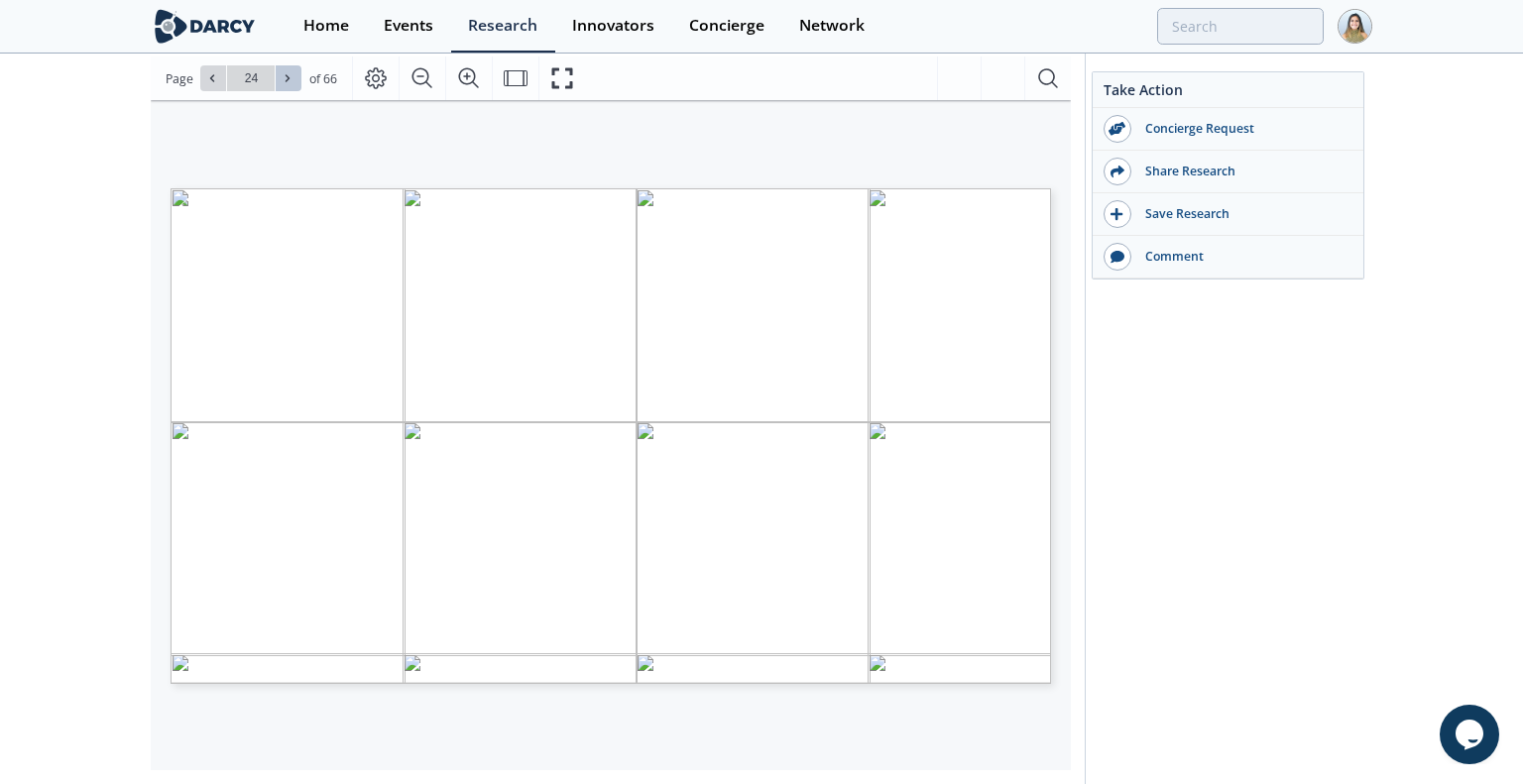 click 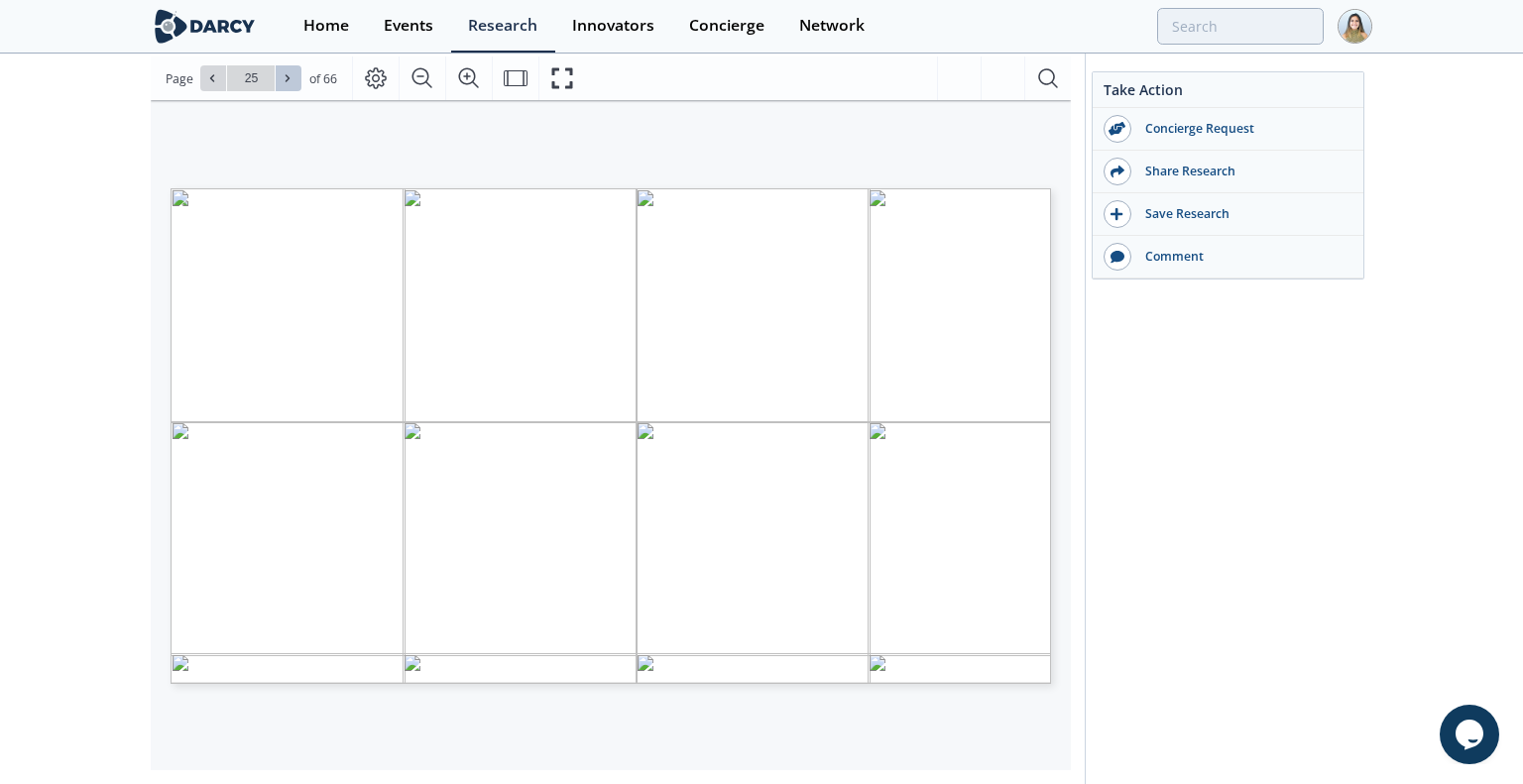 click 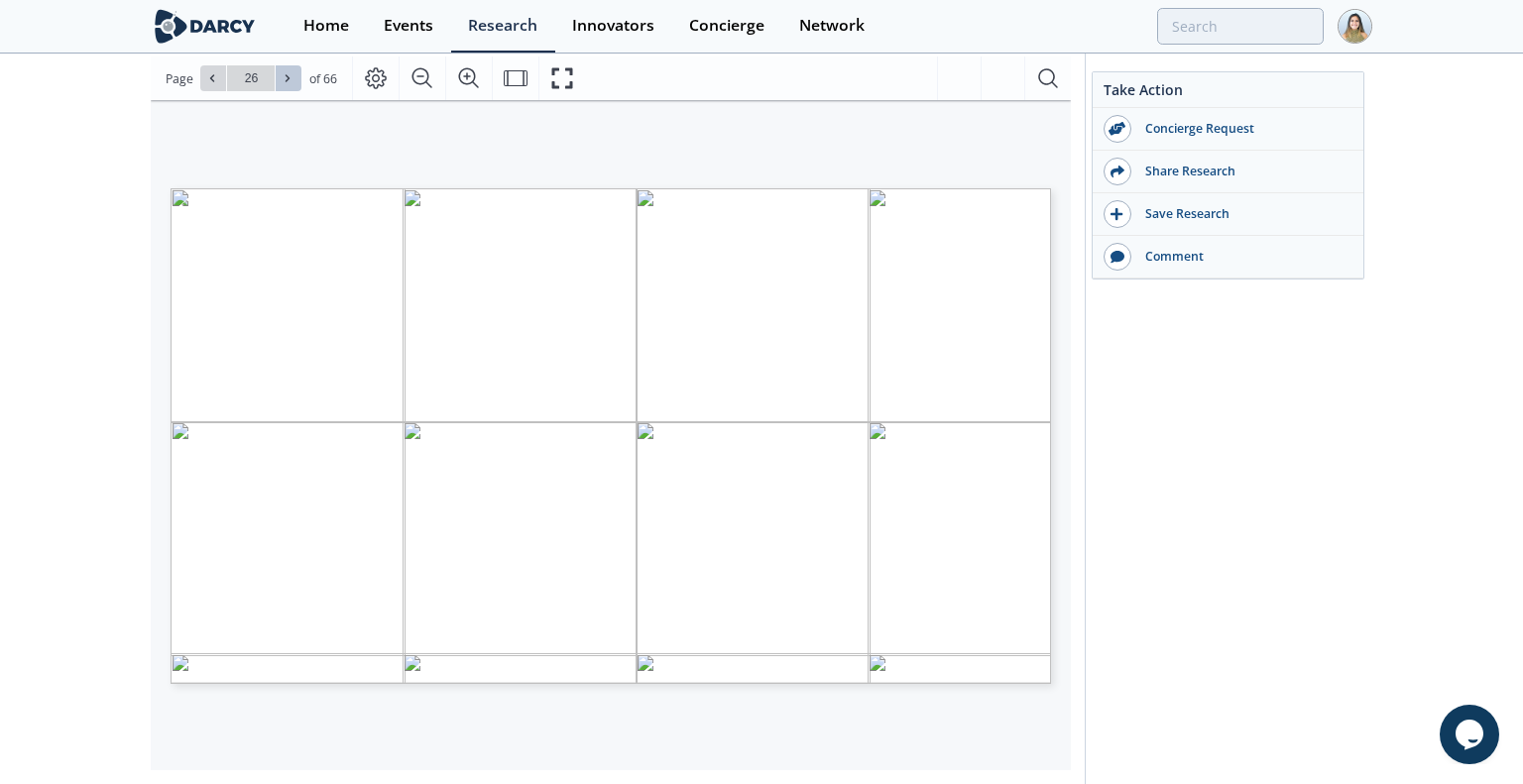 click 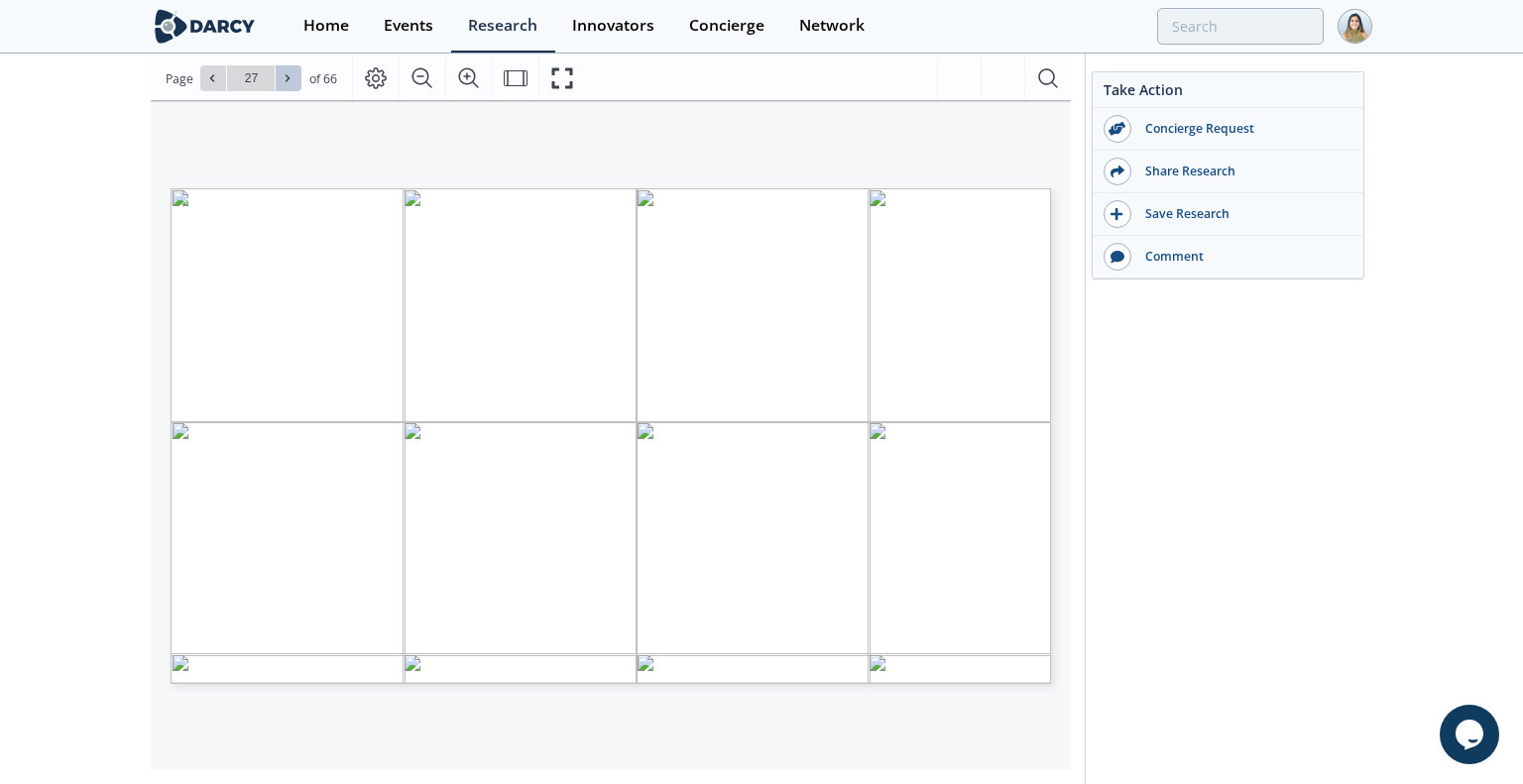 click 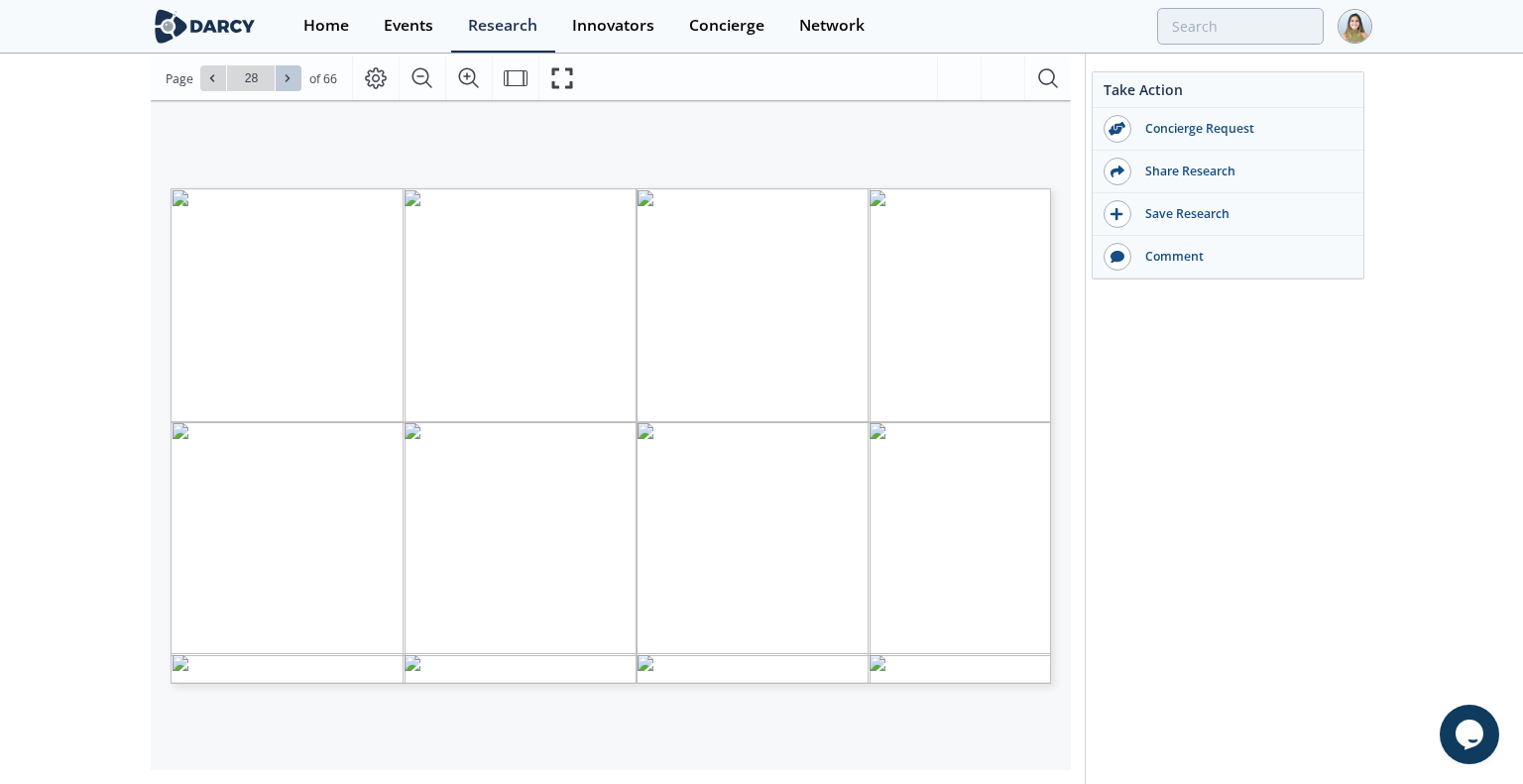 click 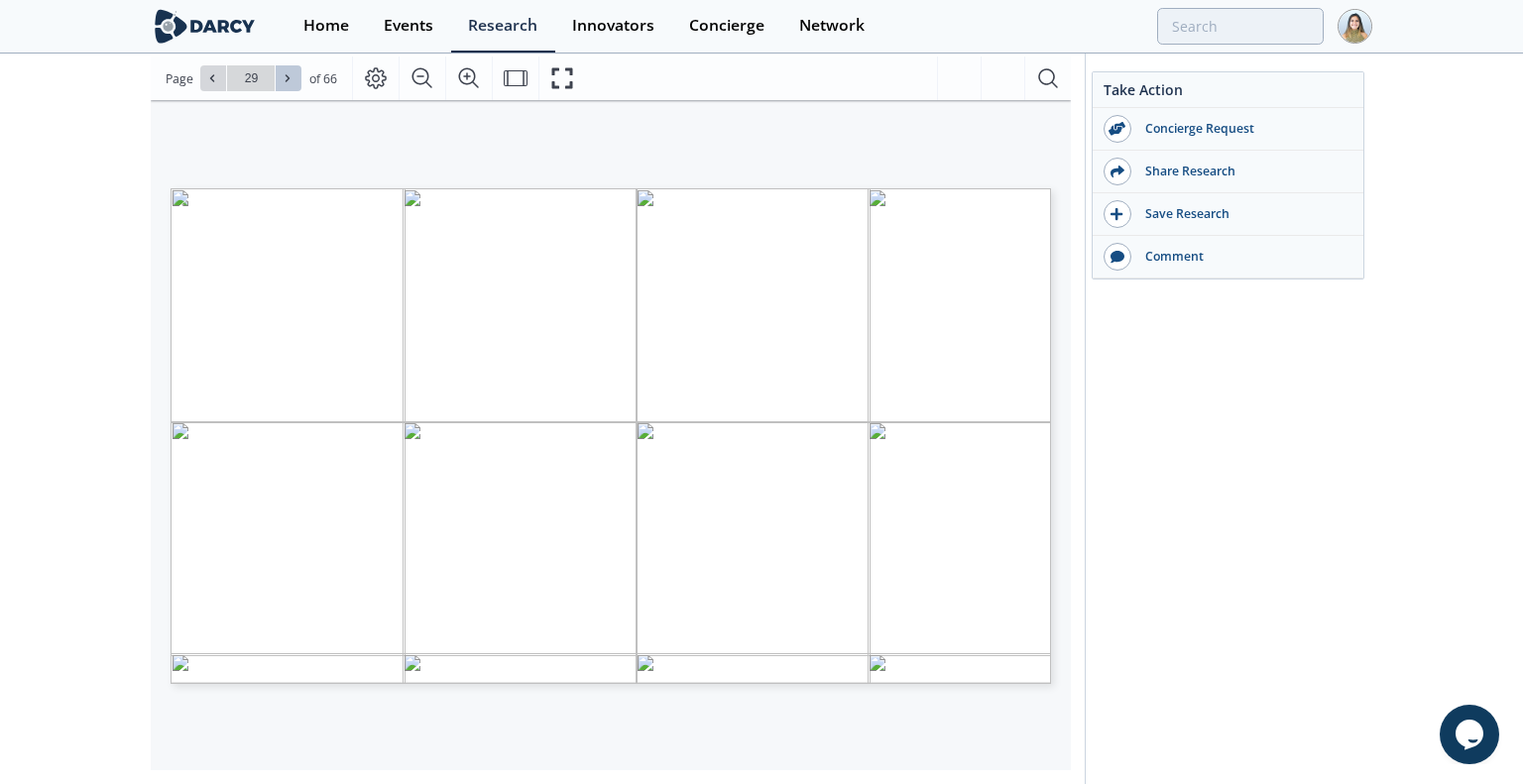 click 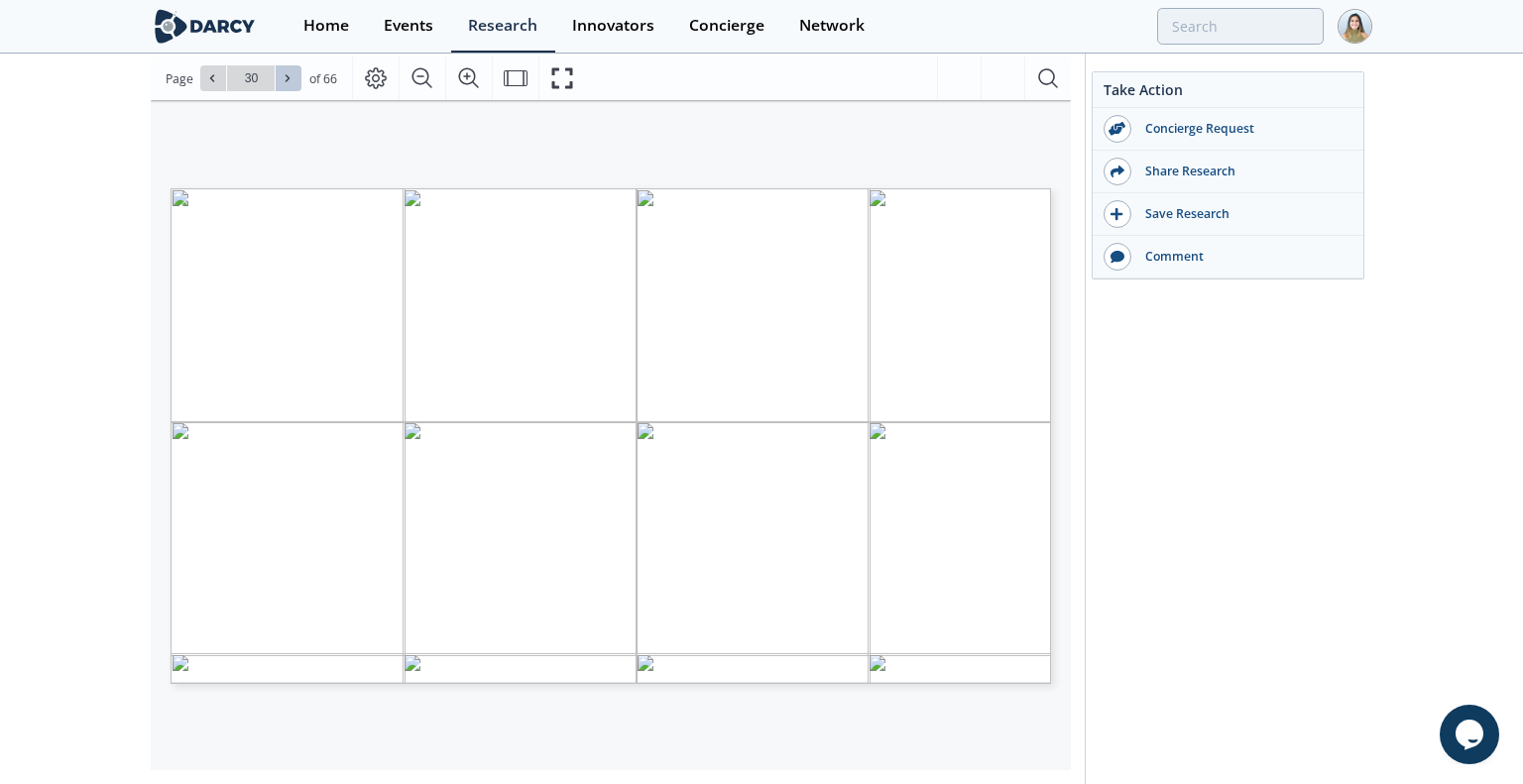 click 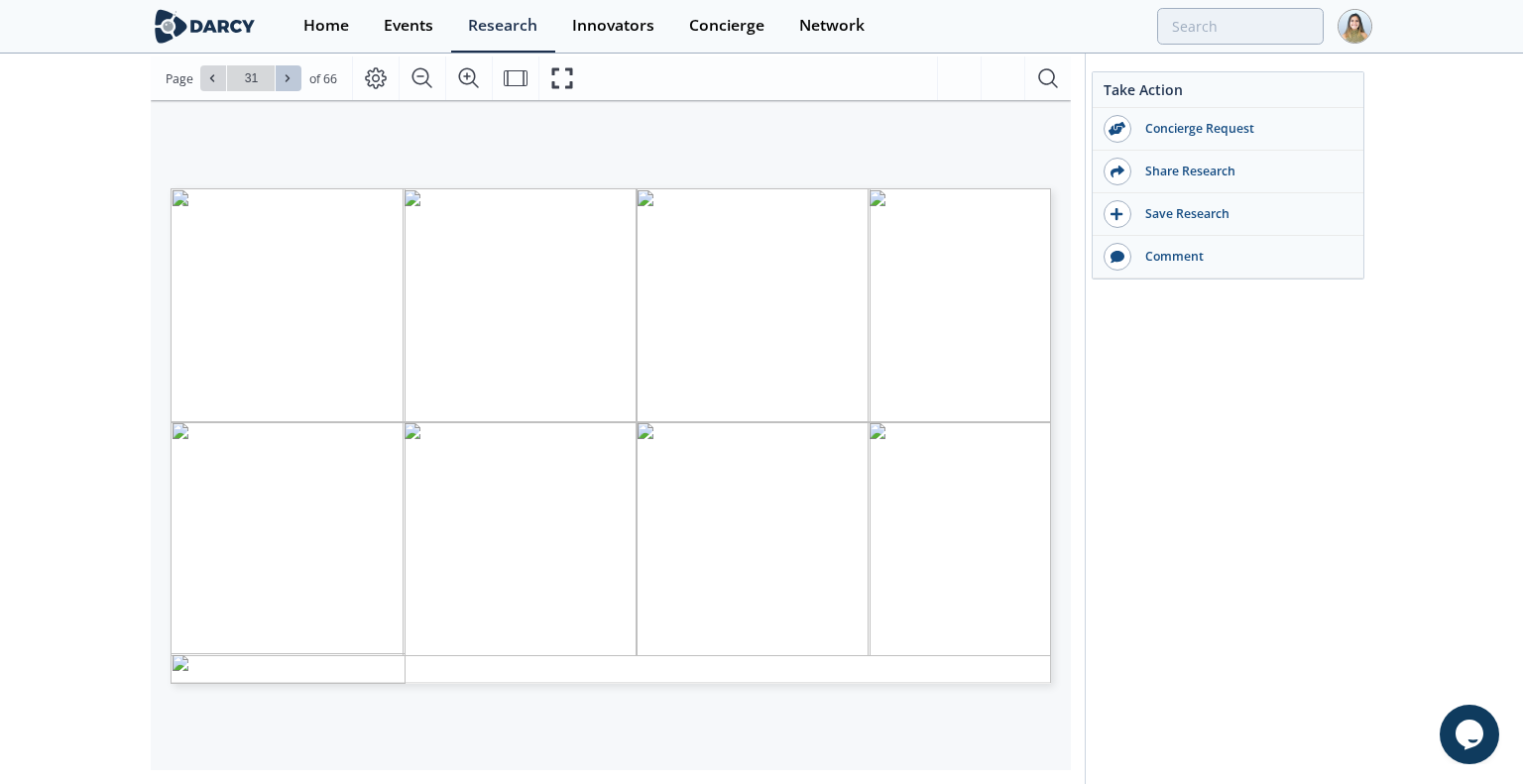 click 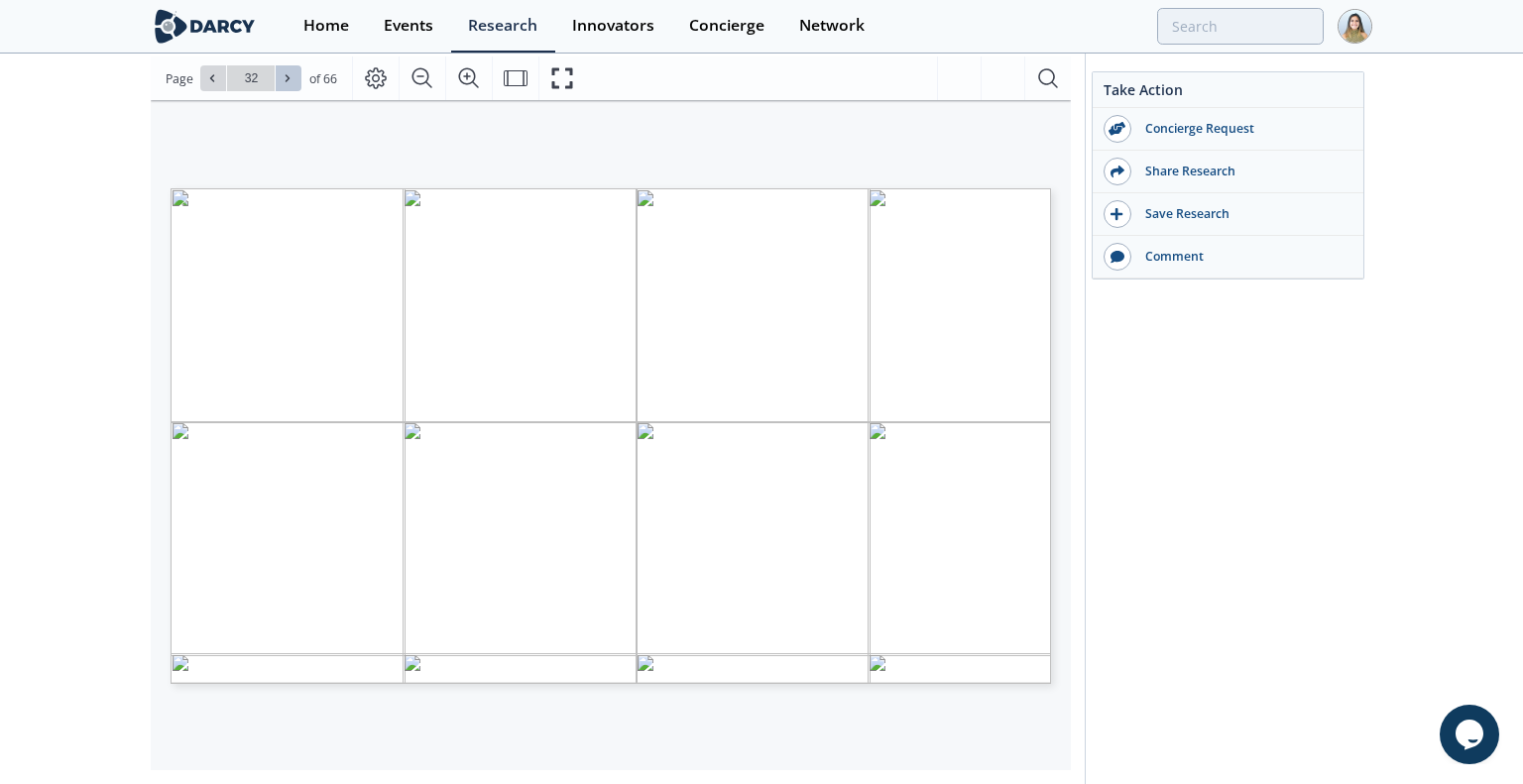 click 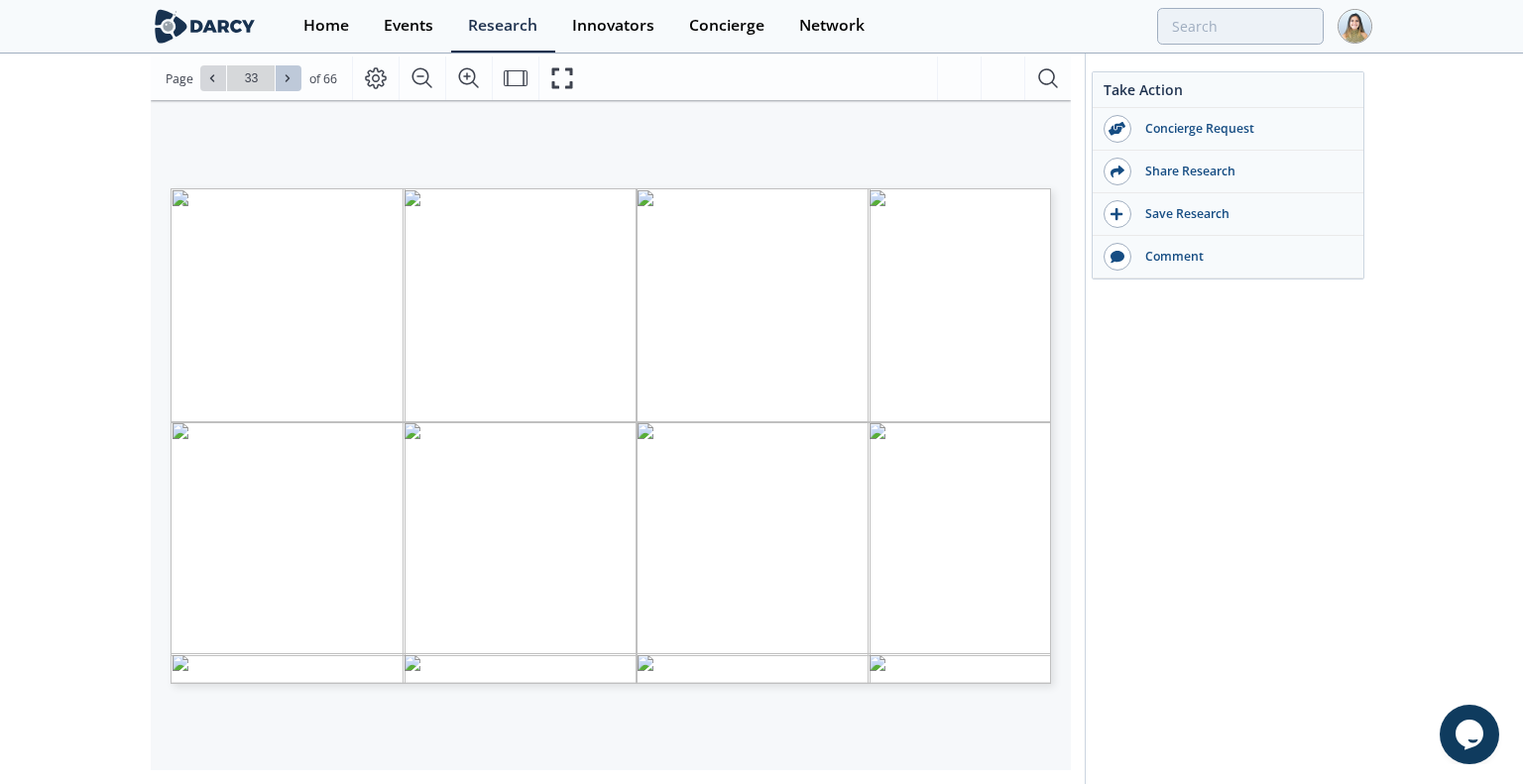 click 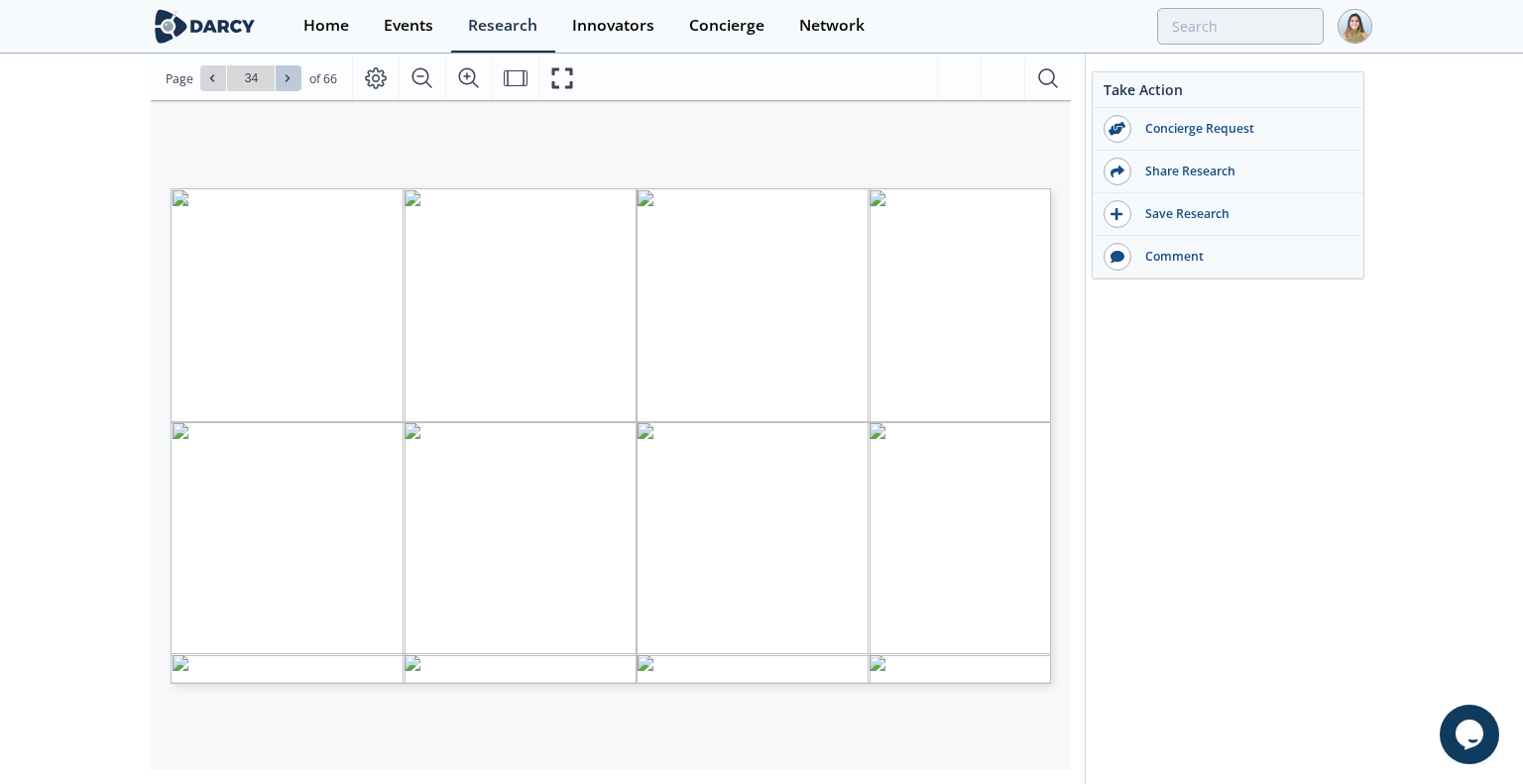 click 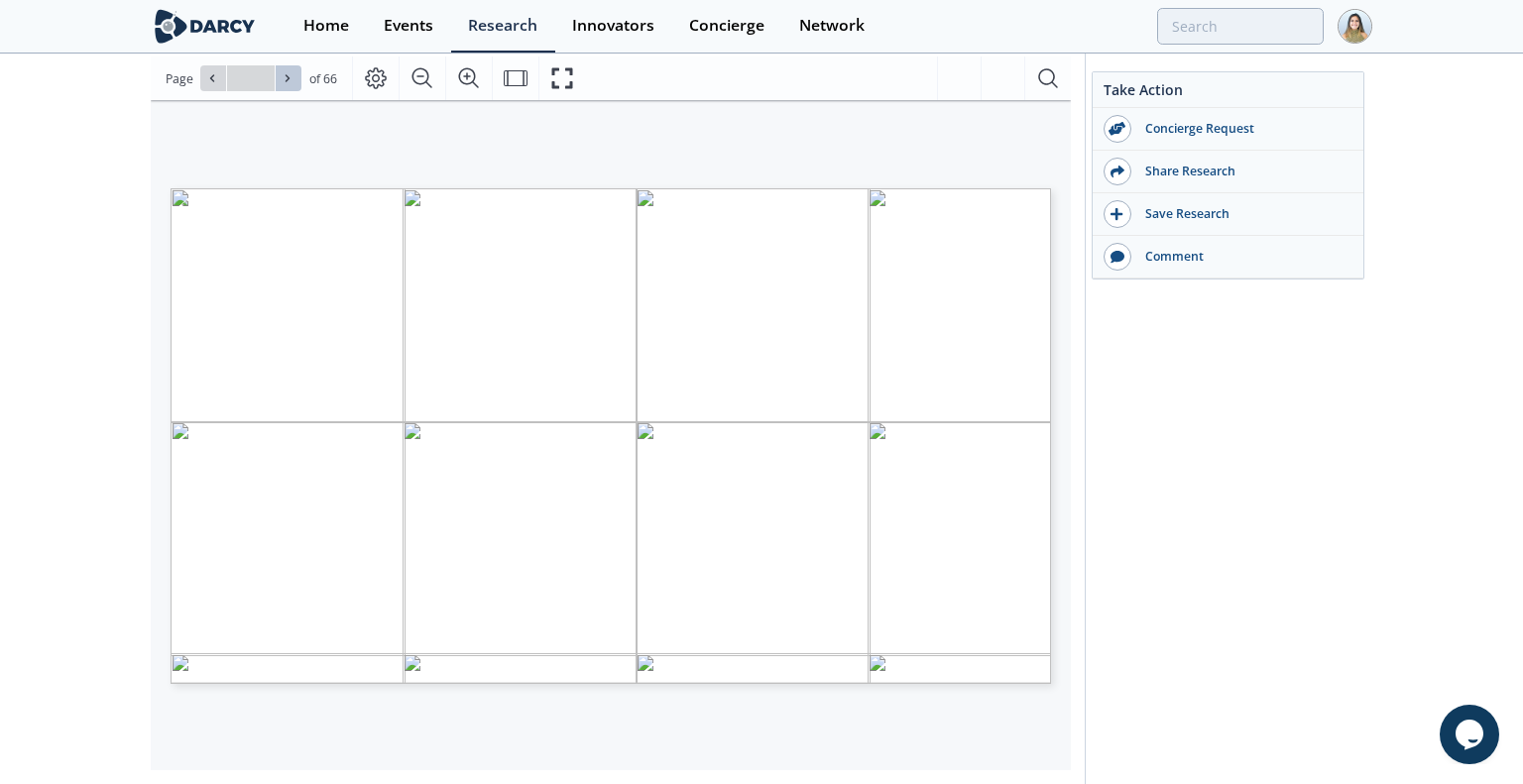 click 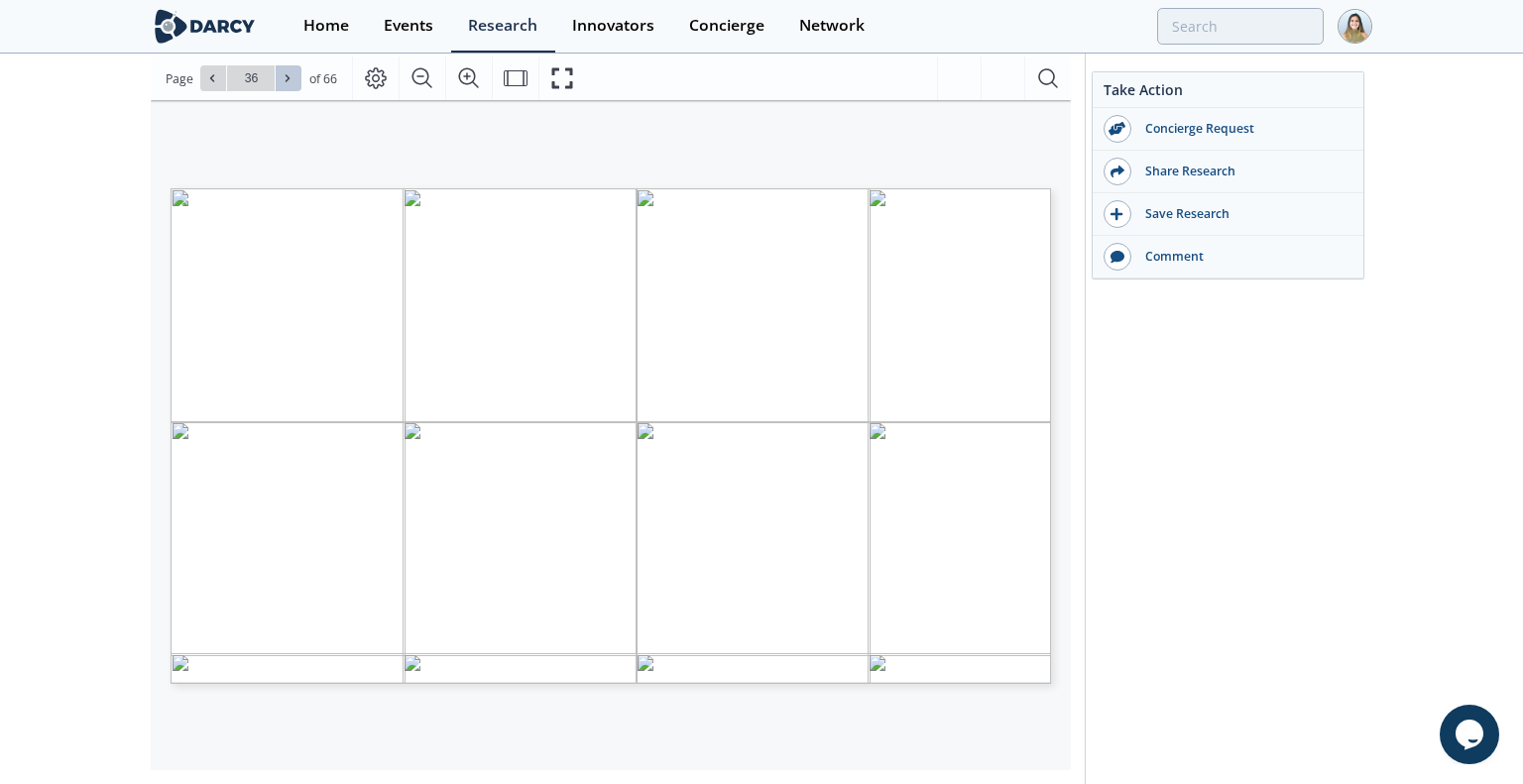 click 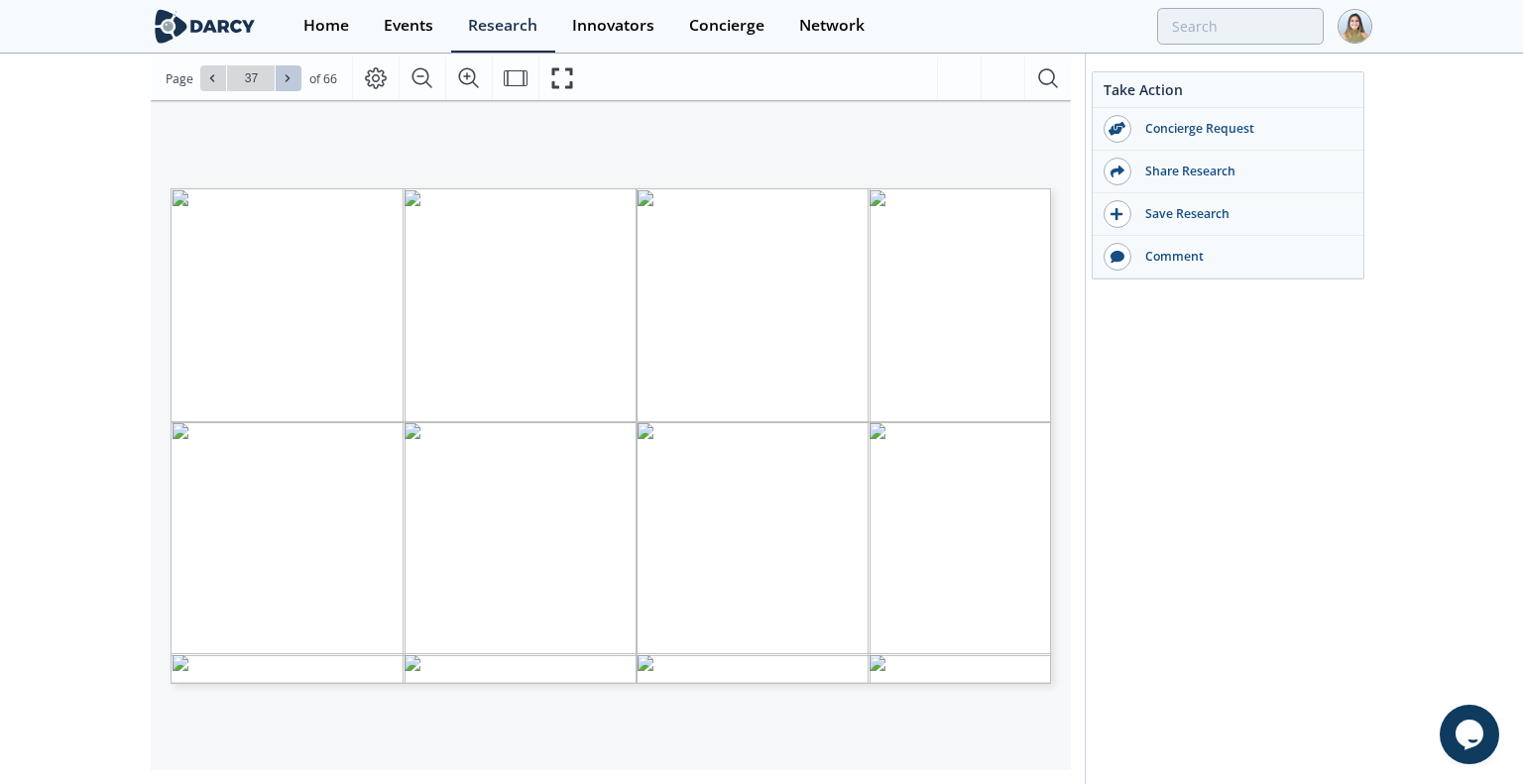 click 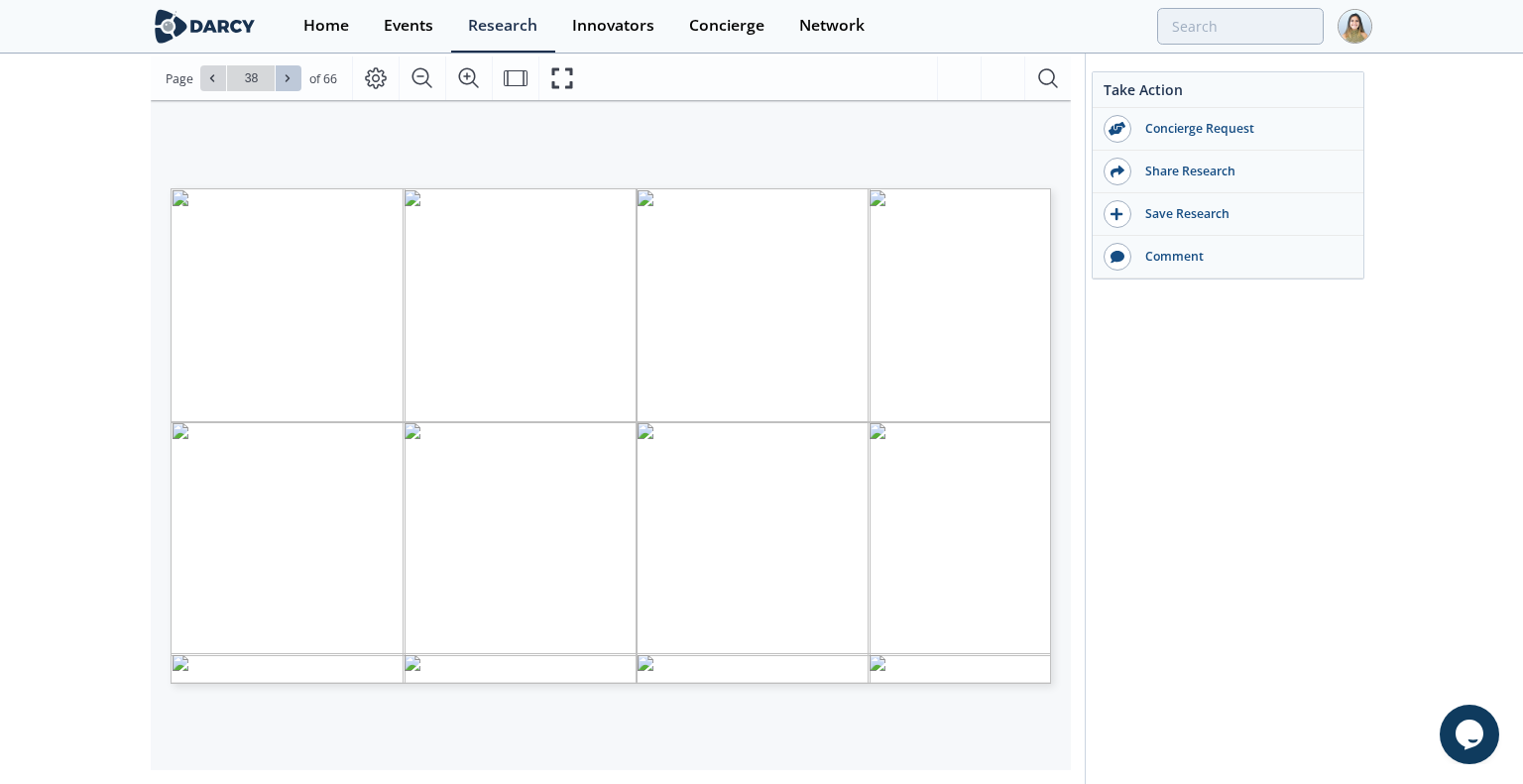 click 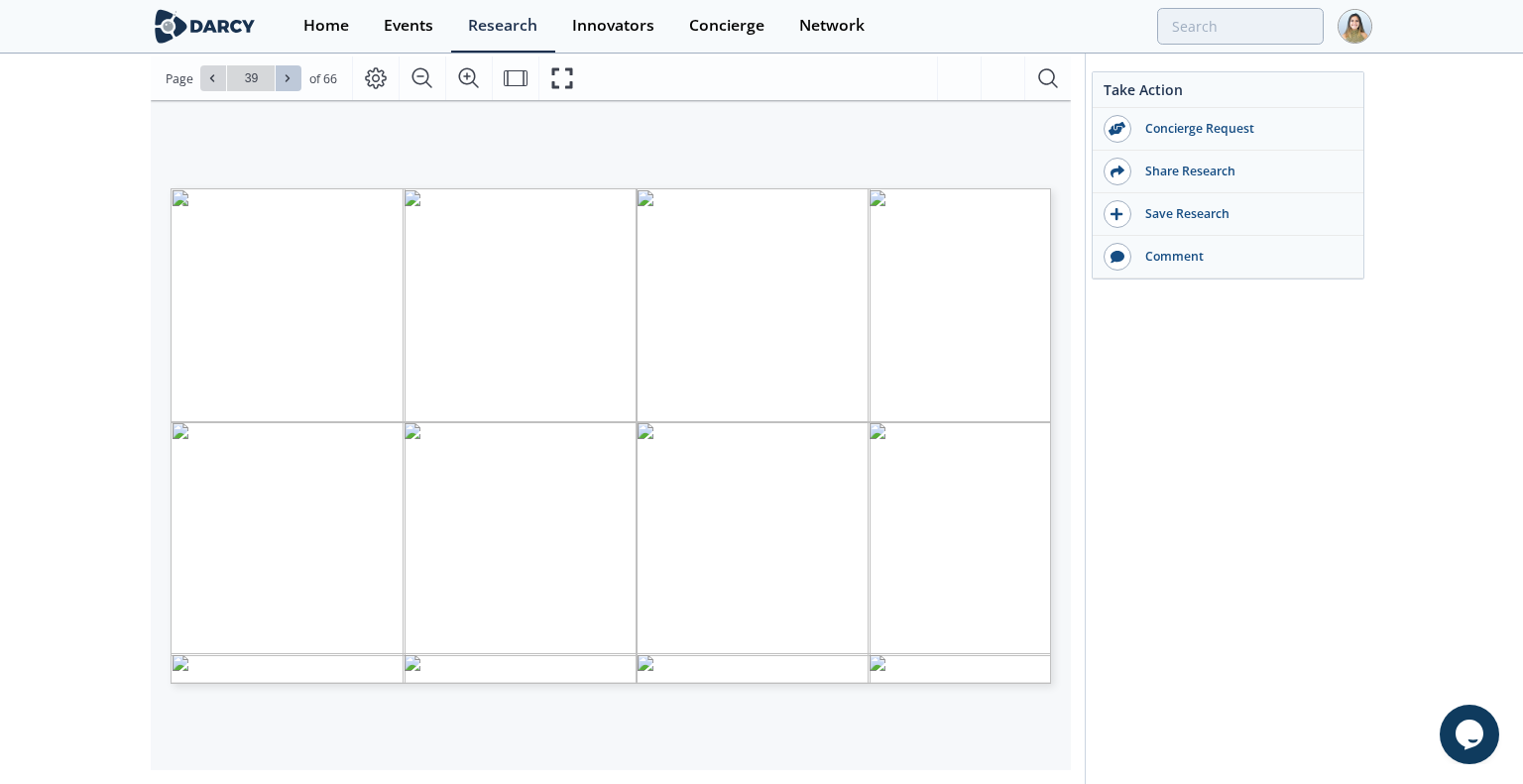 click 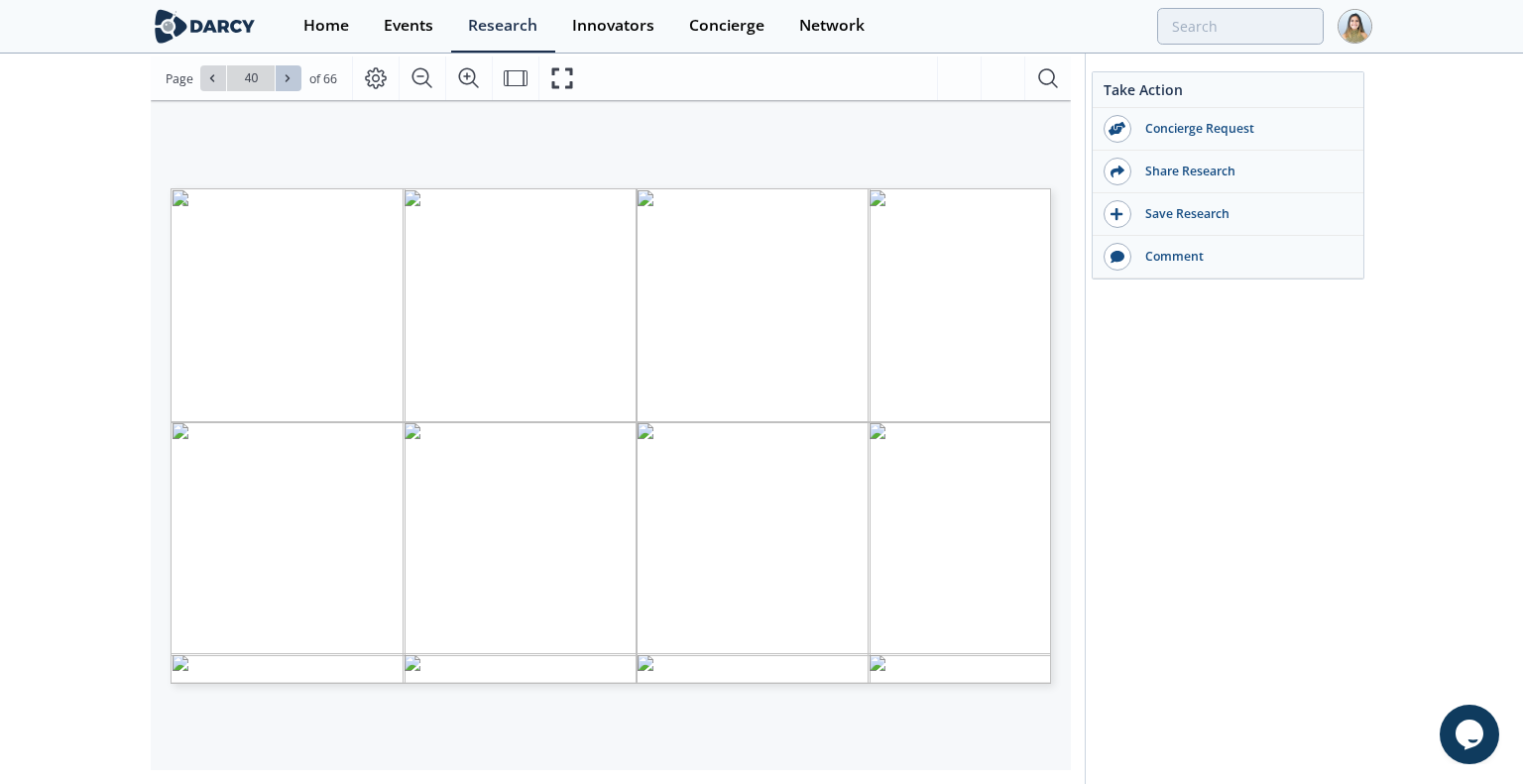 click 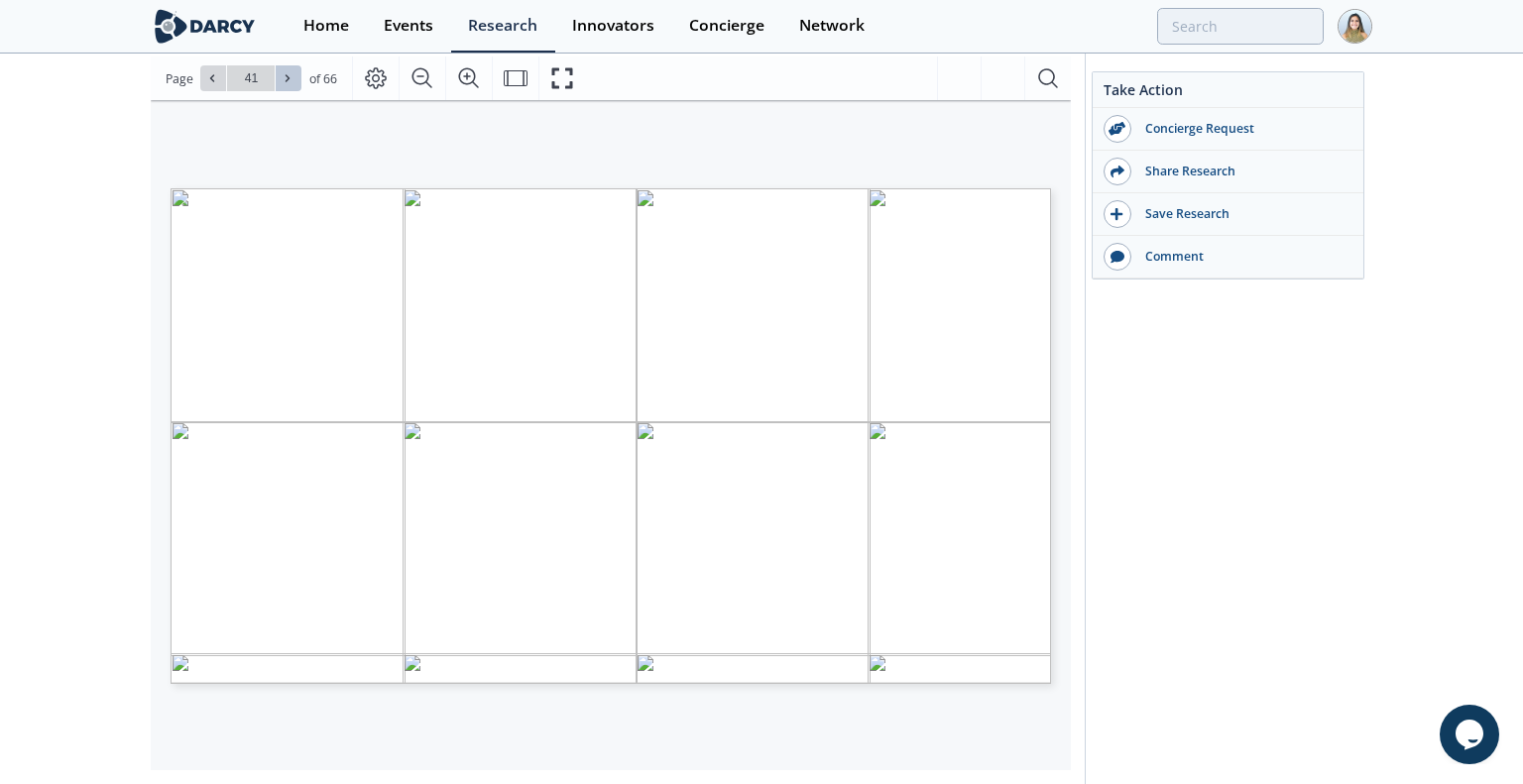 click 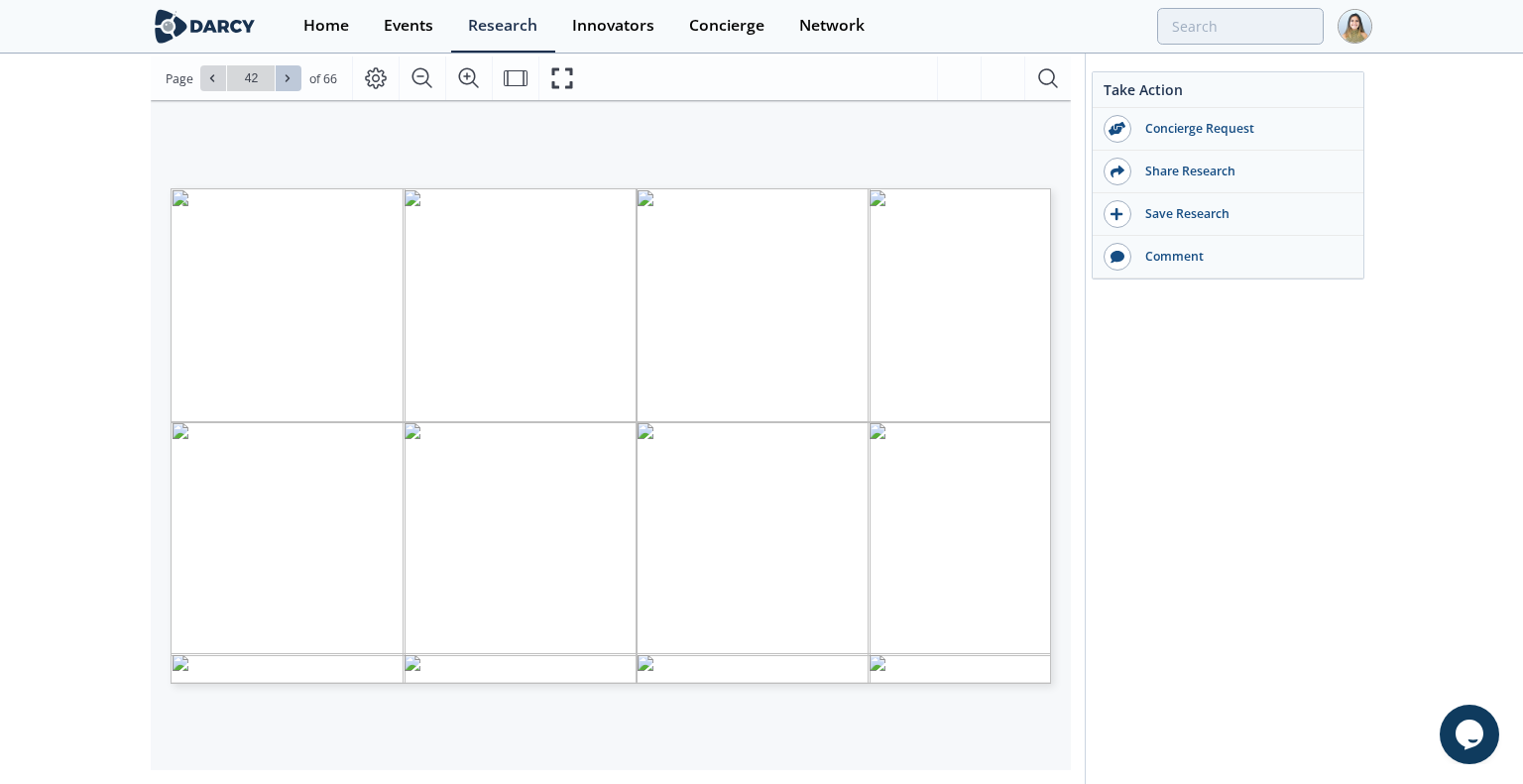 click at bounding box center [289, 78] 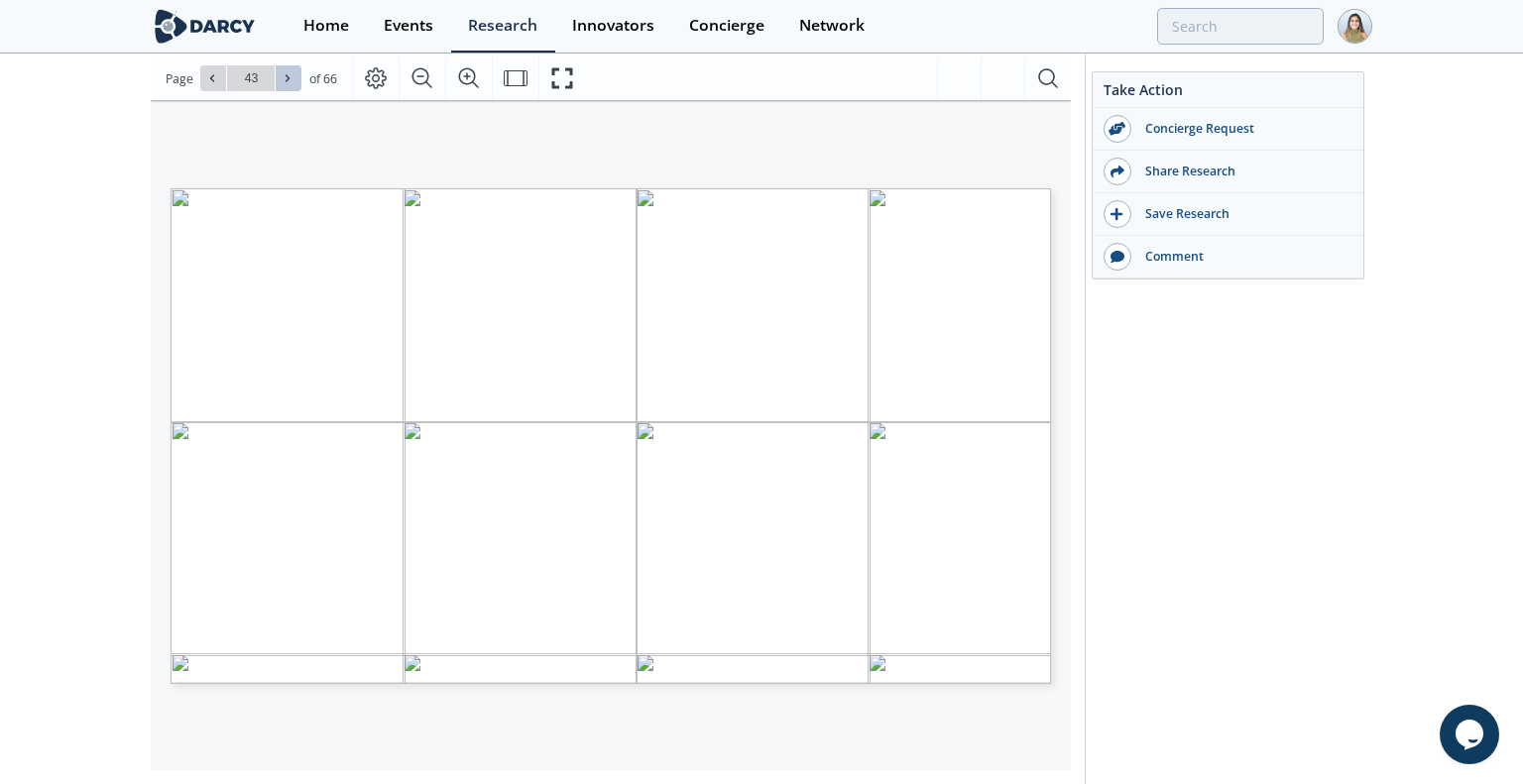 click at bounding box center [289, 78] 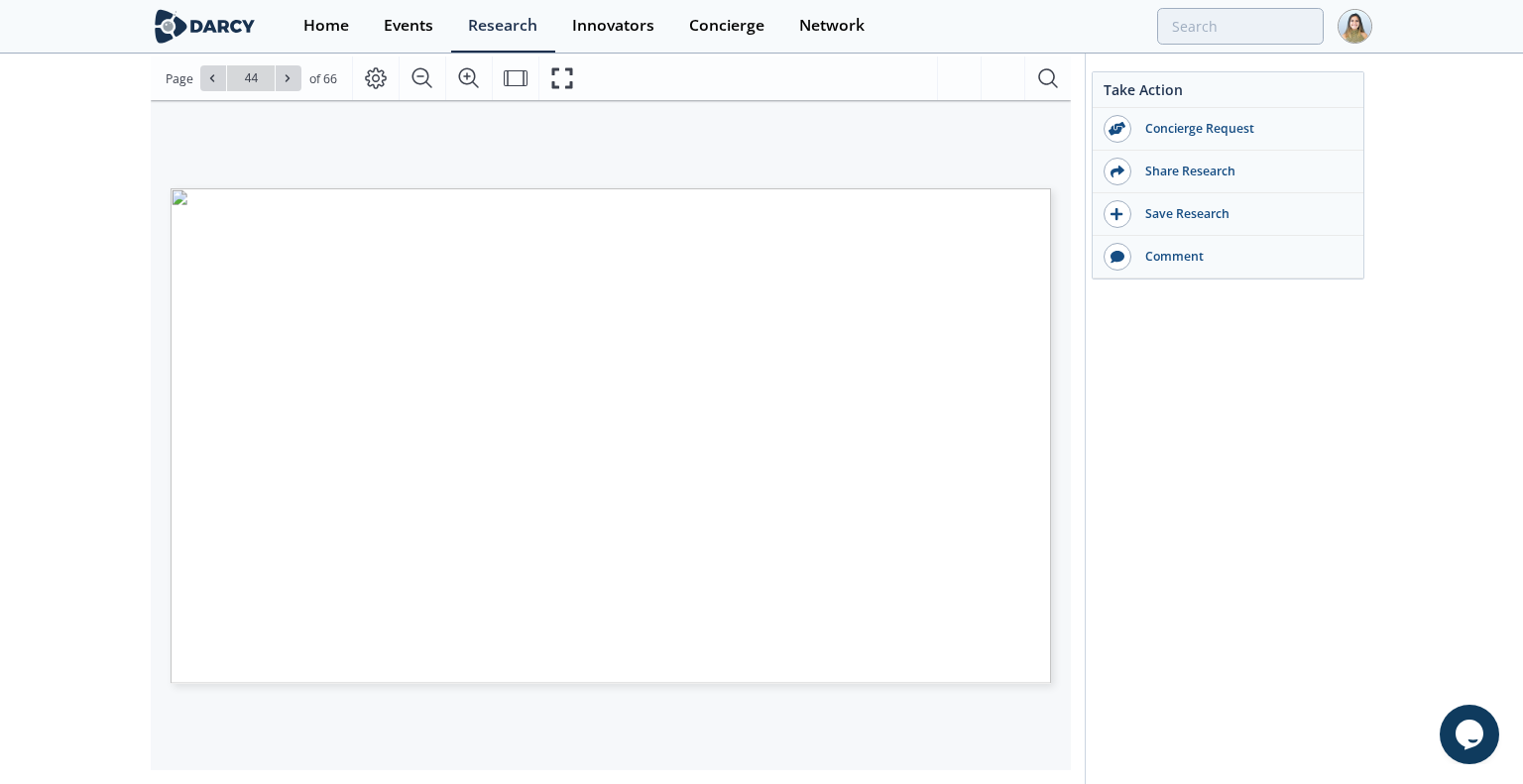 click at bounding box center [289, 78] 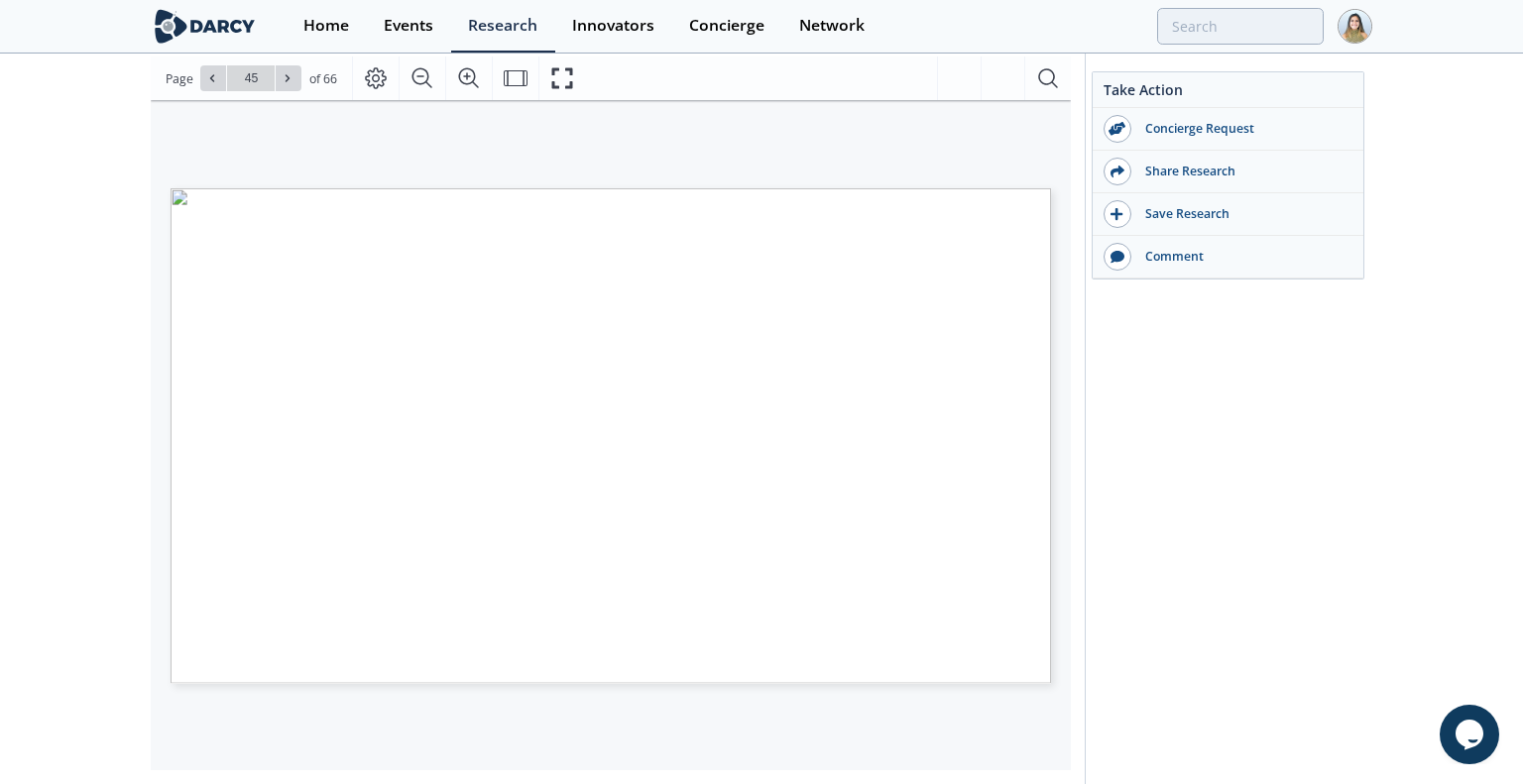 click at bounding box center (289, 78) 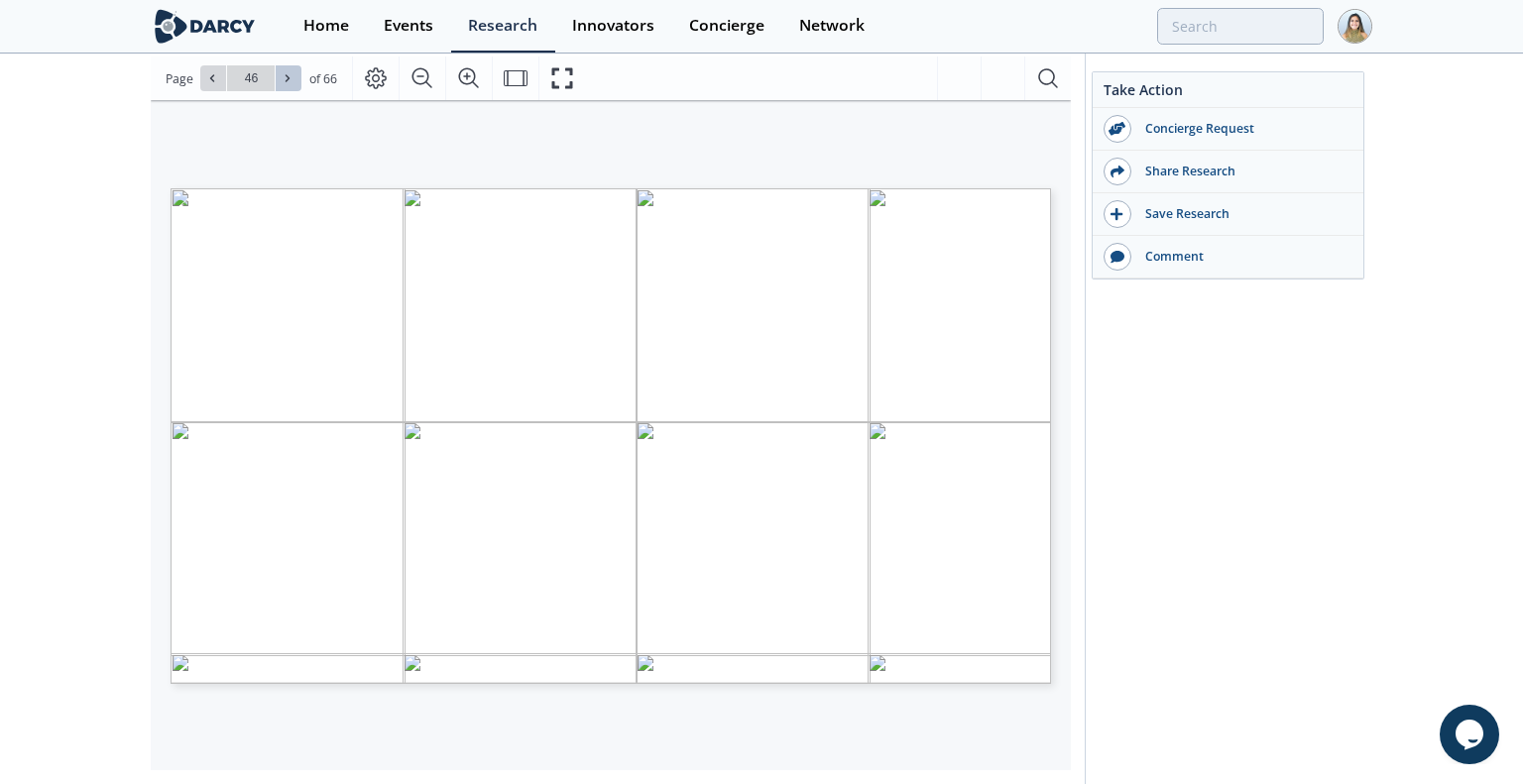 click at bounding box center [289, 78] 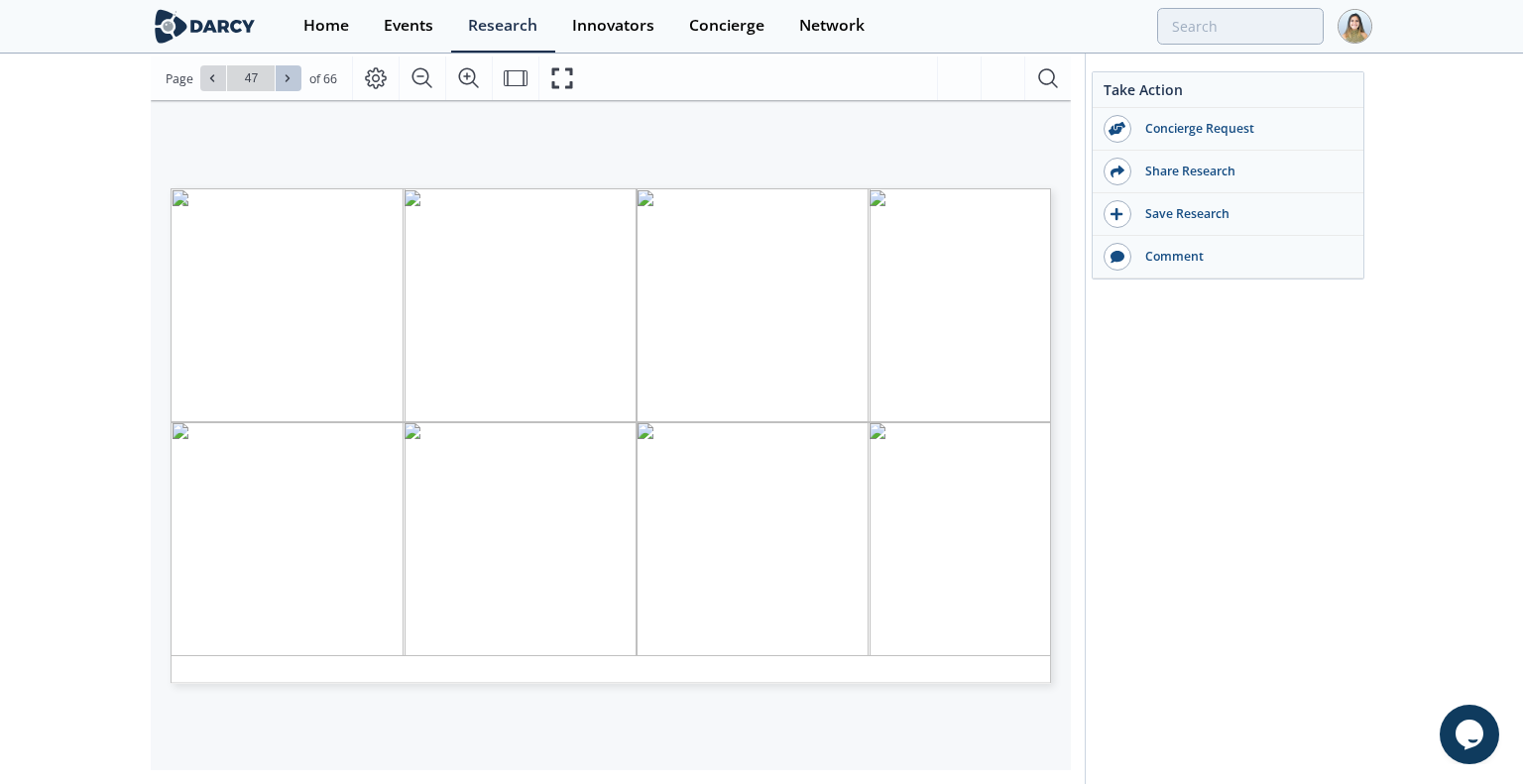 click at bounding box center [289, 78] 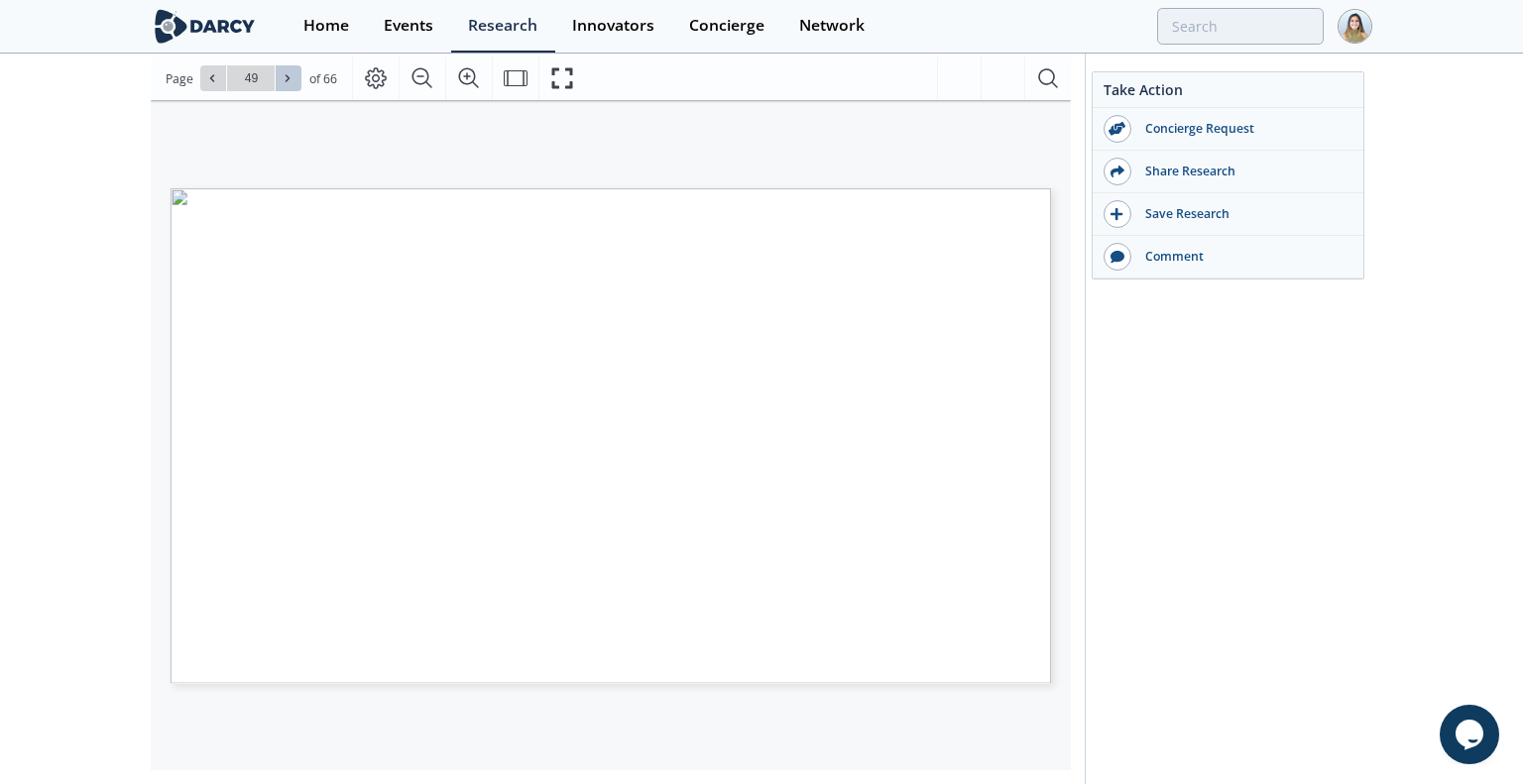 click at bounding box center [289, 78] 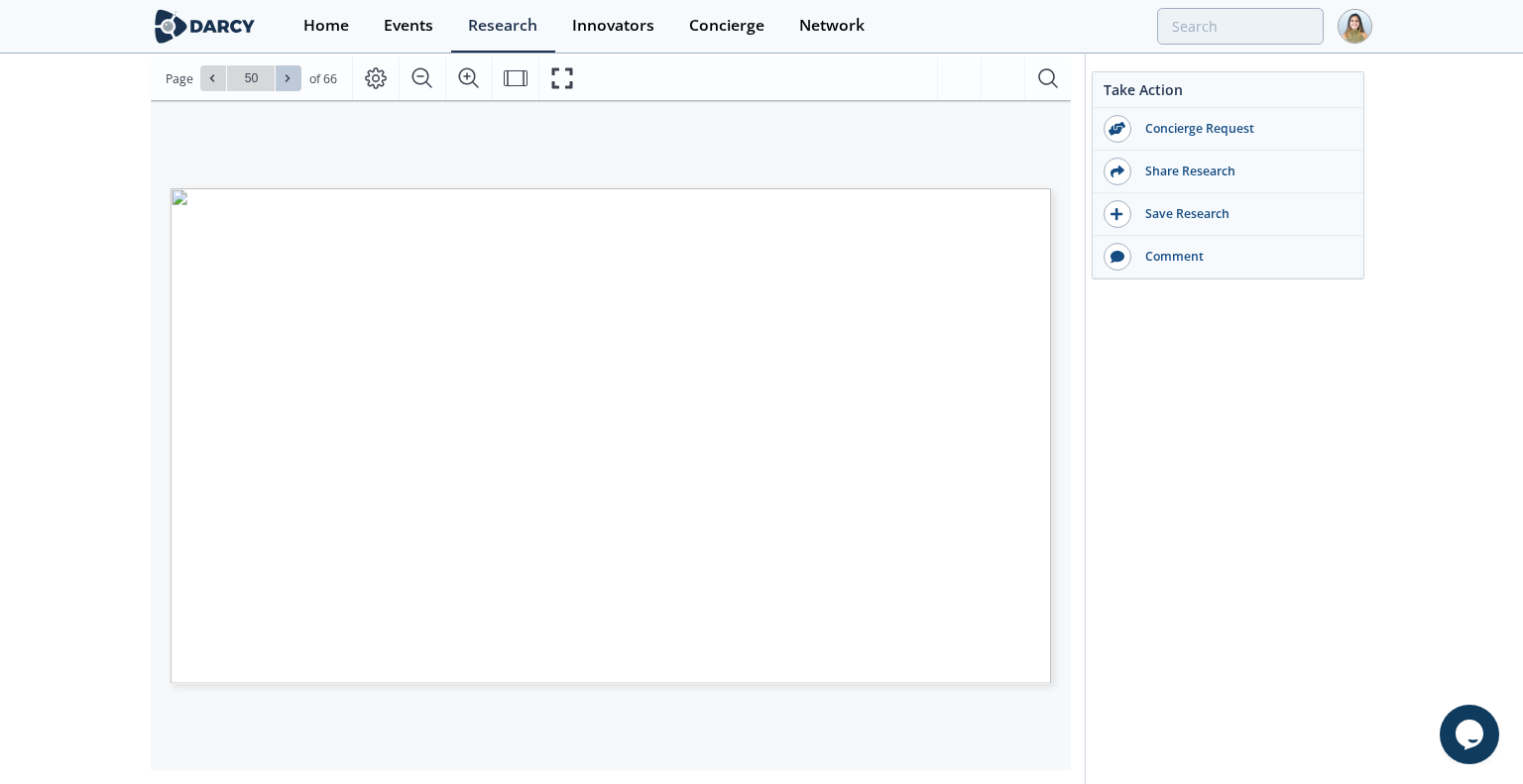click at bounding box center [289, 78] 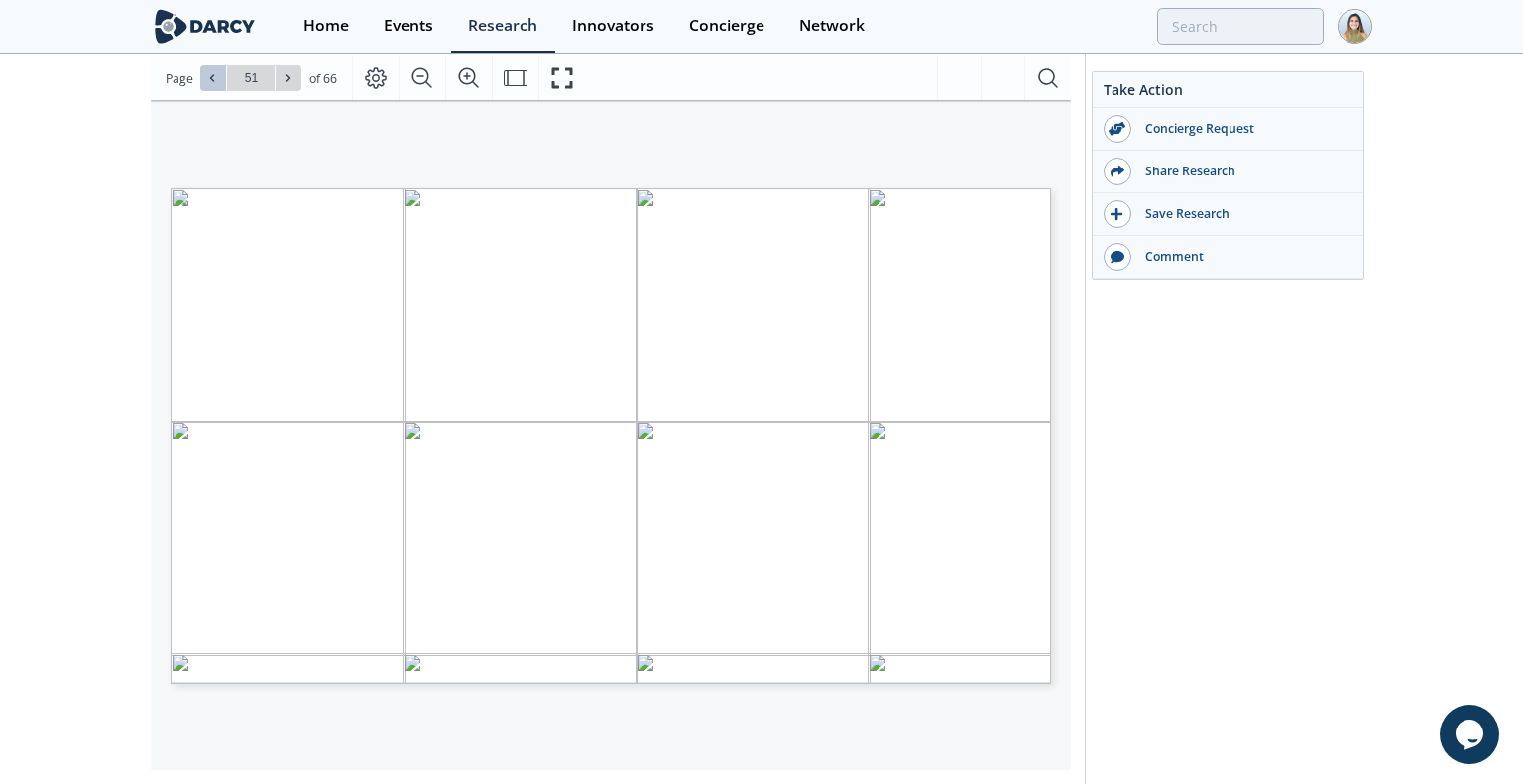 click at bounding box center (213, 78) 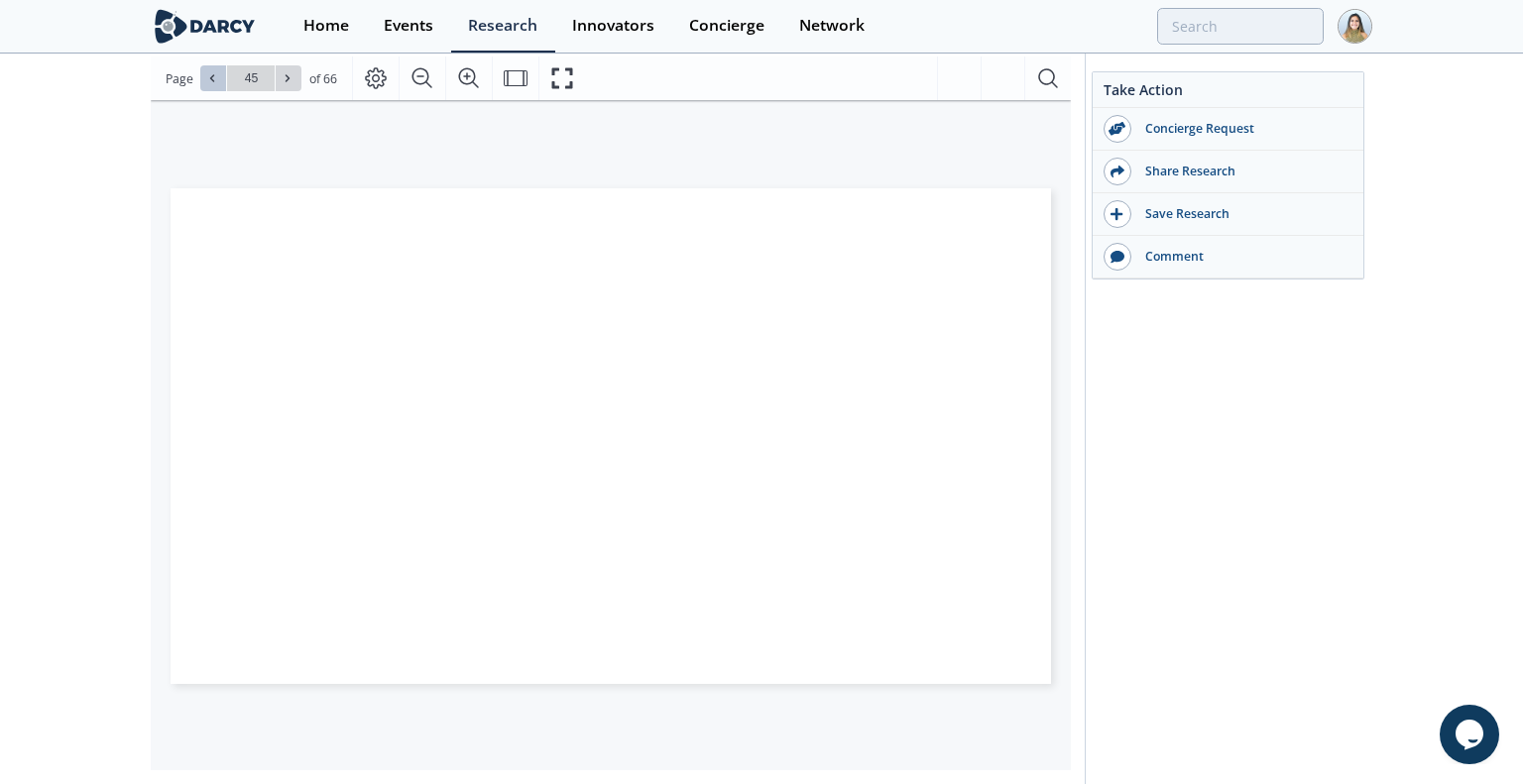 click at bounding box center [213, 78] 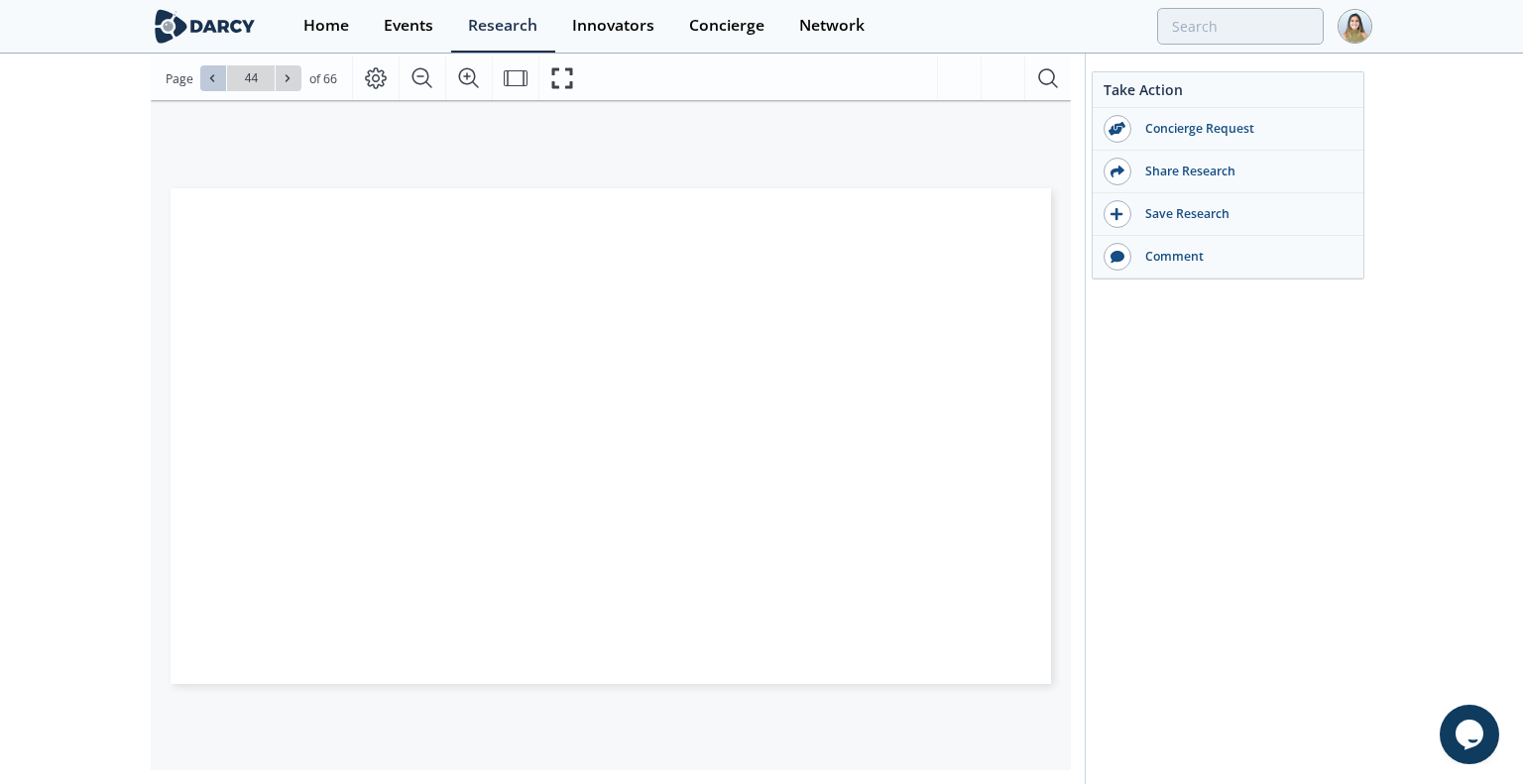 click at bounding box center (213, 78) 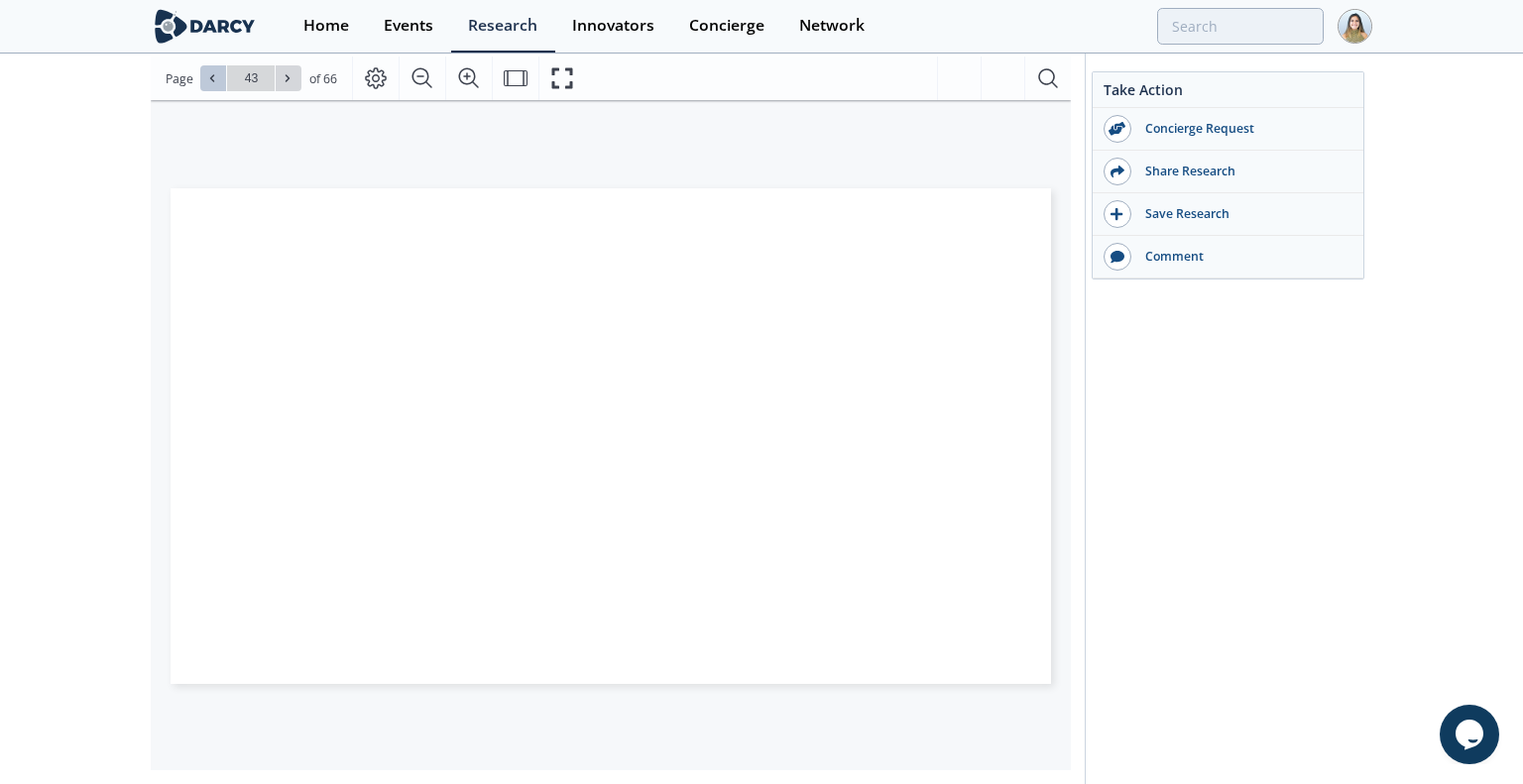 click at bounding box center (213, 78) 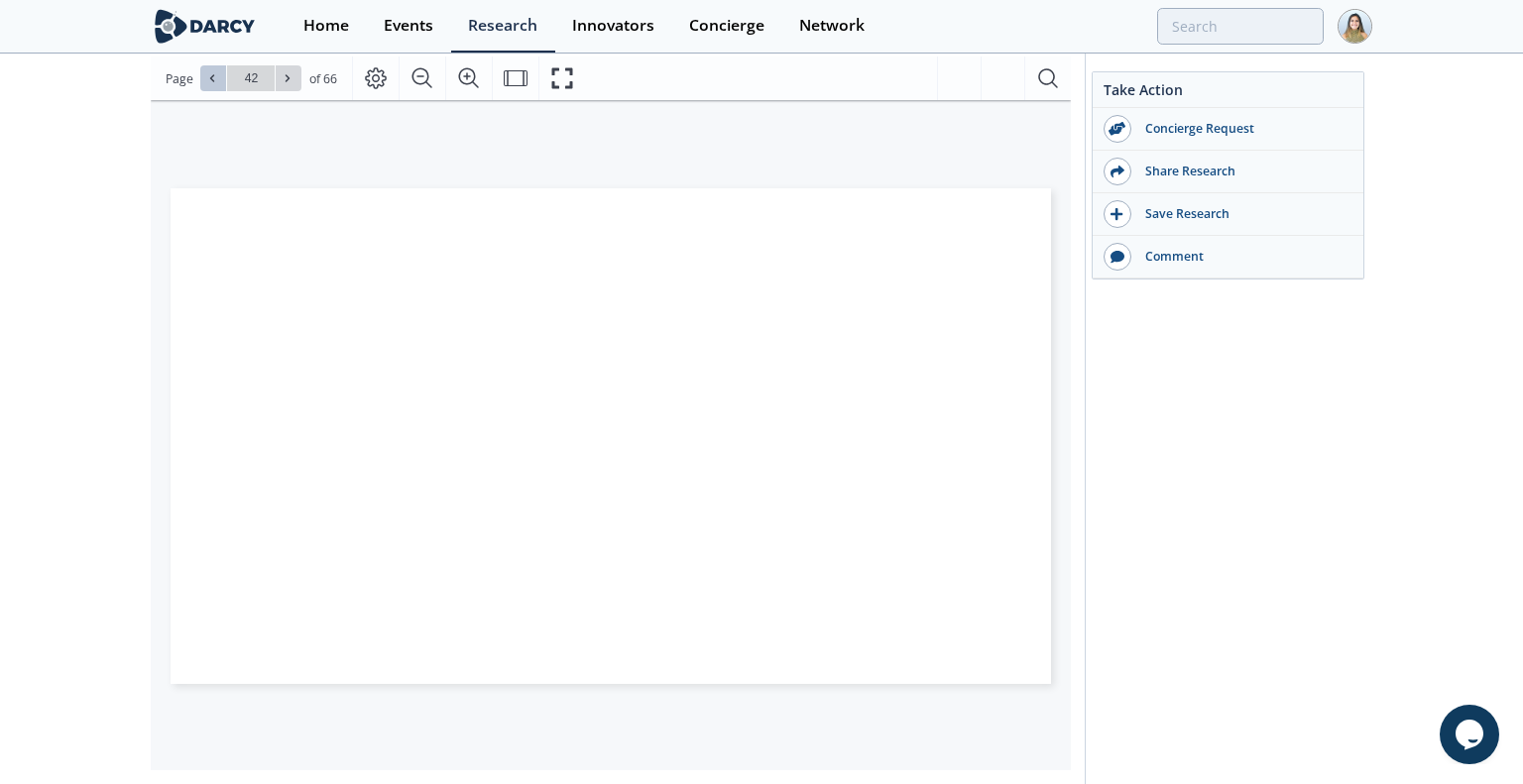 click at bounding box center [213, 78] 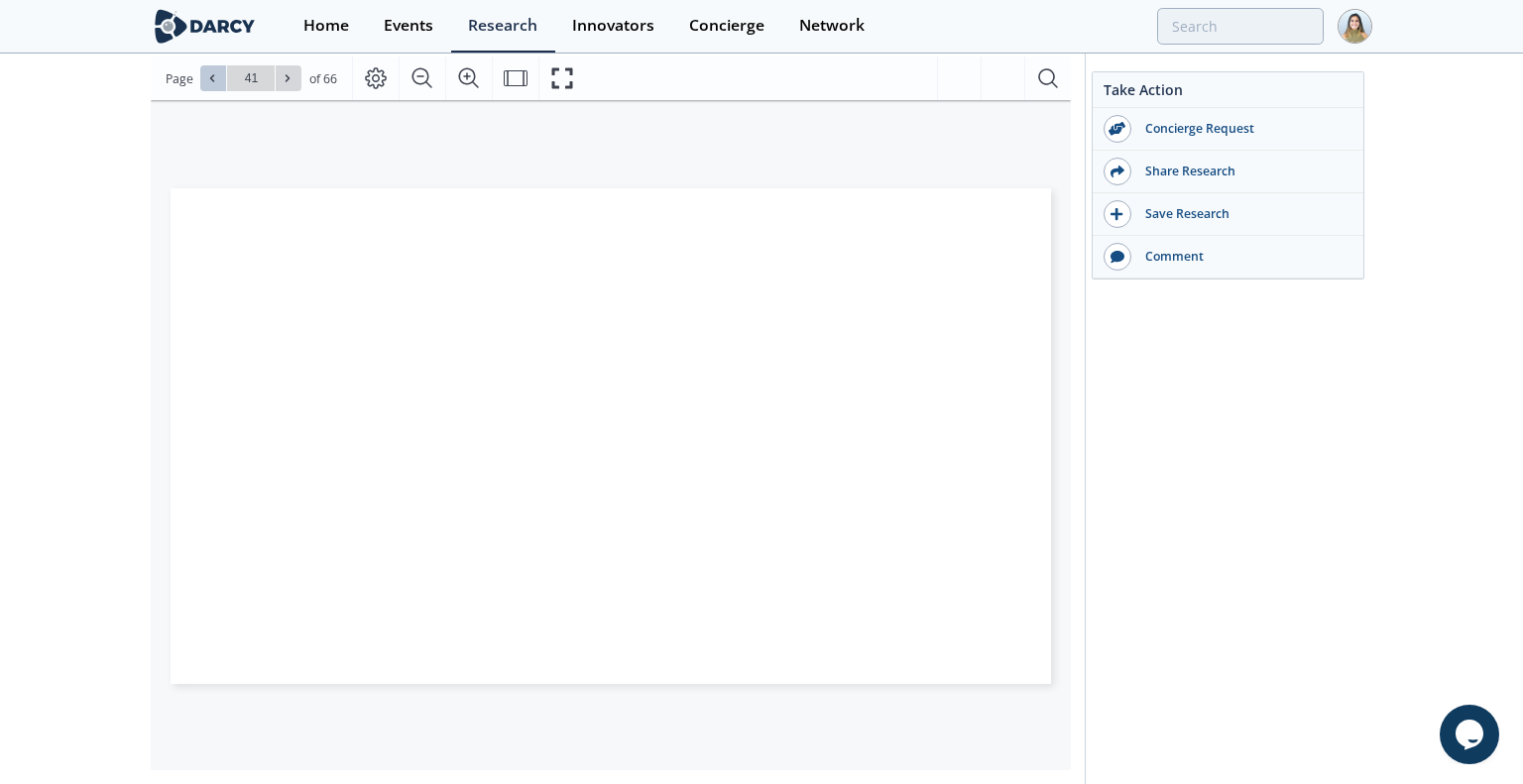 click at bounding box center (213, 78) 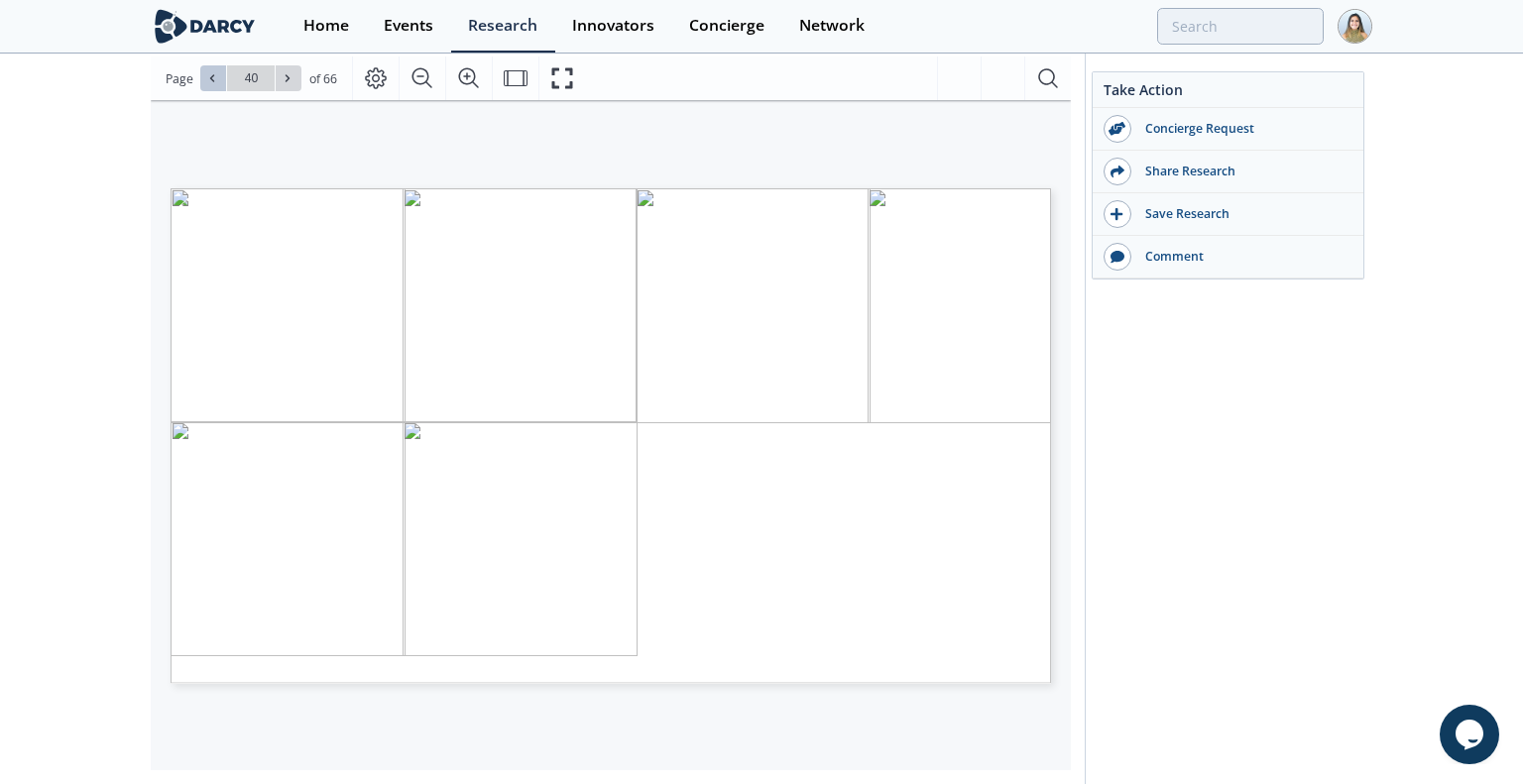 click at bounding box center (213, 78) 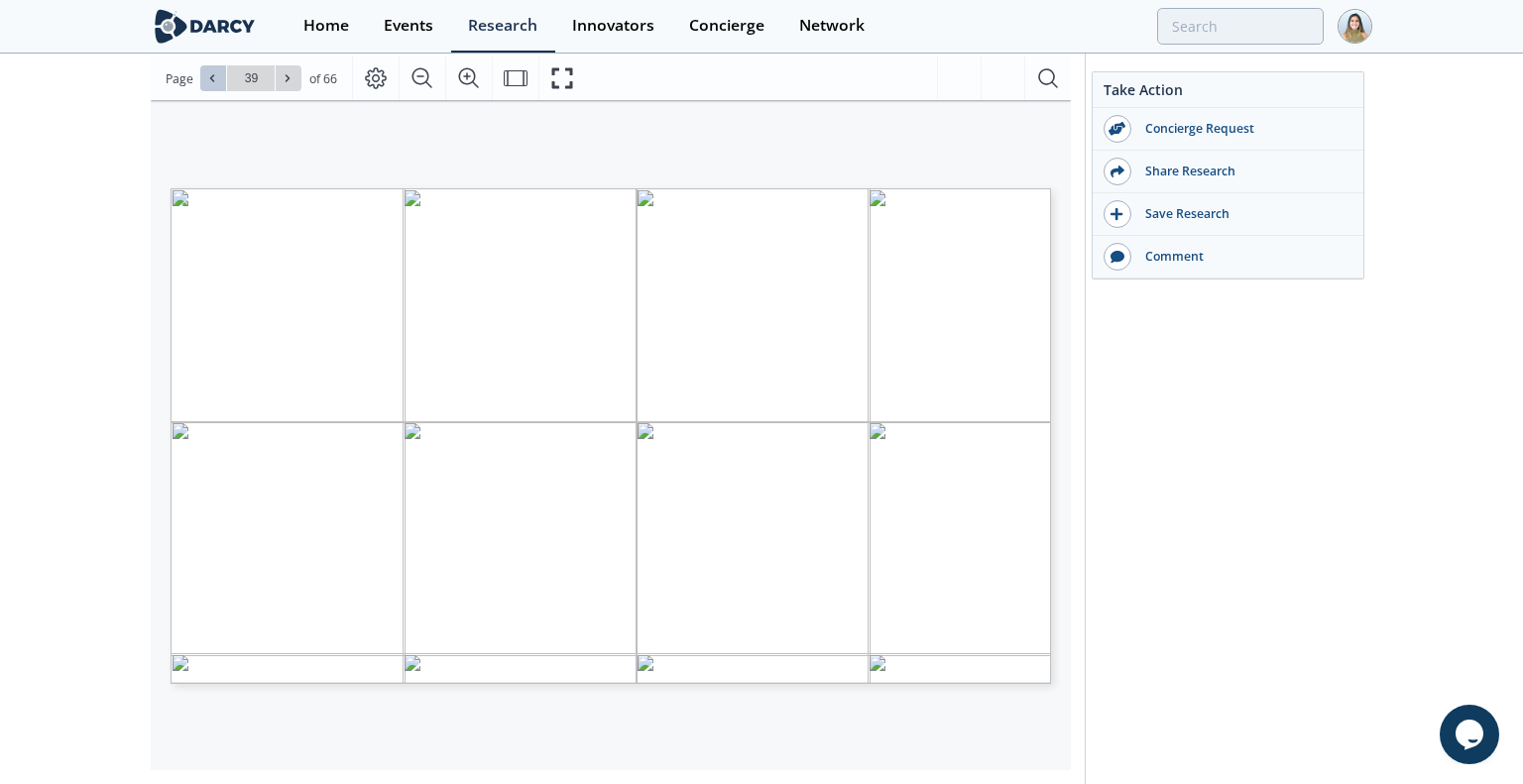 click at bounding box center (213, 78) 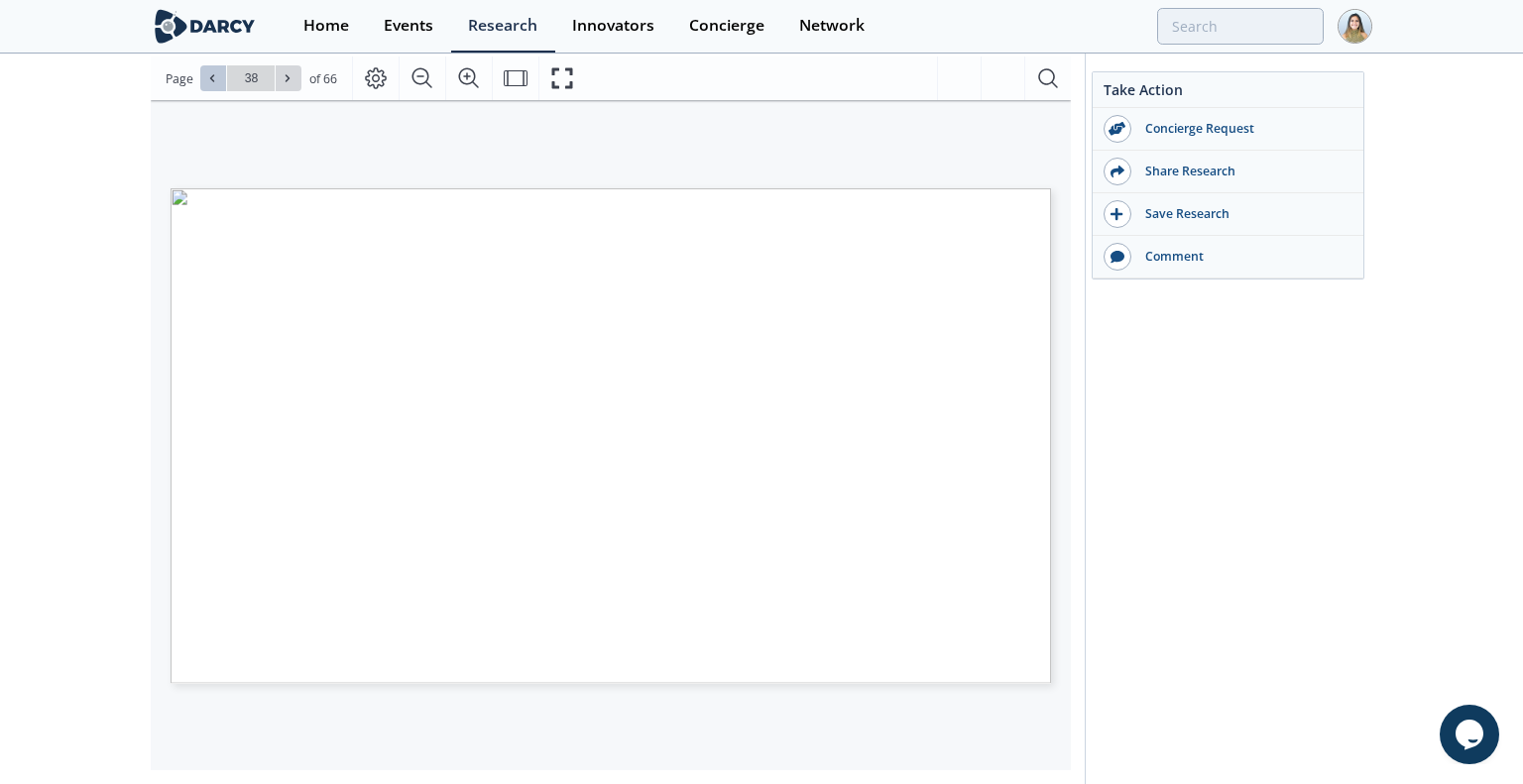 click at bounding box center [213, 78] 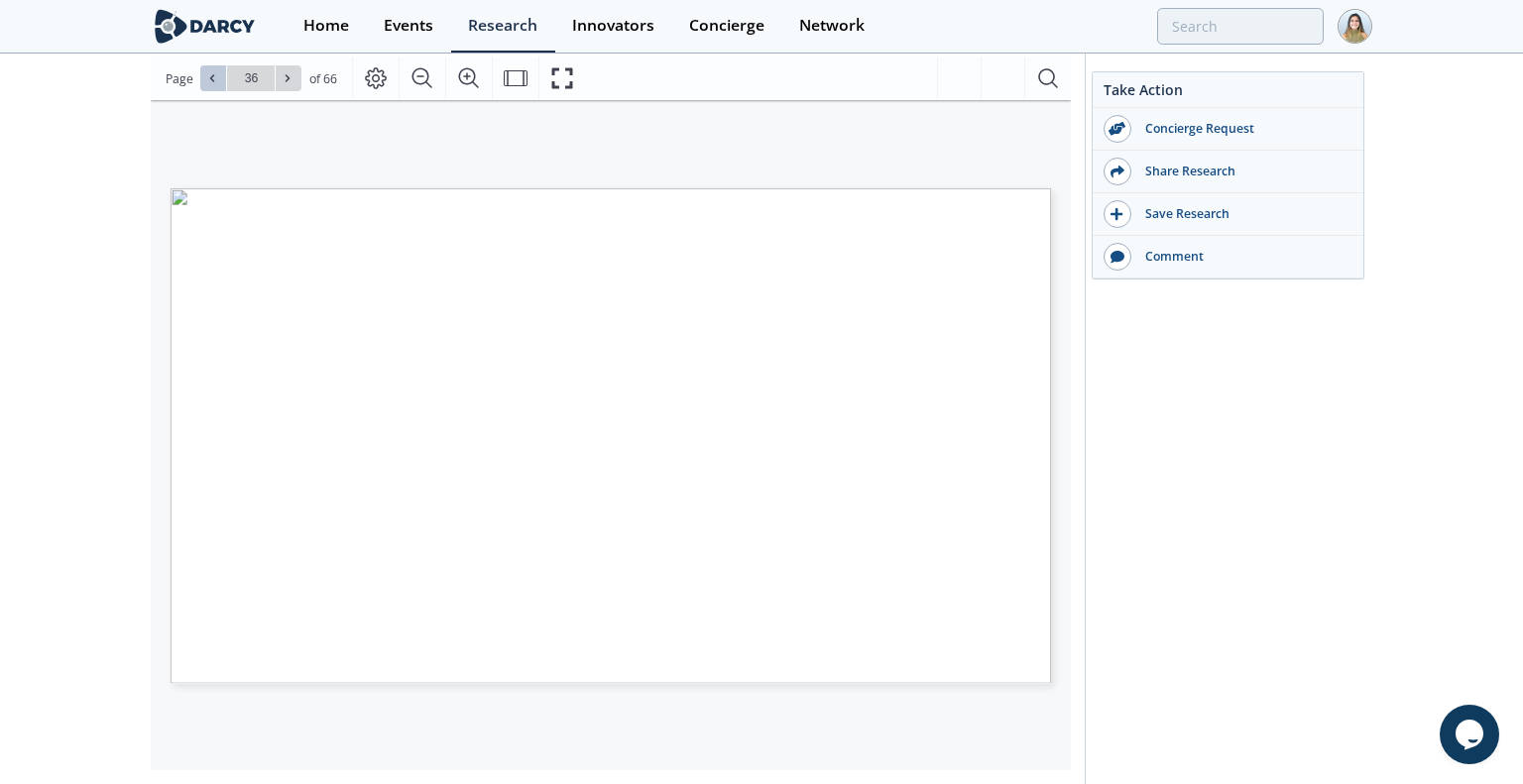 click at bounding box center [213, 78] 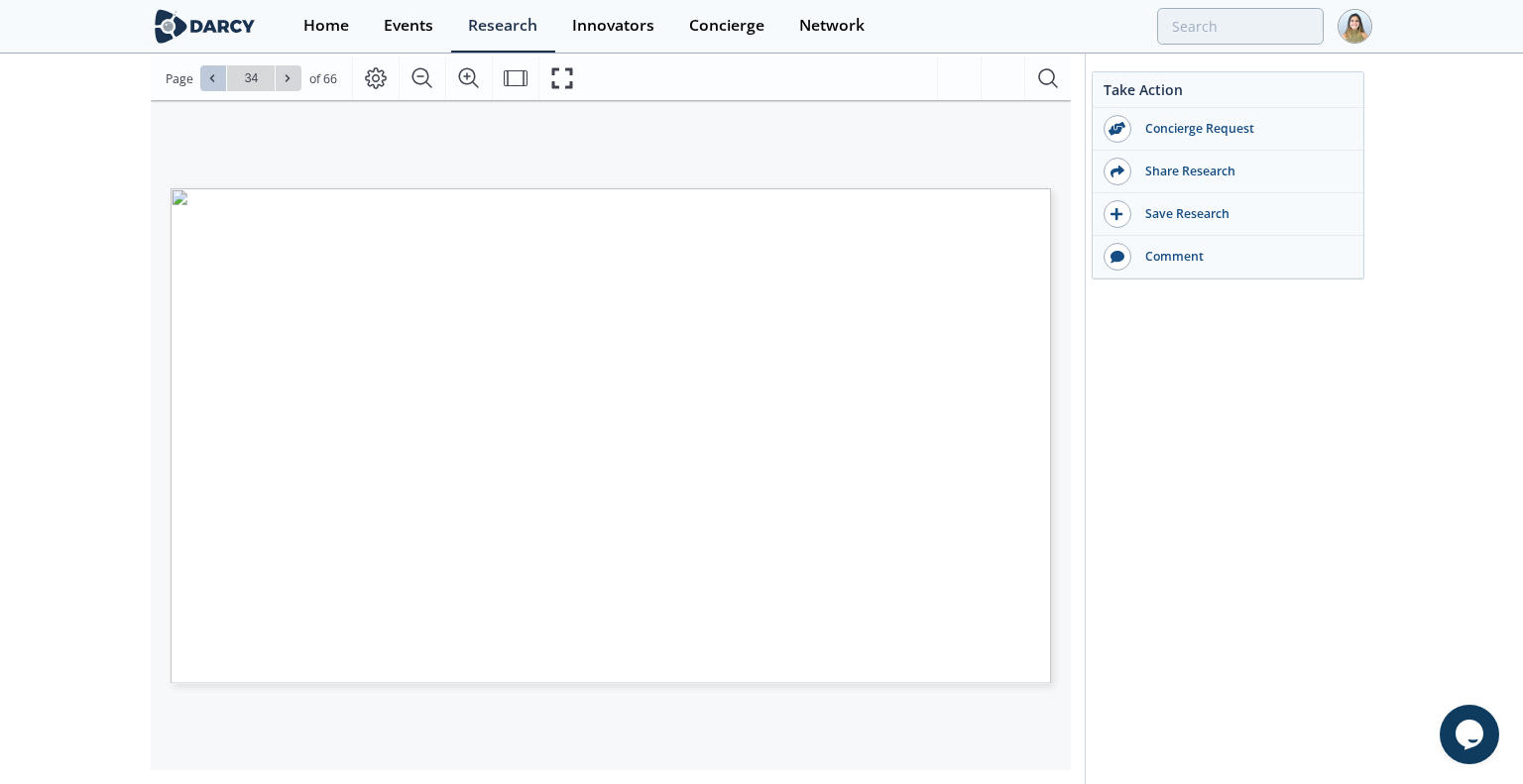 click at bounding box center (213, 78) 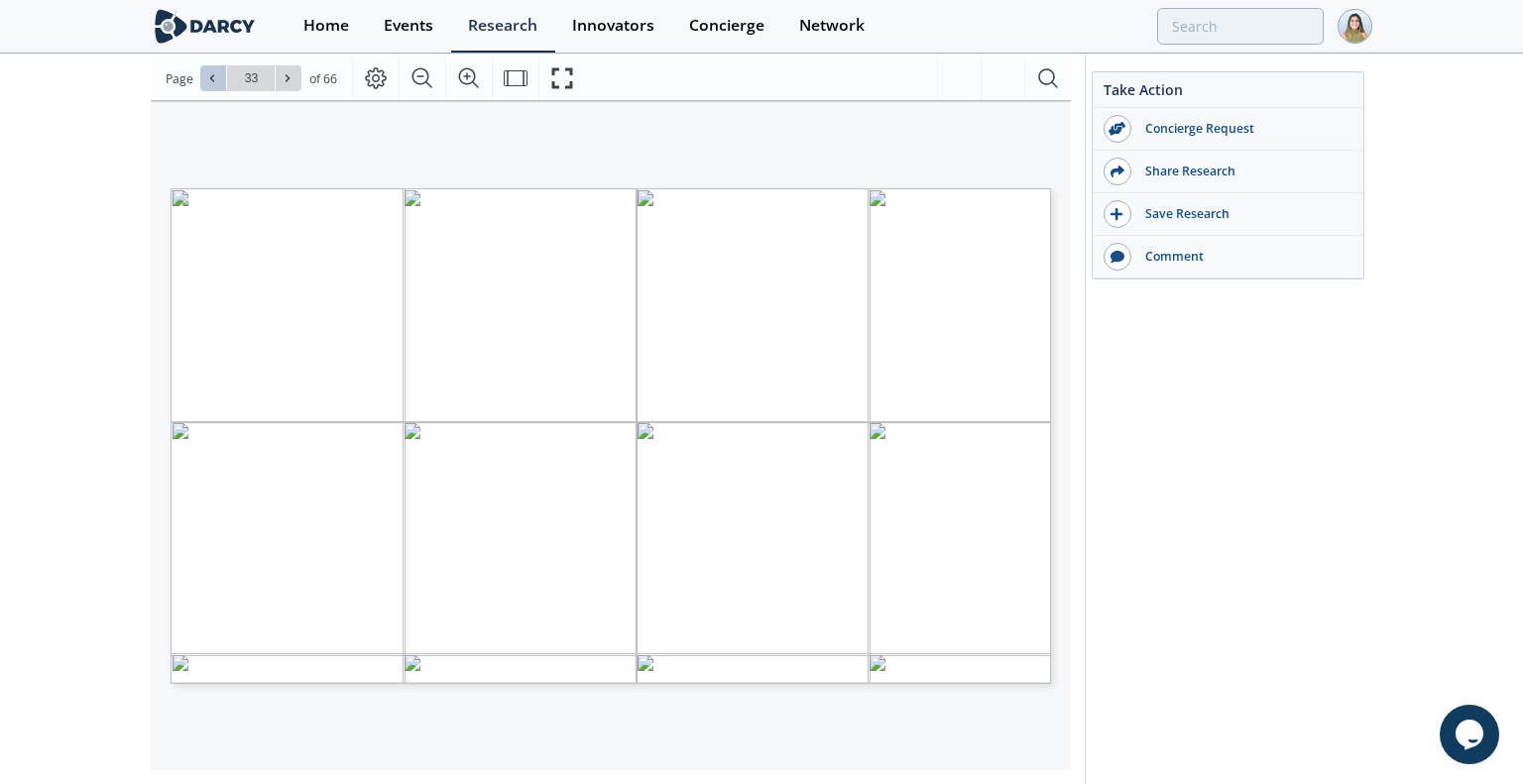 click at bounding box center (213, 78) 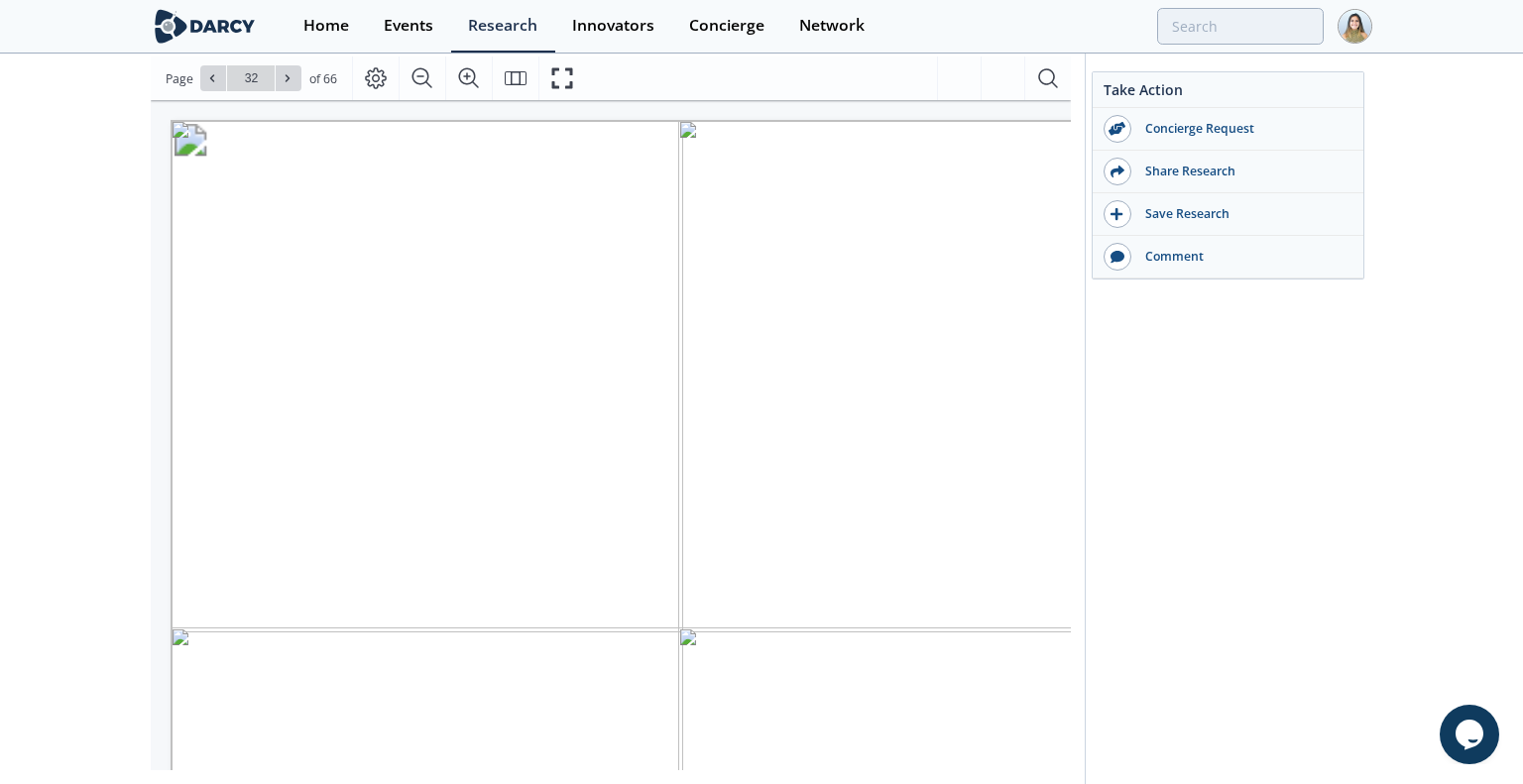 scroll, scrollTop: 0, scrollLeft: 218, axis: horizontal 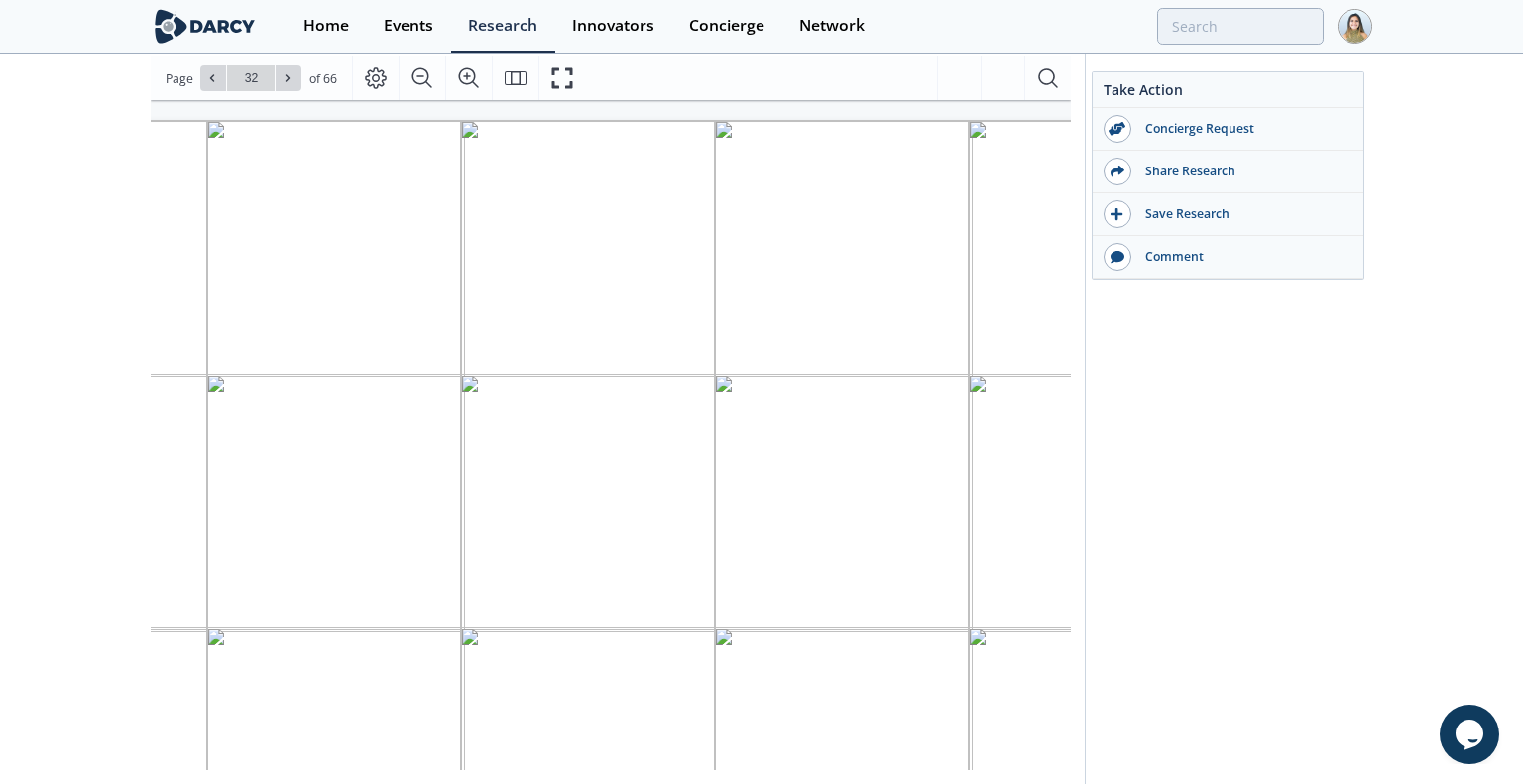 click on "ion Innovator Landscape" at bounding box center [491, 347] 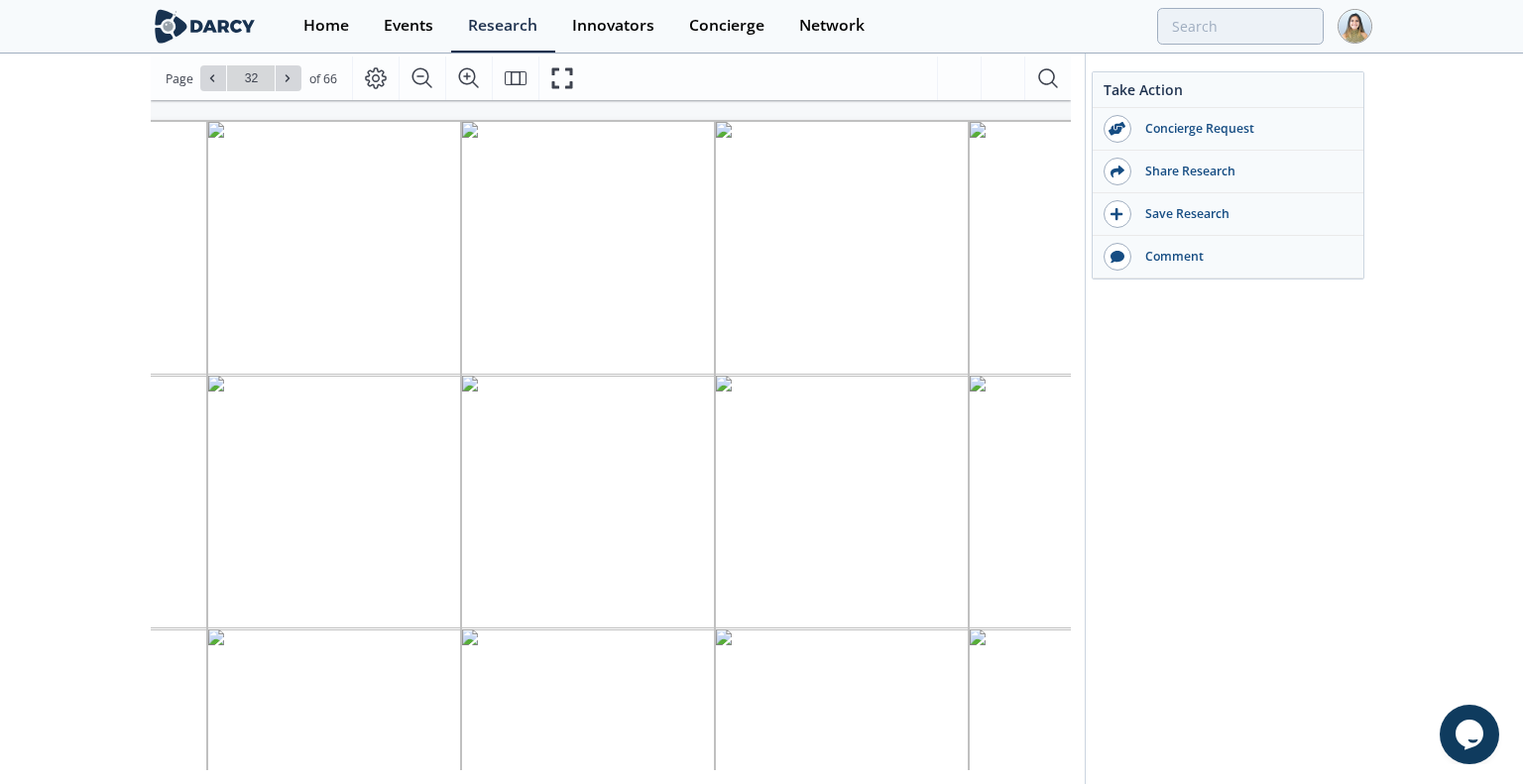 click on "ion Innovator Landscape" at bounding box center [491, 347] 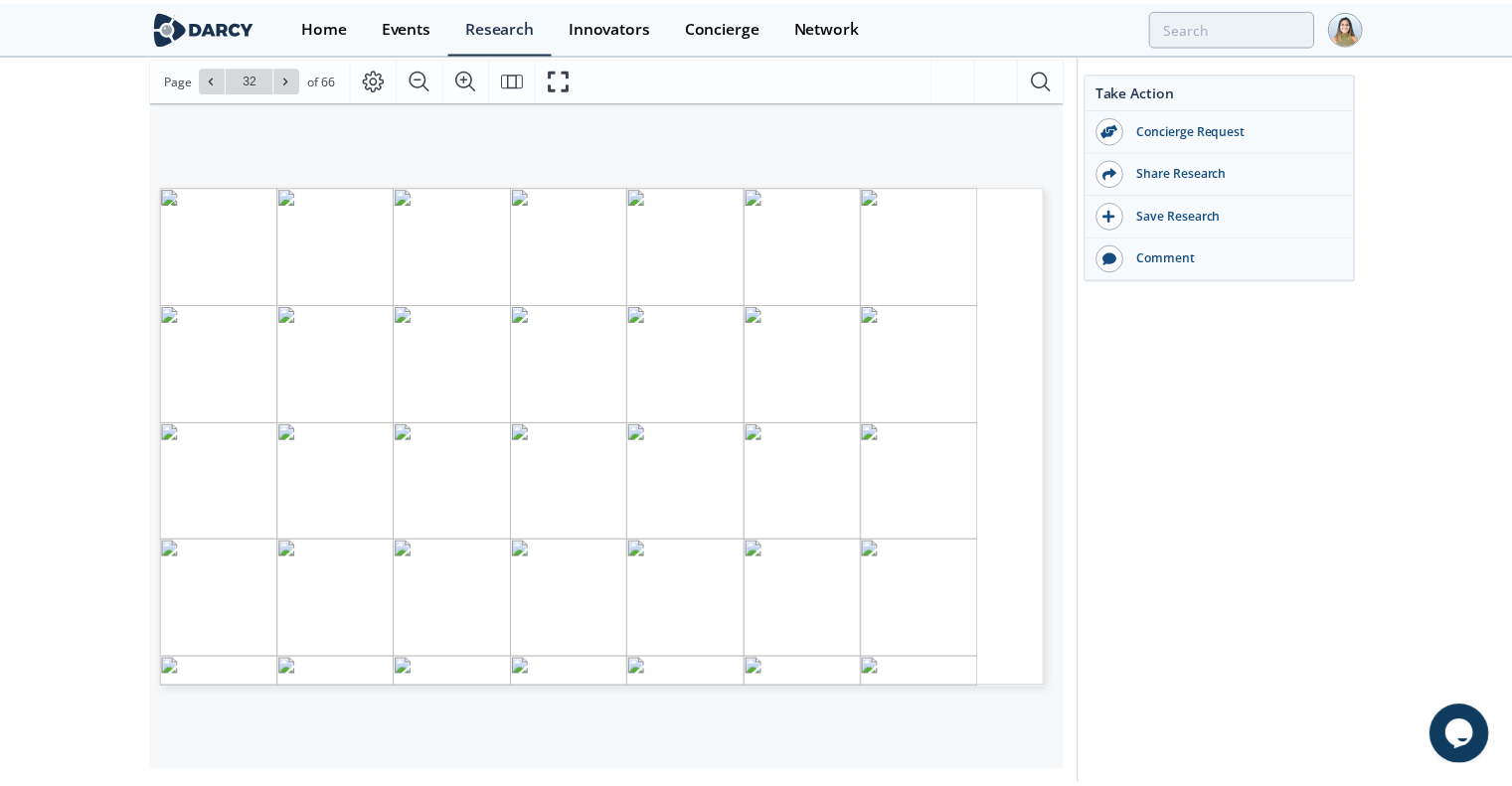 scroll, scrollTop: 0, scrollLeft: 0, axis: both 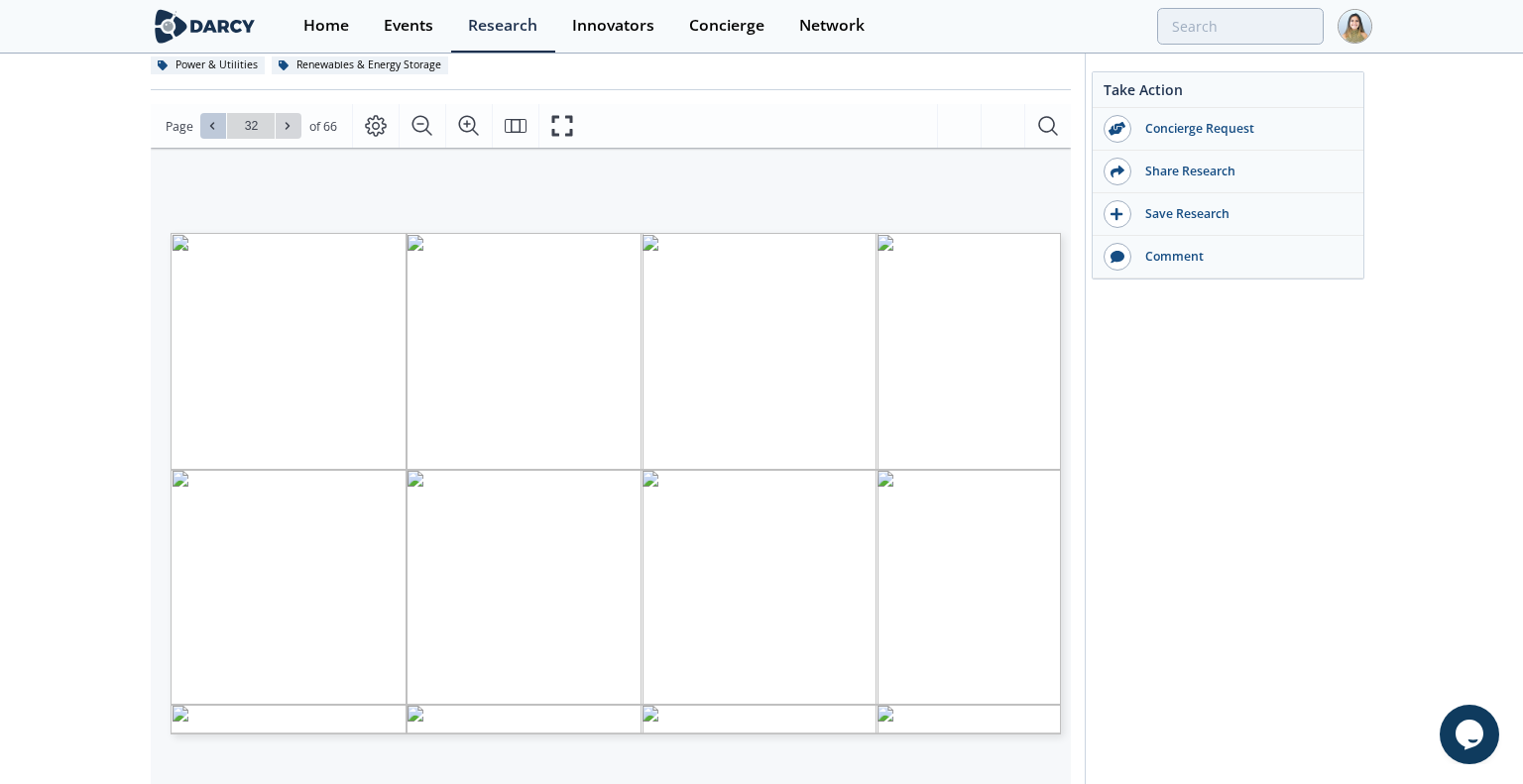 click at bounding box center (213, 126) 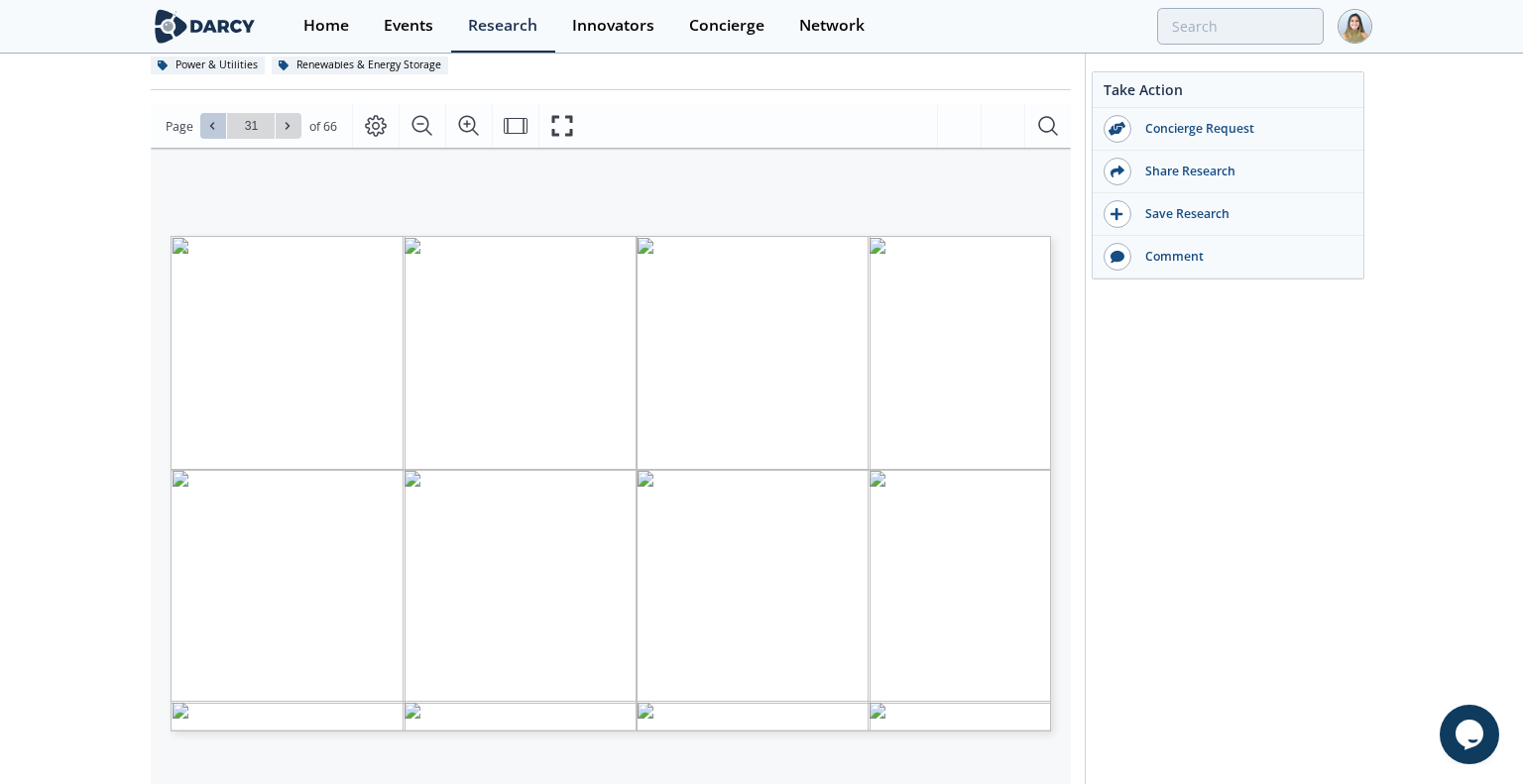 click at bounding box center (213, 126) 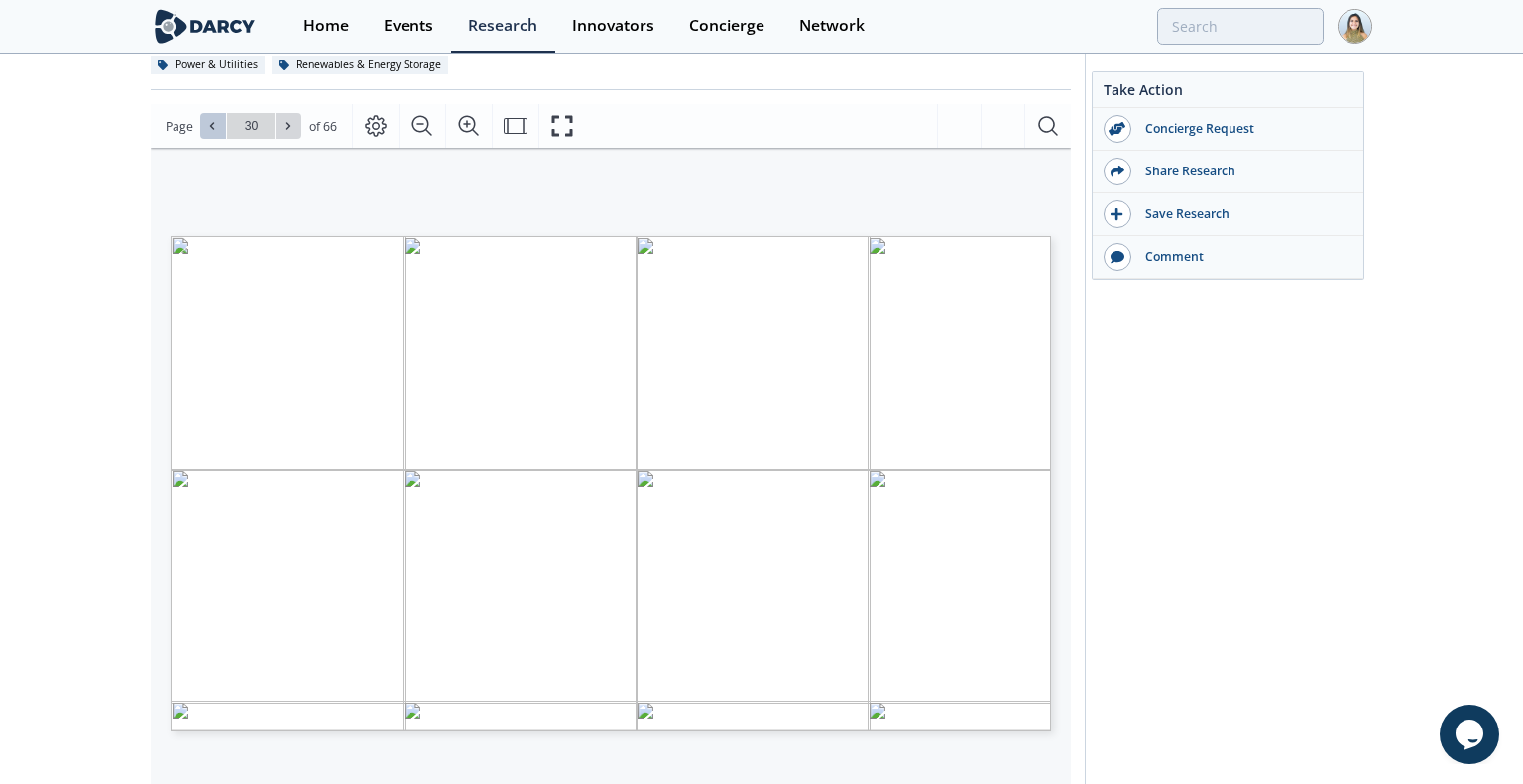 click at bounding box center [213, 126] 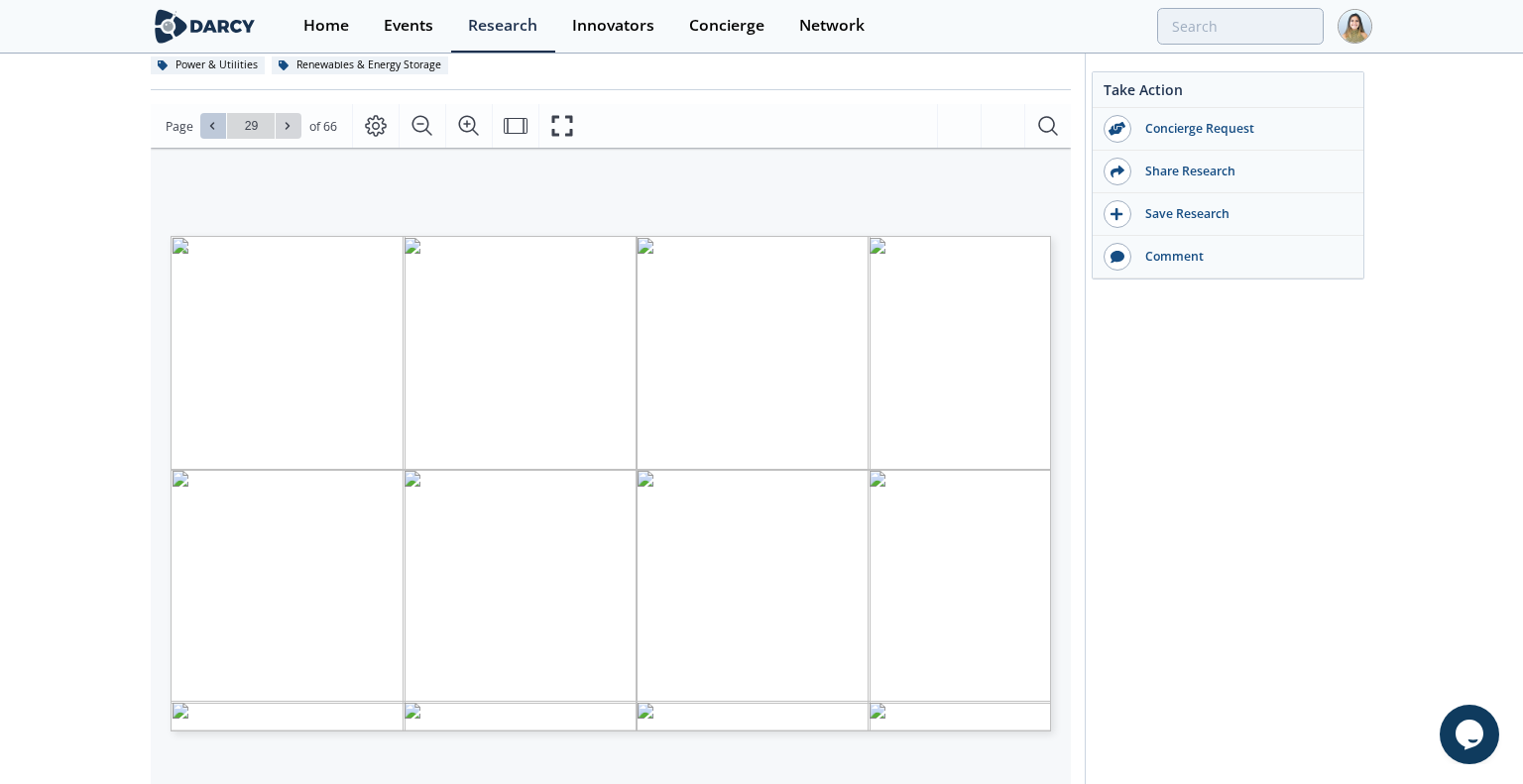 click at bounding box center (213, 126) 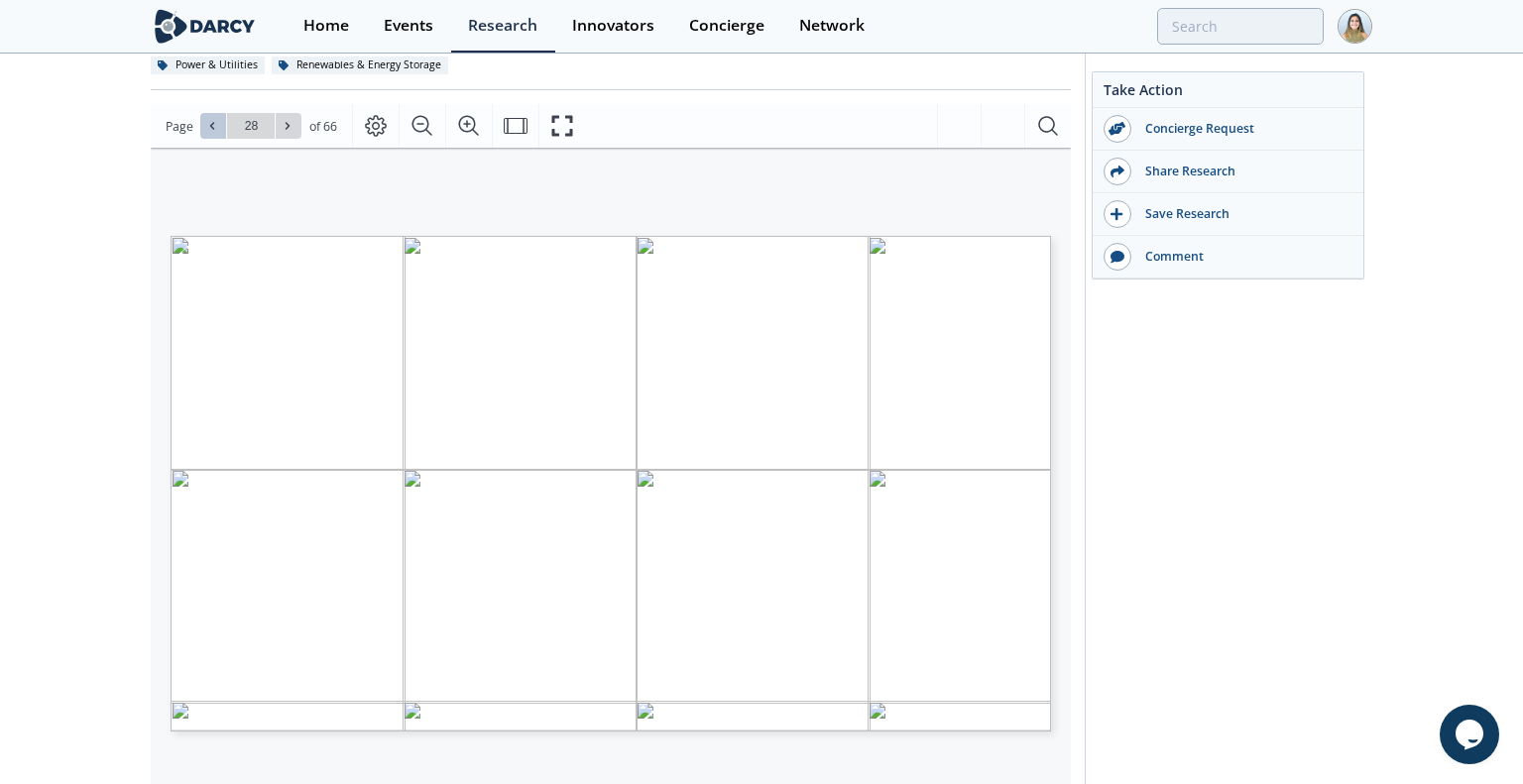 click at bounding box center (213, 126) 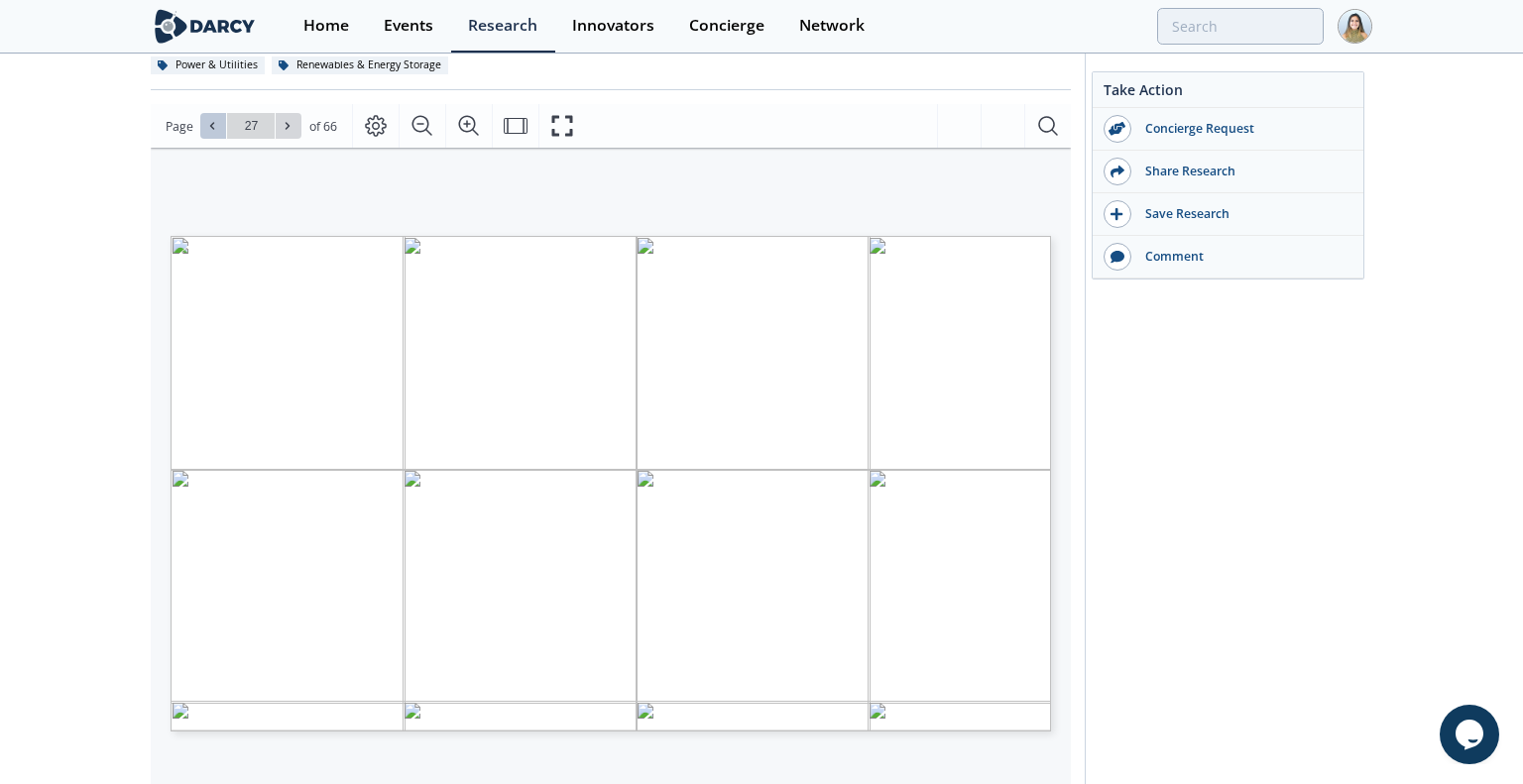 click 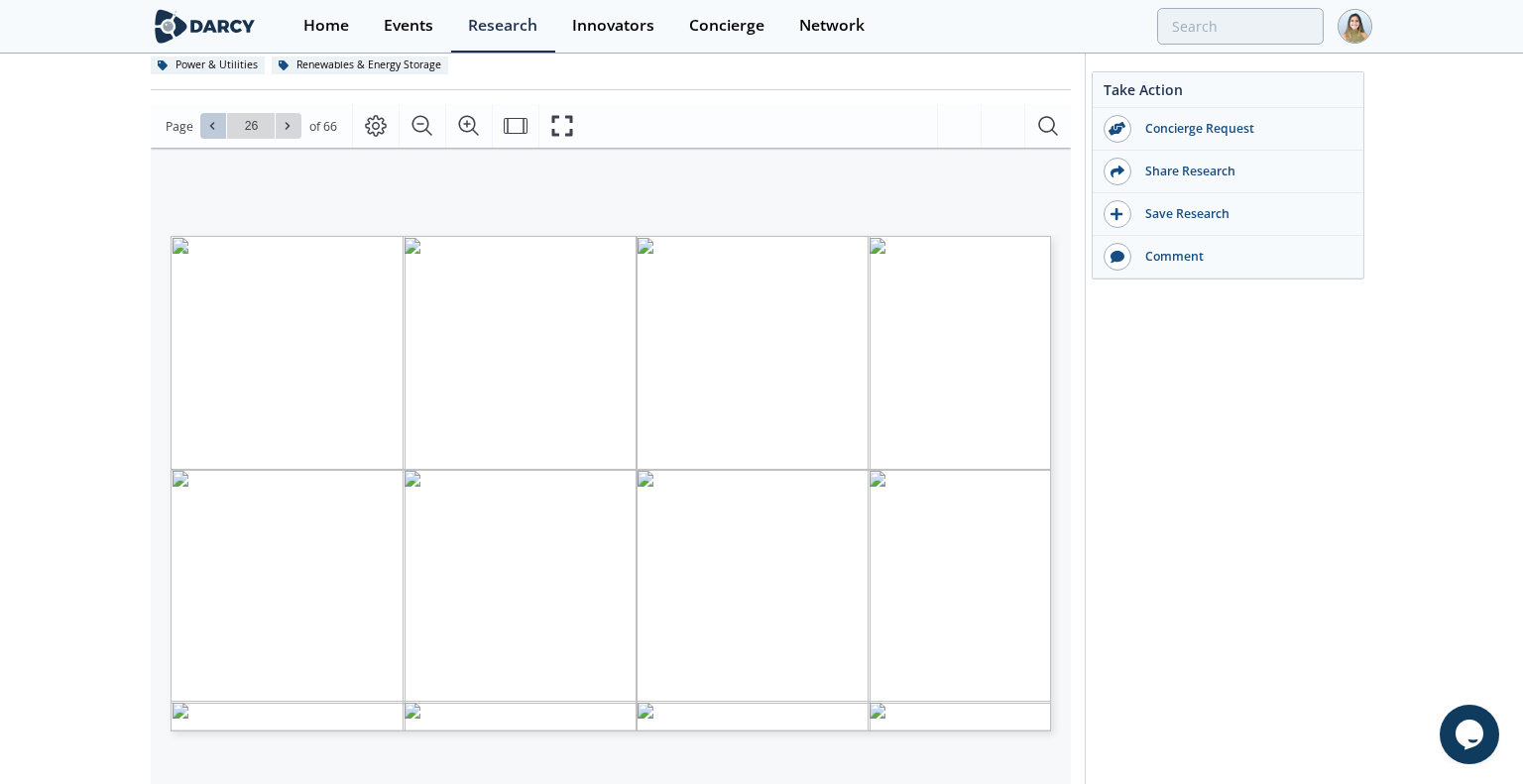 click 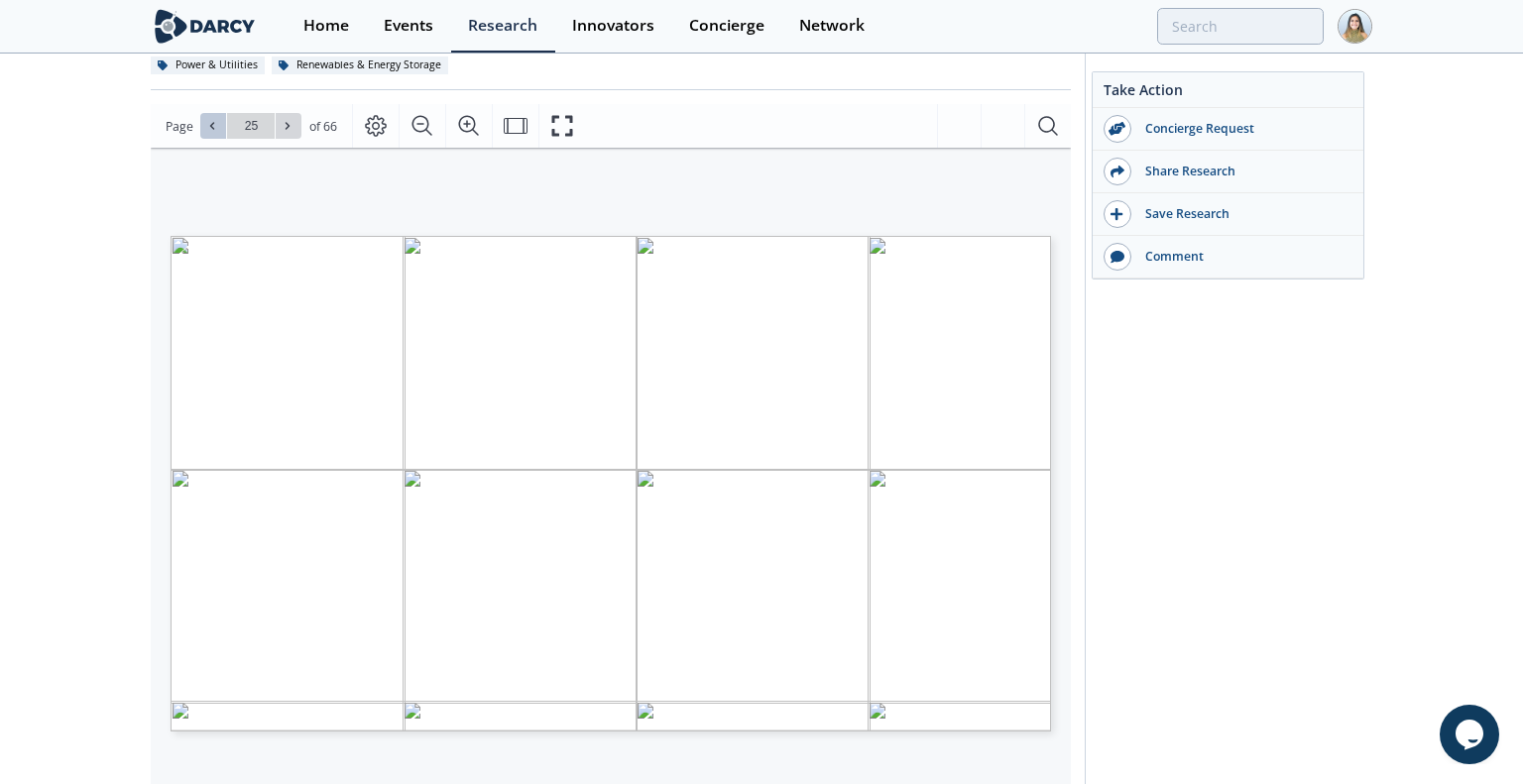 click 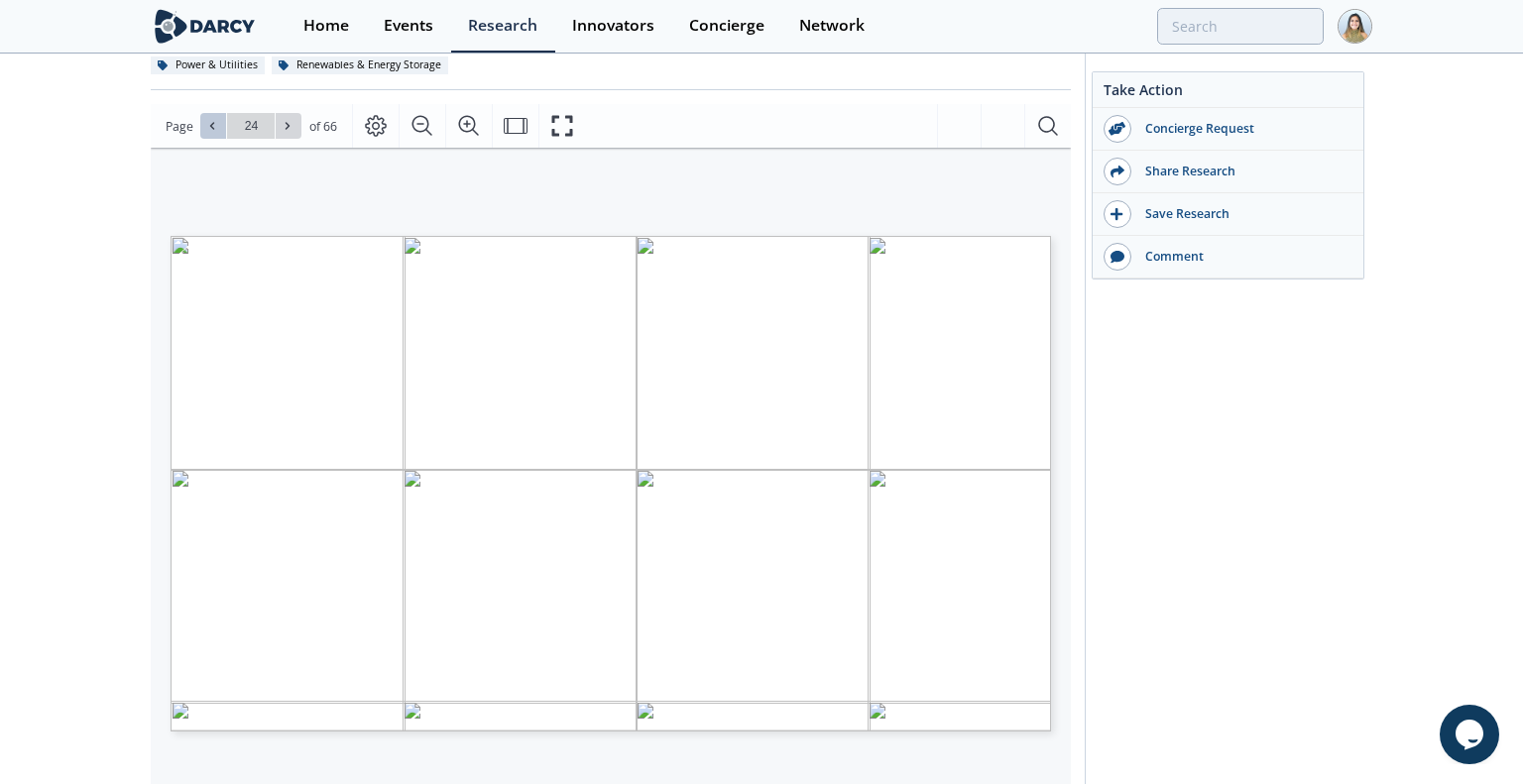 click 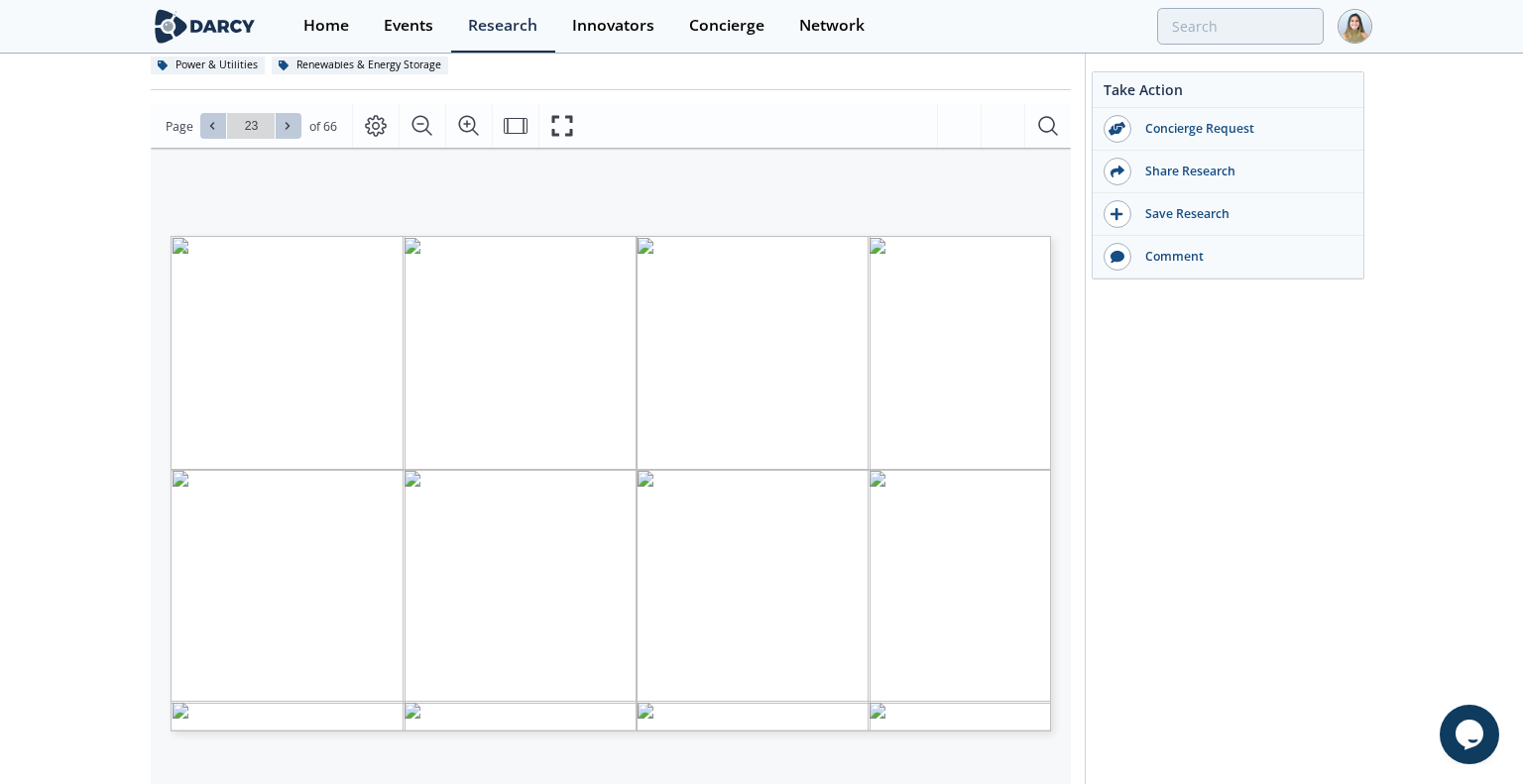 click at bounding box center (289, 126) 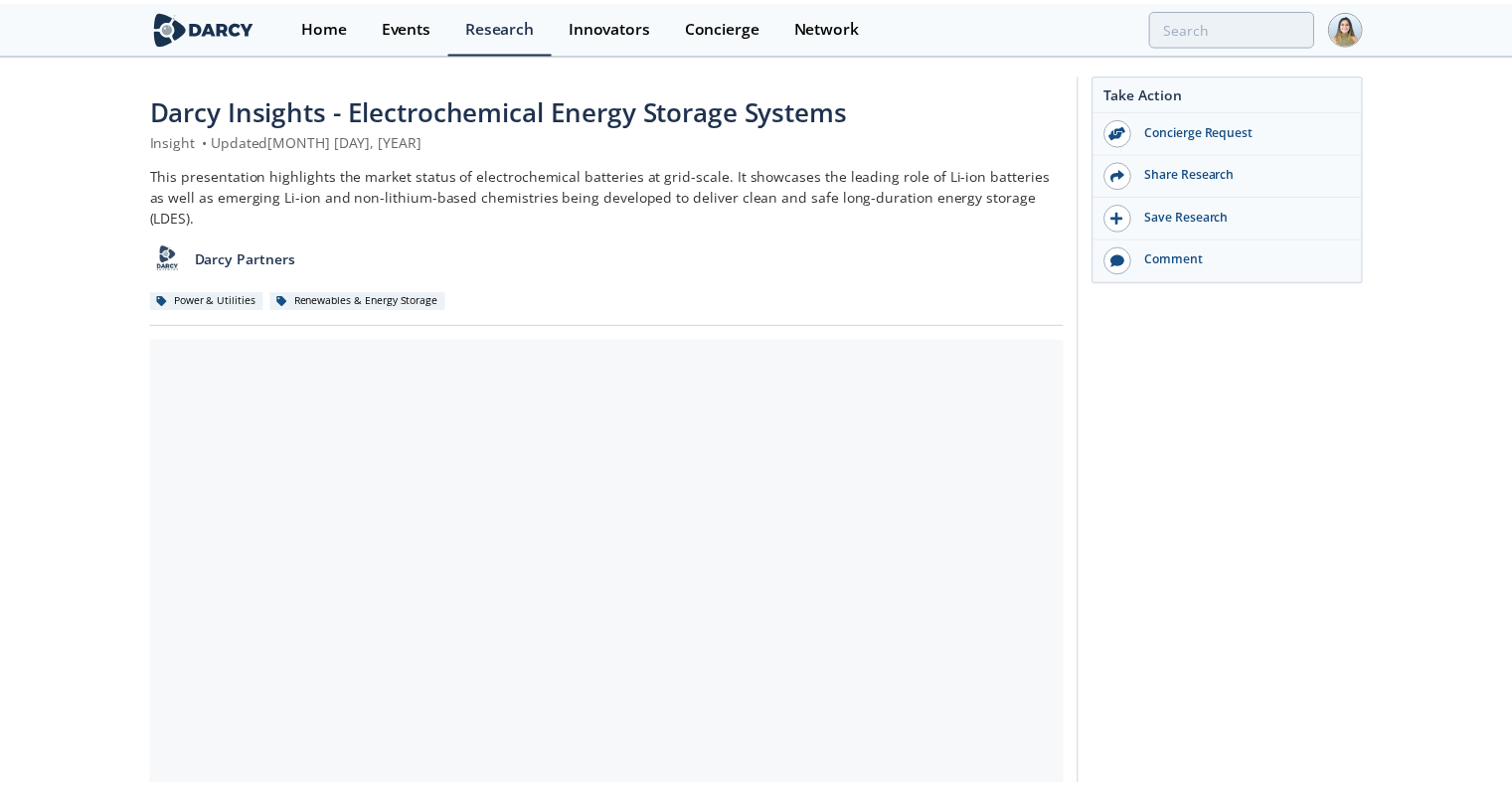 scroll, scrollTop: 0, scrollLeft: 0, axis: both 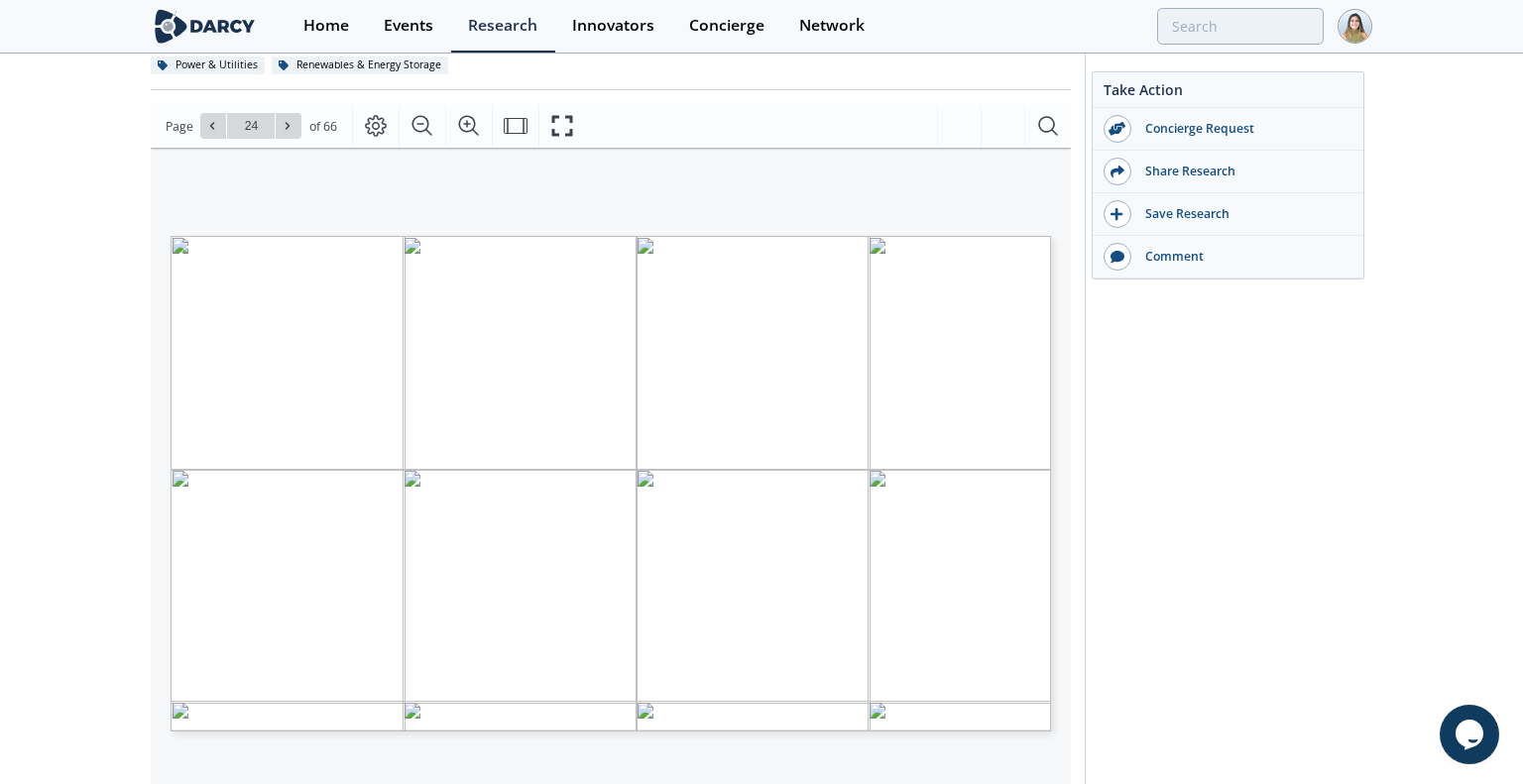 type 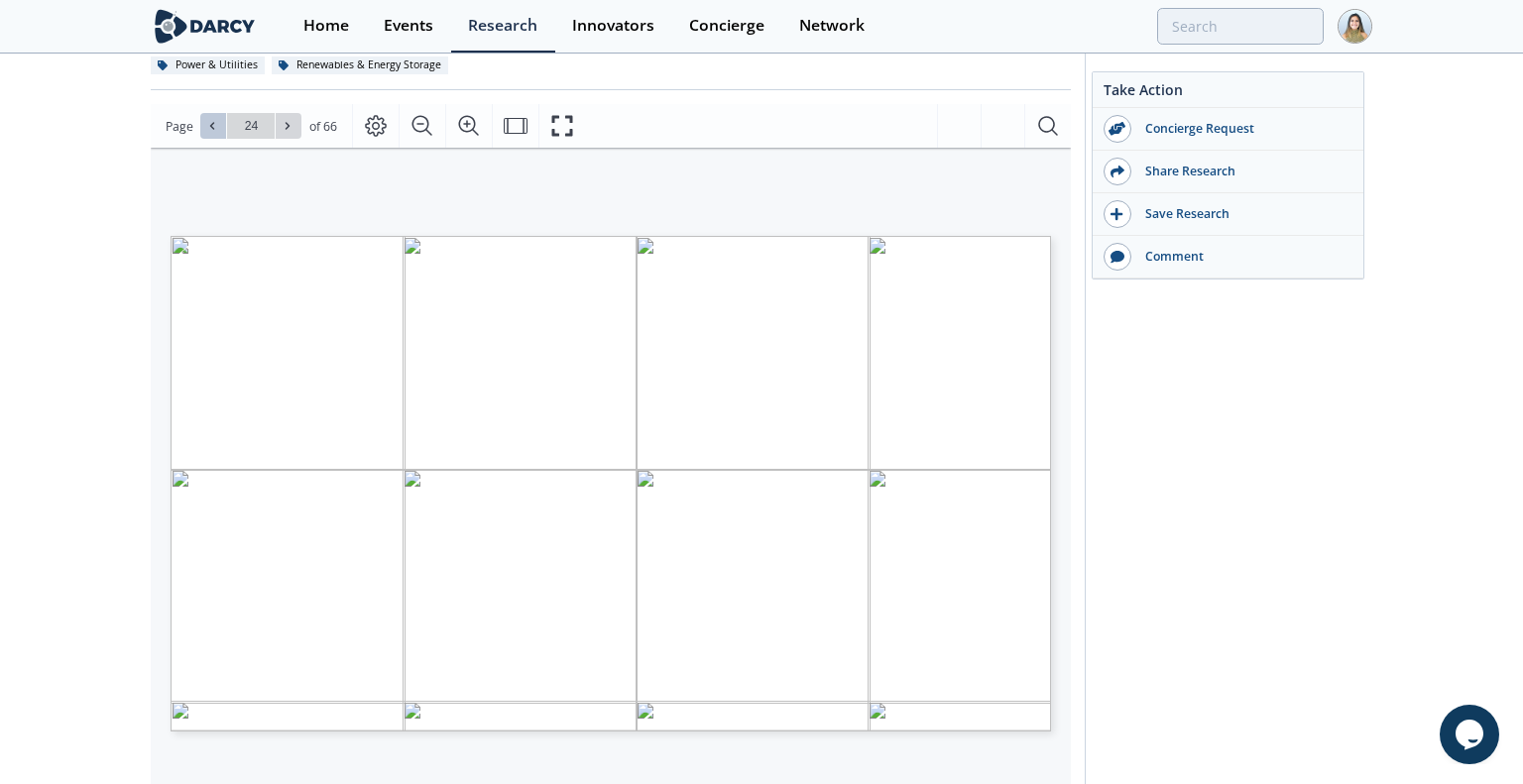 click 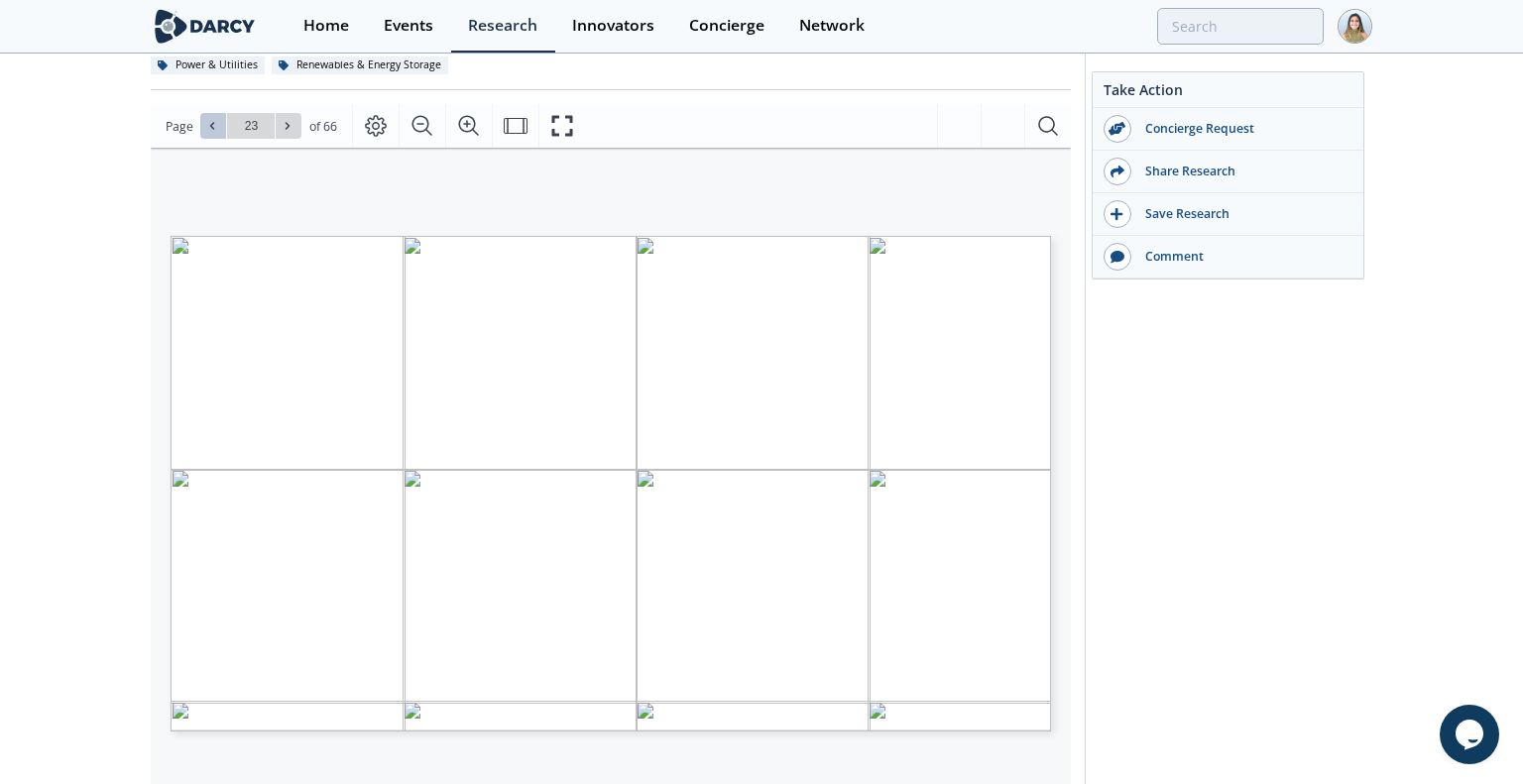 click 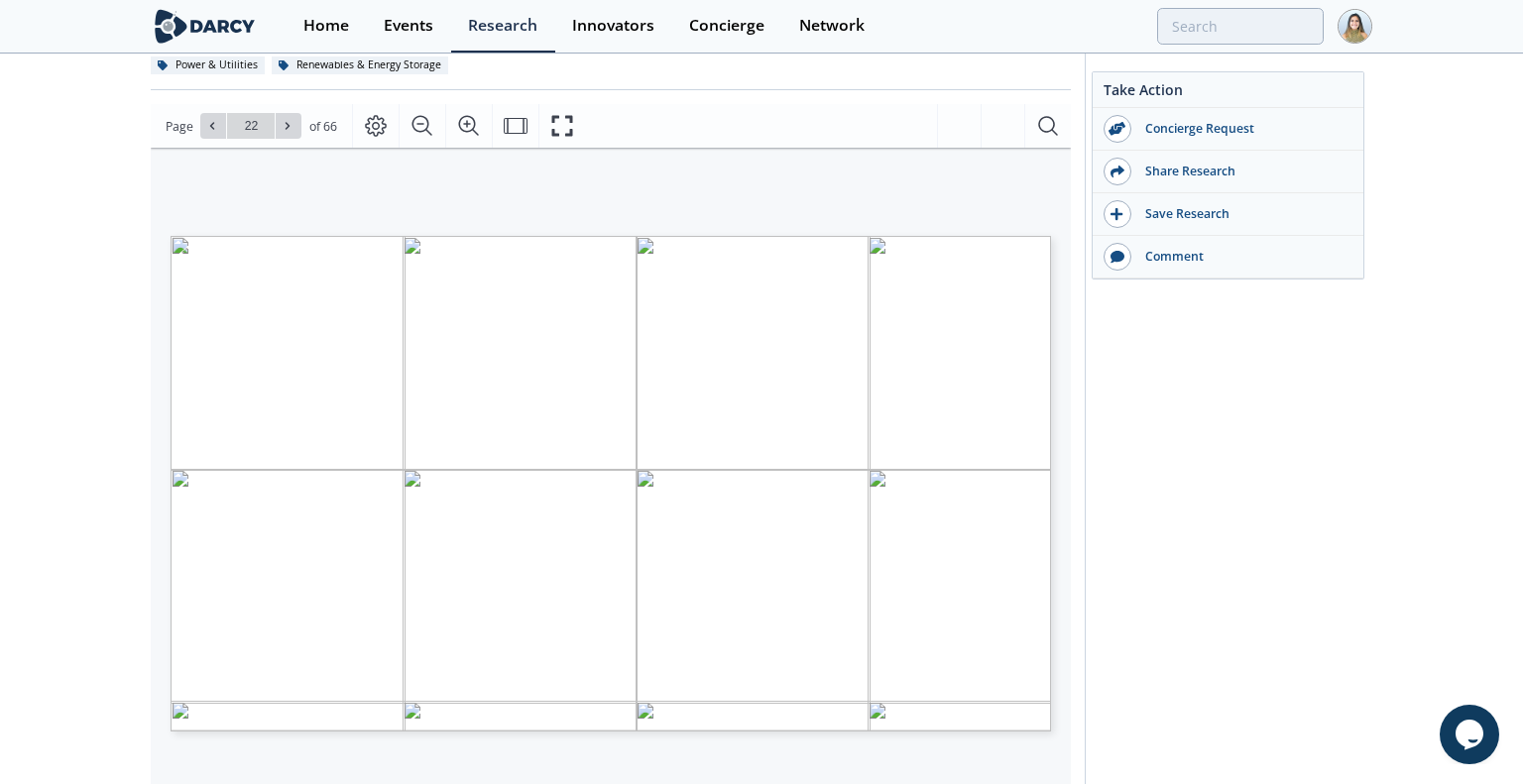 type 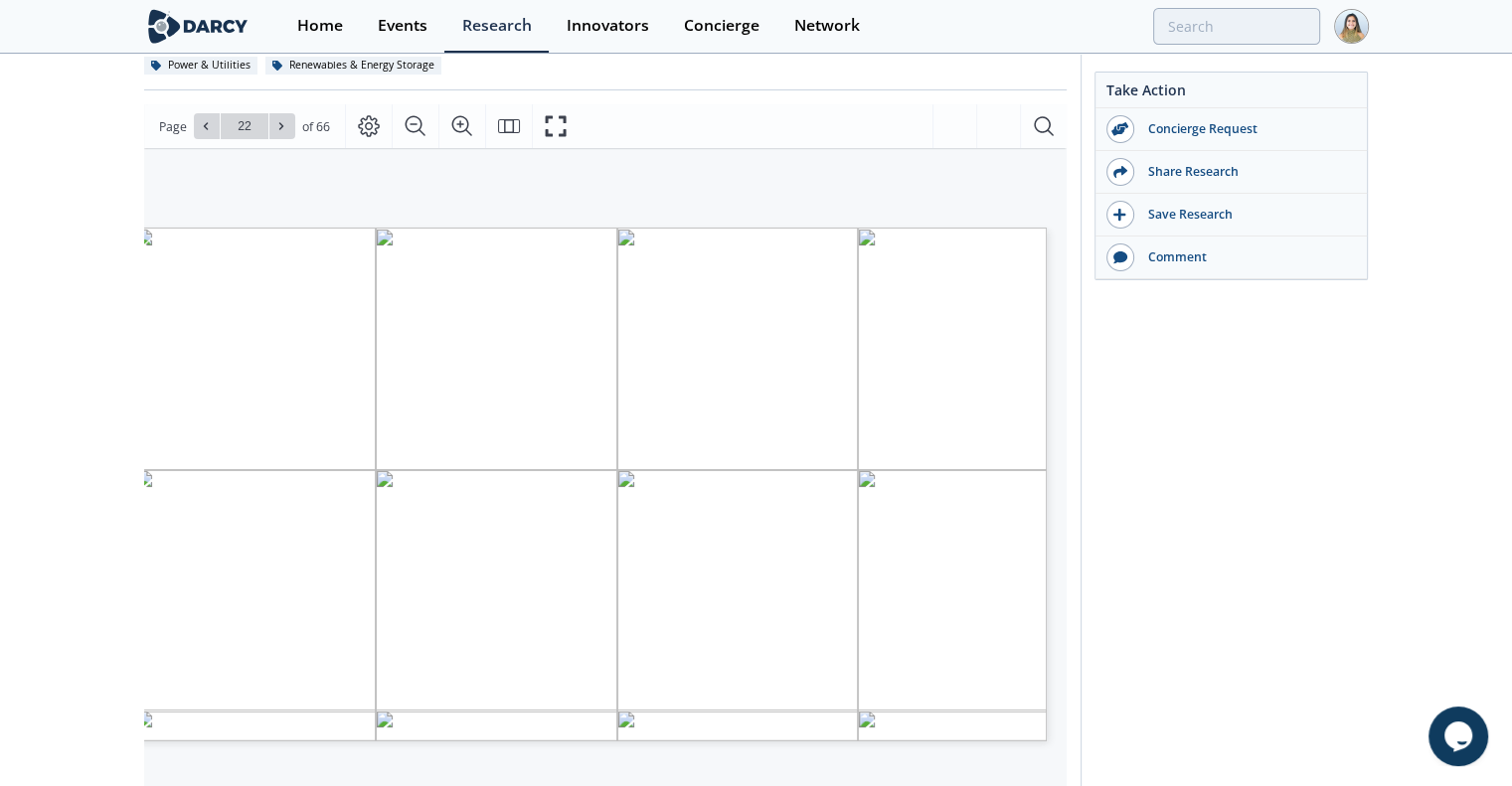 scroll, scrollTop: 0, scrollLeft: 30, axis: horizontal 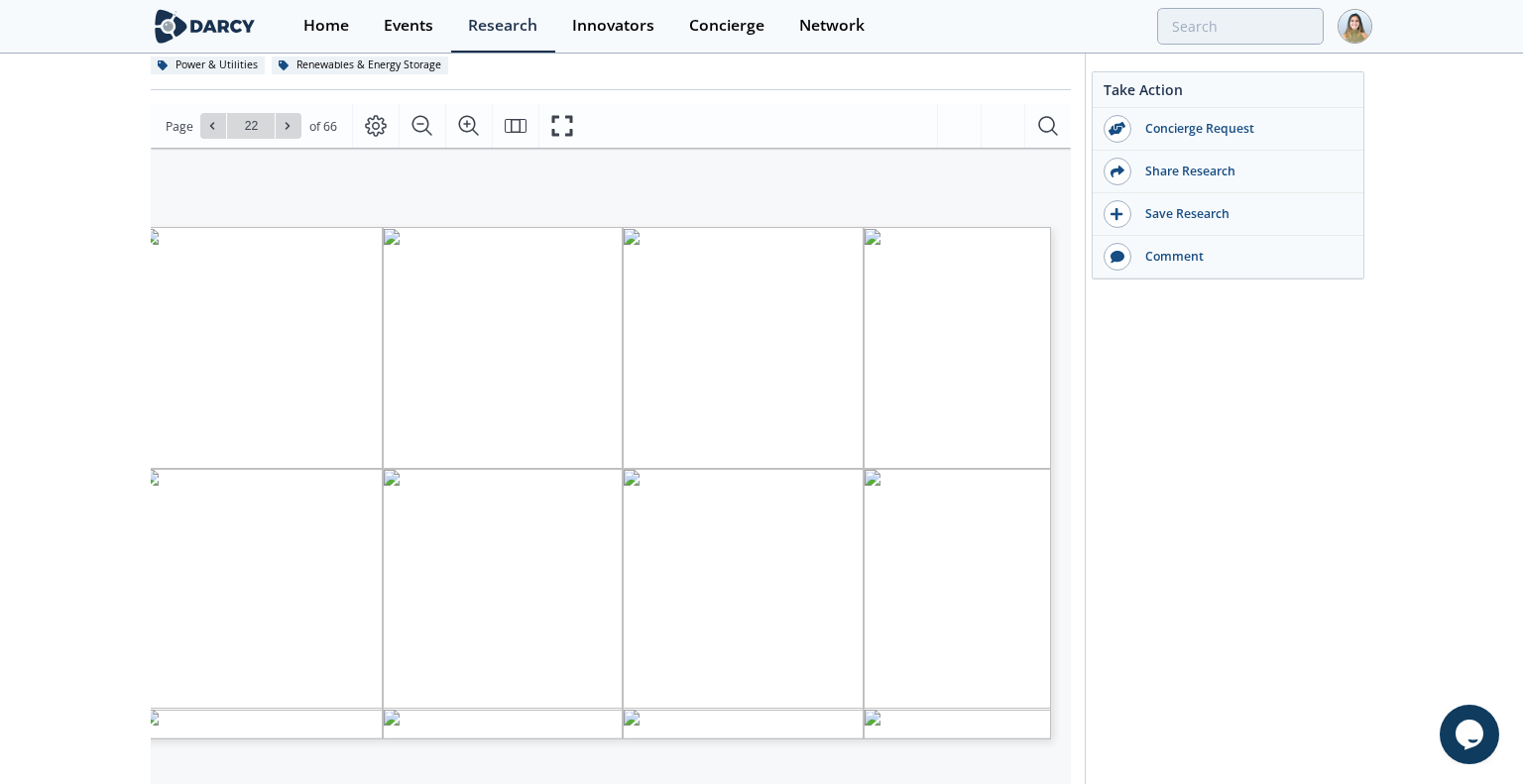 click on "•  70% of the operating energy storage power capacity in the US is concentrated in the
CAISO (12.5 GW) and ERCOT (8.1 GW) regions
•  ERCOT is expected to add 18.2 GW by the end of 2026 while CAISO 7.7 GW, this would
make the ERCOT region the frontrunner in BESS power capacity by 2026
Battery deployment within select U.S. balancing authorities
EIA 860 EIA 860M EIA Battery Storage Market Trends  S&P Global
Sources:  ,  ,  , ELECTROCHEMICAL ENERGY STORAGE
BATTERY DEPLOYMENTS CONCENTRATING NEAR HIGH-RENEWABLE ZONES AND FAVORABLE MARKETS
U.S. battery storage operating projects by power capacity (Apr. 2025)
Bilateral capacity market
•  CAISO leads the nation in battery deployment
•  The rapid growth is driven by the need to
manage California’s solar fleet (the duck curve) by
shifting midday surplus to evening peak demand
•  Most projects use 4-hour lithium-ion systems,
often paired with solar
12.5 GW
Energy-only market
•  and solar penetration grows
•  •" at bounding box center (596, 227) 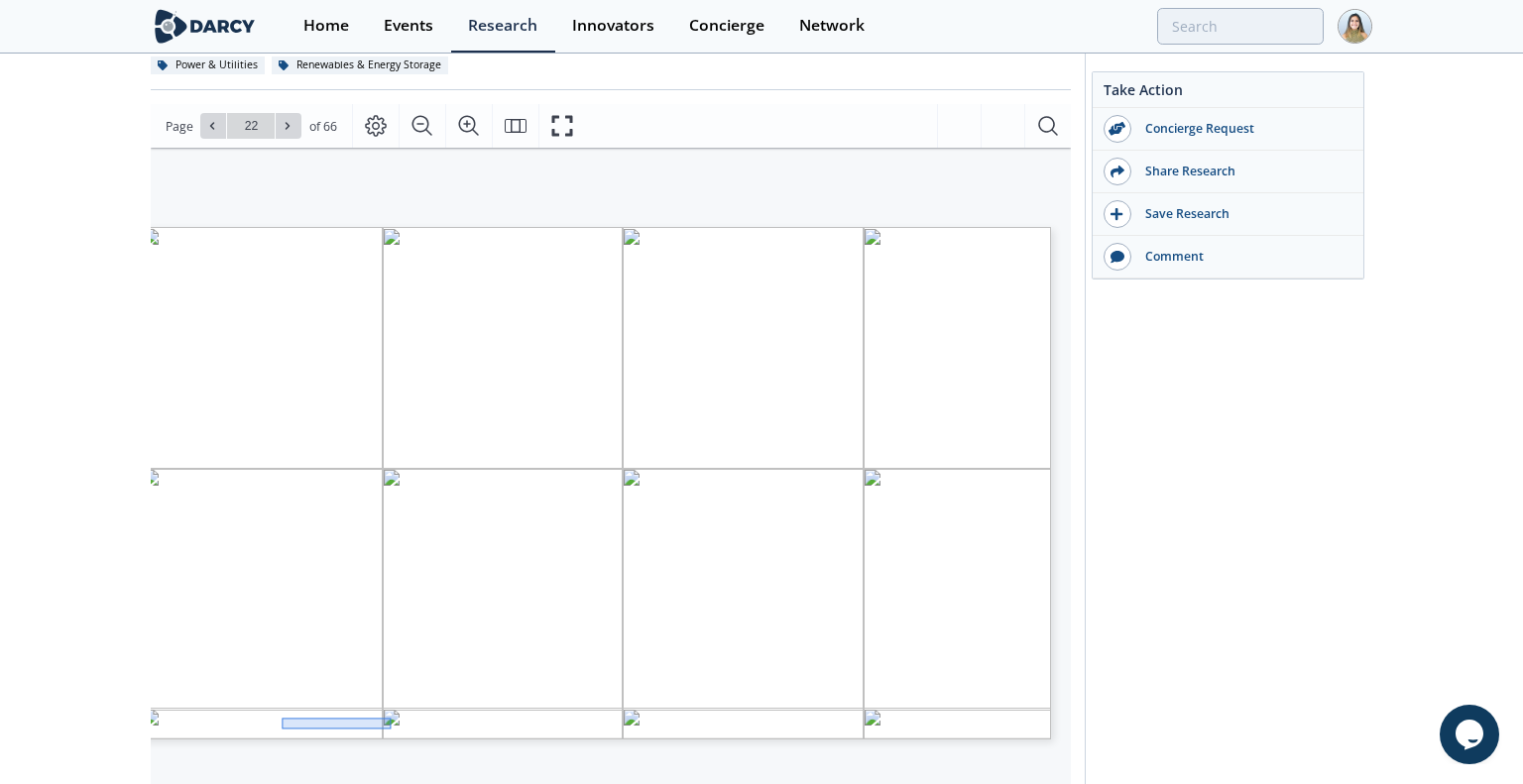 drag, startPoint x: 282, startPoint y: 717, endPoint x: 406, endPoint y: 723, distance: 124.14508 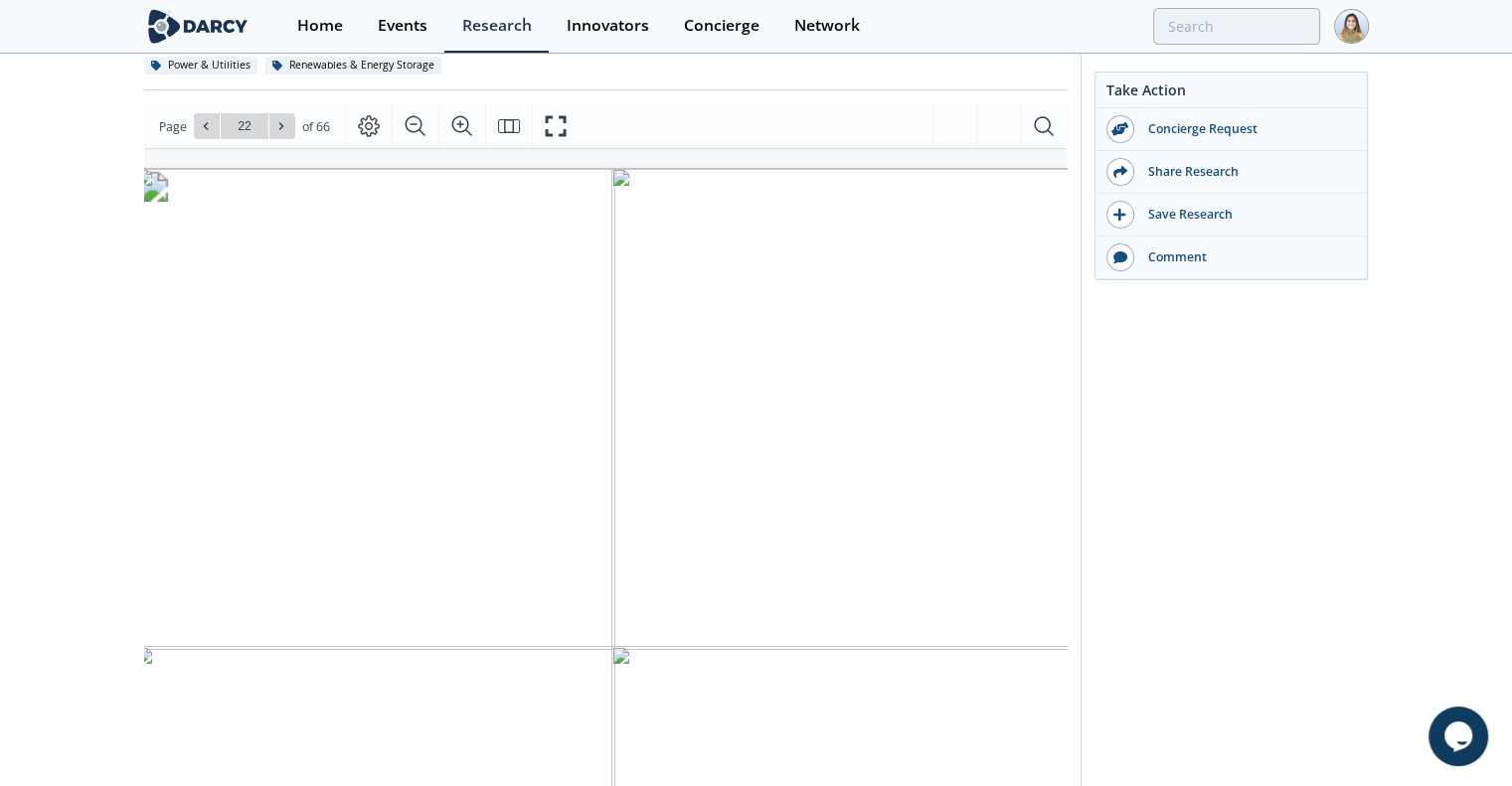 scroll, scrollTop: 437, scrollLeft: 0, axis: vertical 